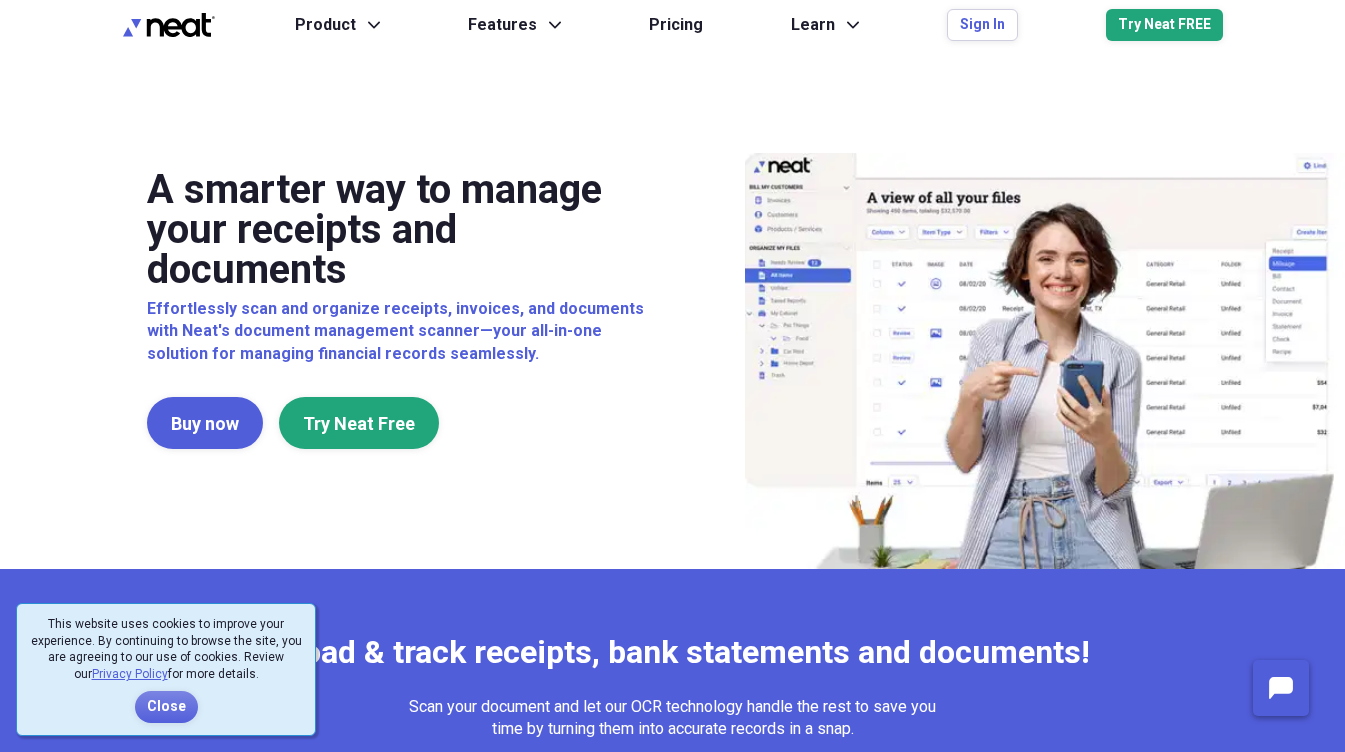 scroll, scrollTop: 0, scrollLeft: 0, axis: both 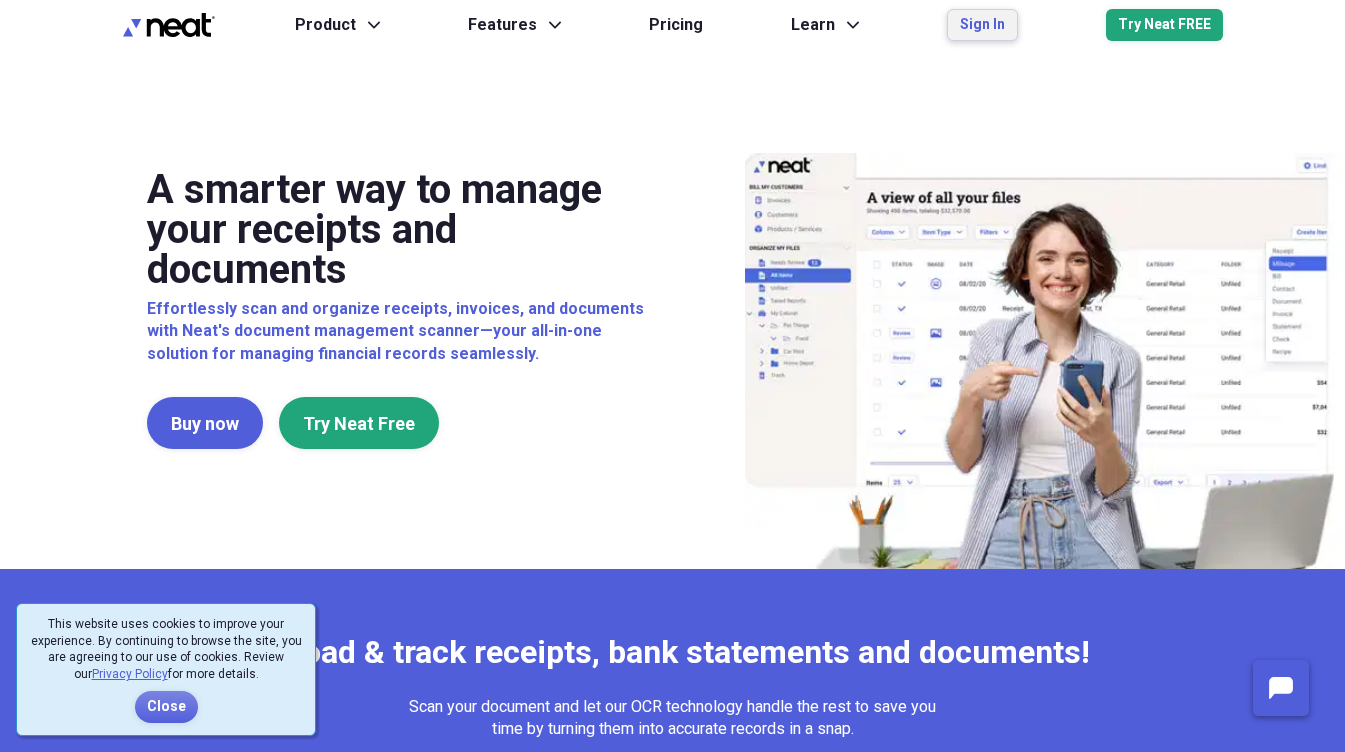 click on "Sign In" at bounding box center (982, 25) 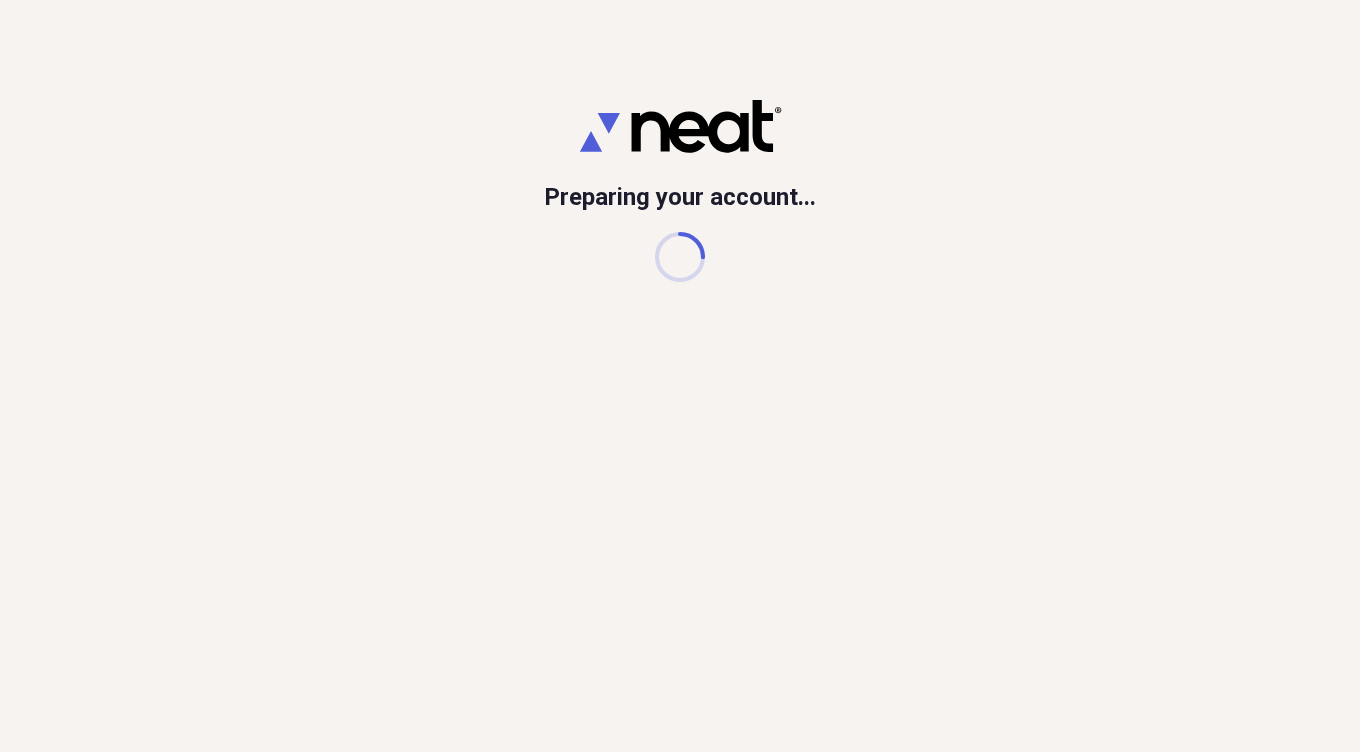 scroll, scrollTop: 0, scrollLeft: 0, axis: both 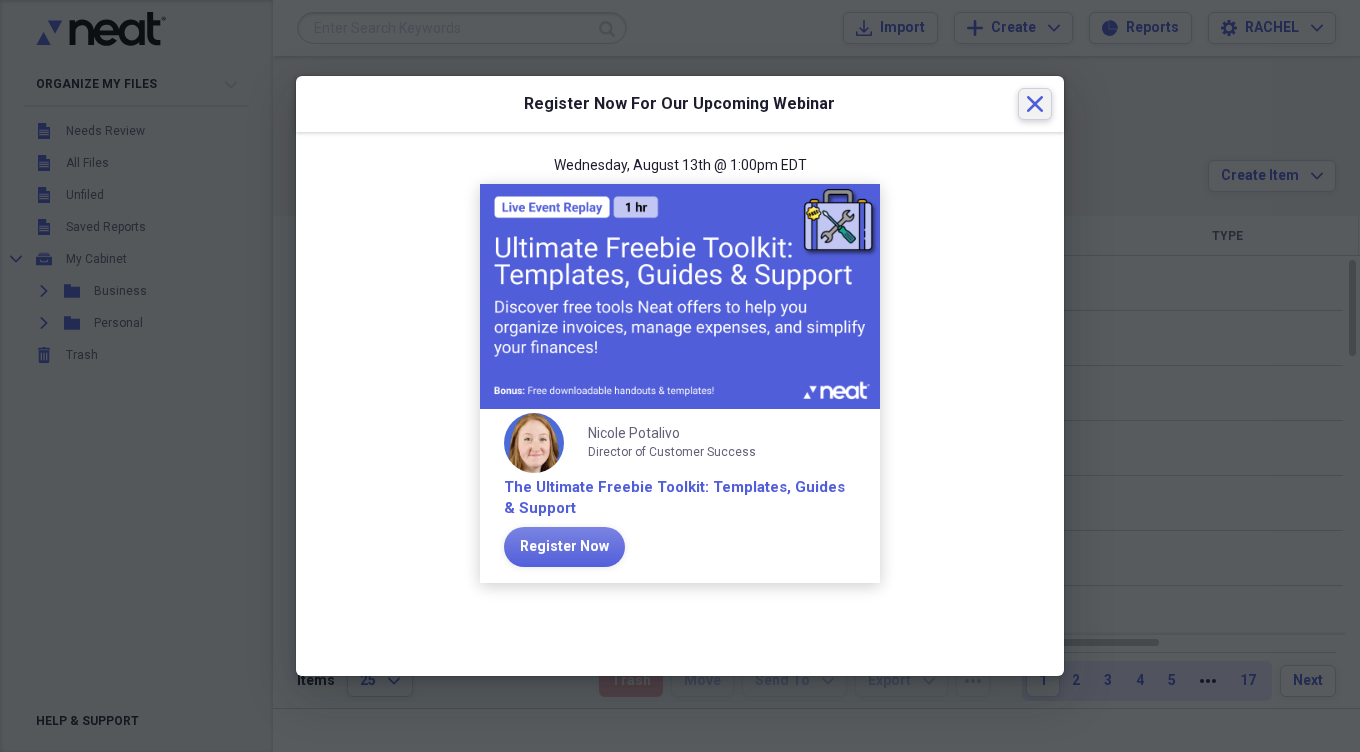 click on "Close" at bounding box center [1035, 104] 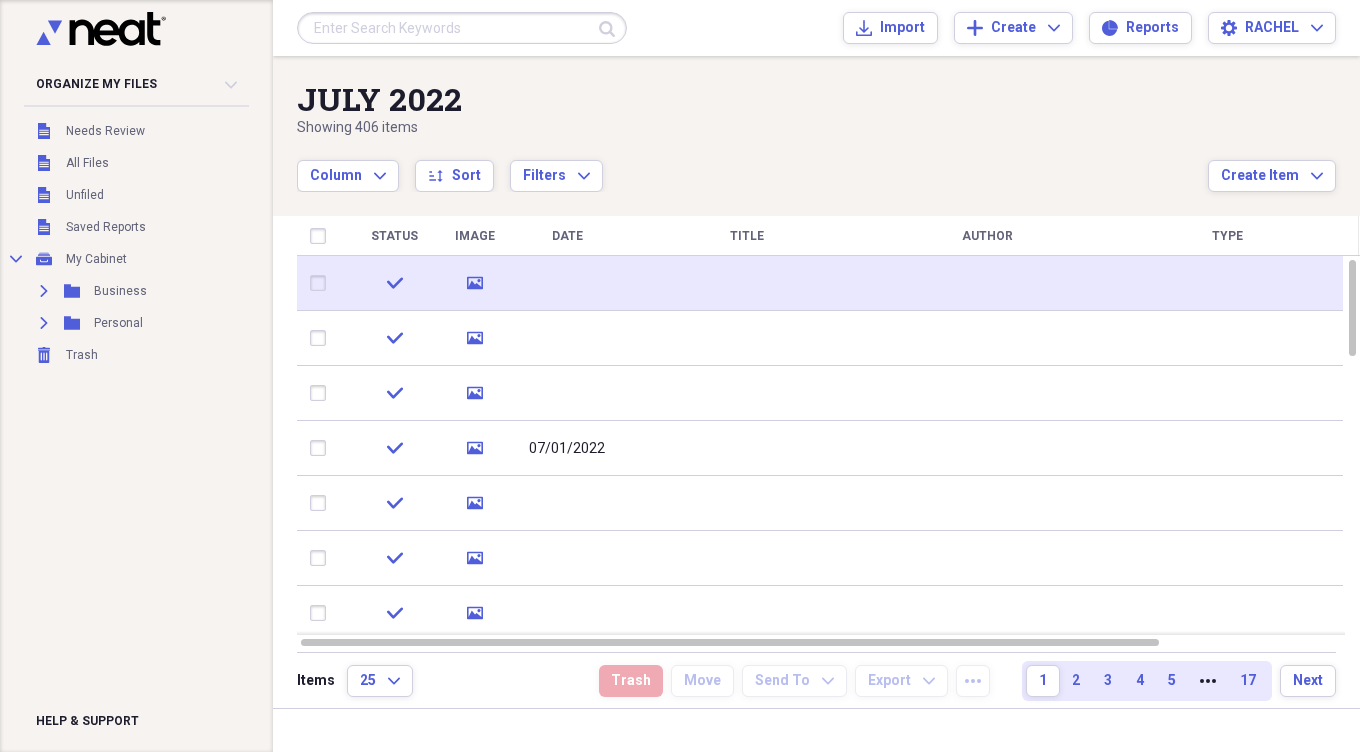 click at bounding box center (322, 283) 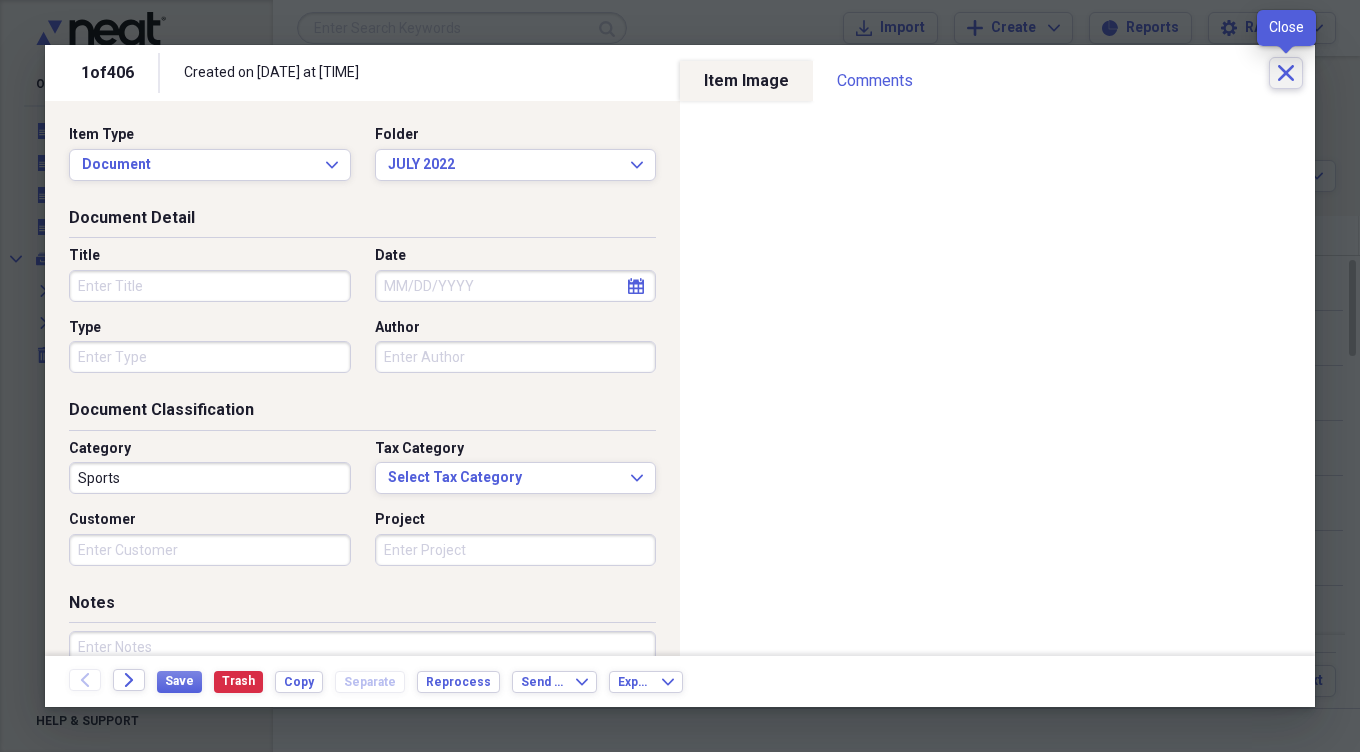 click on "Forward" 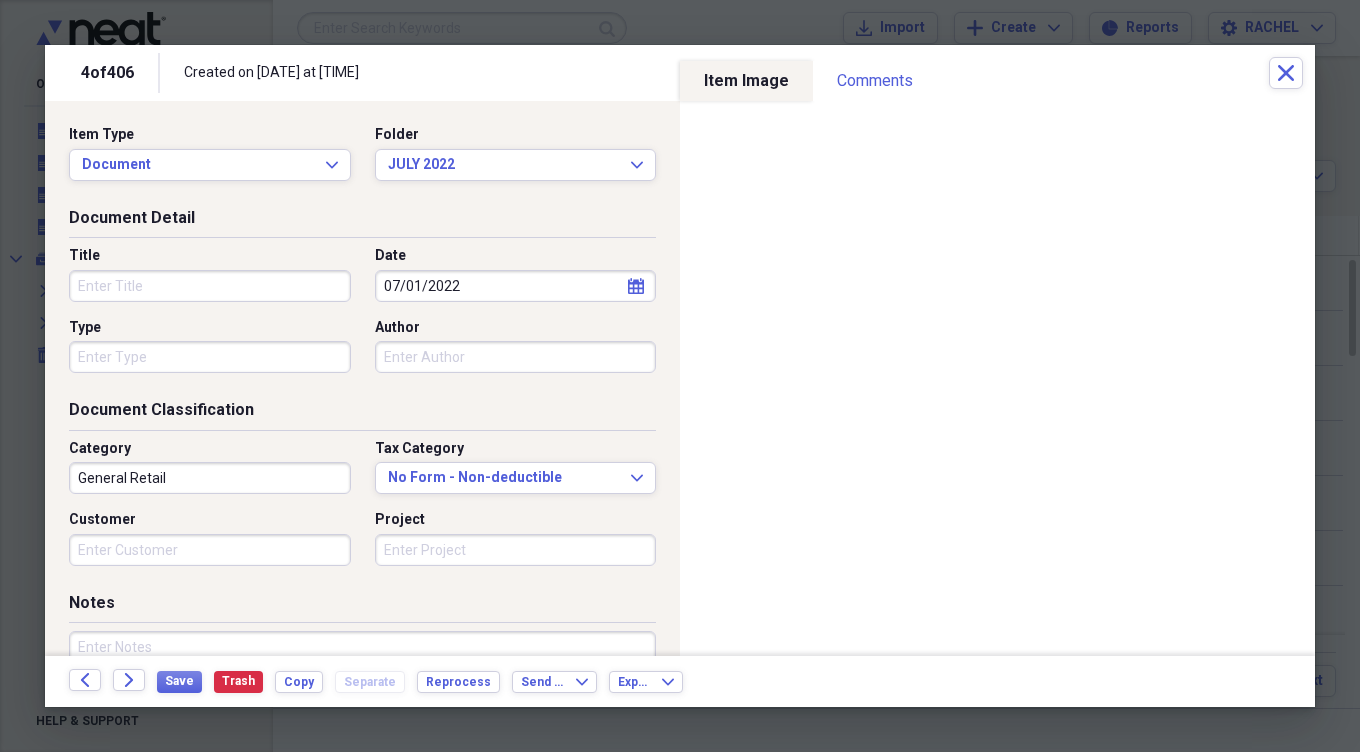click on "Back" at bounding box center (91, 681) 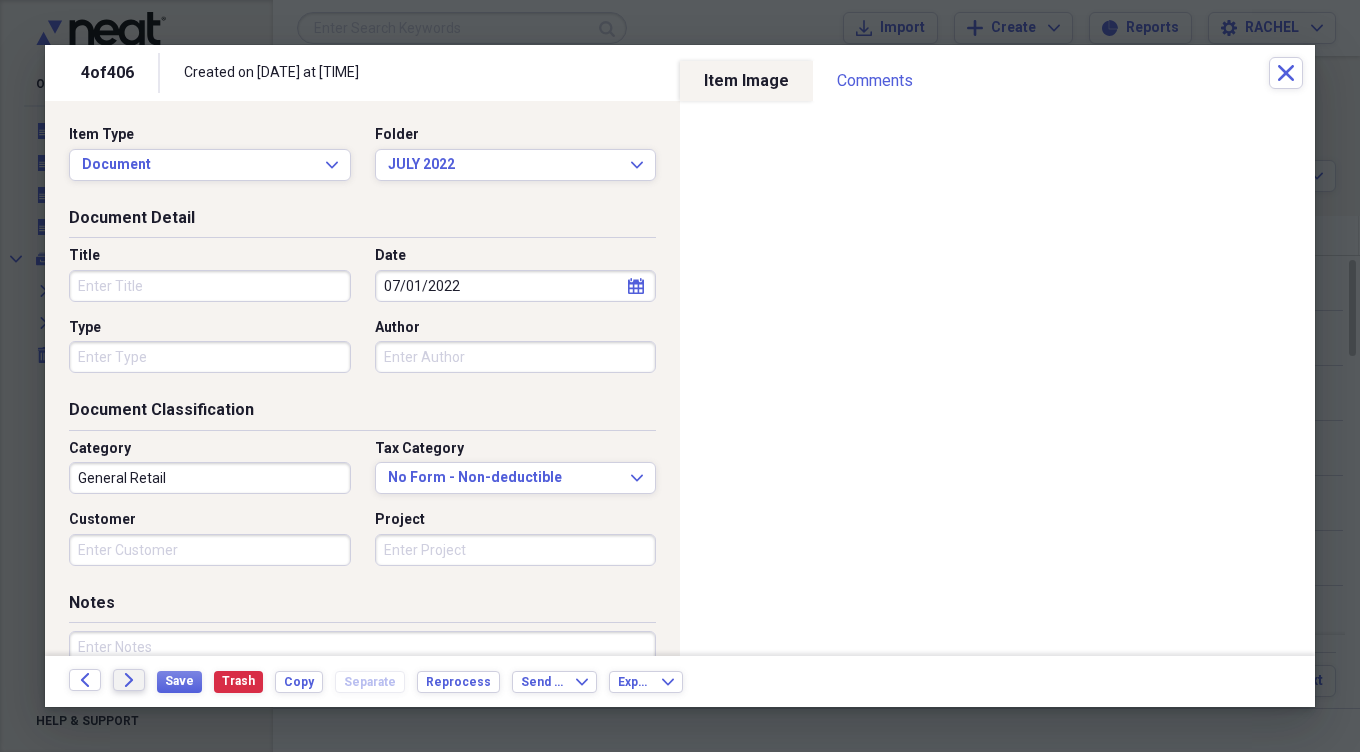 click on "Forward" at bounding box center [129, 680] 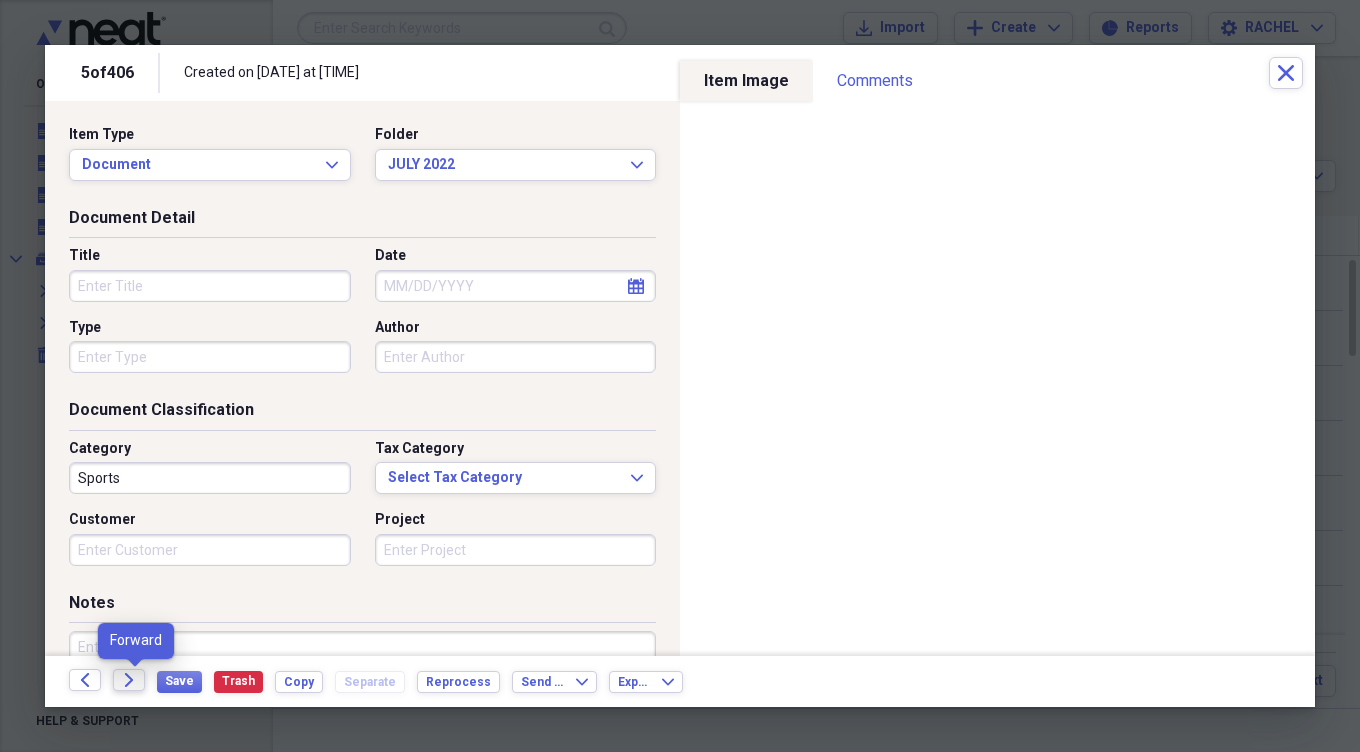 click on "Forward" 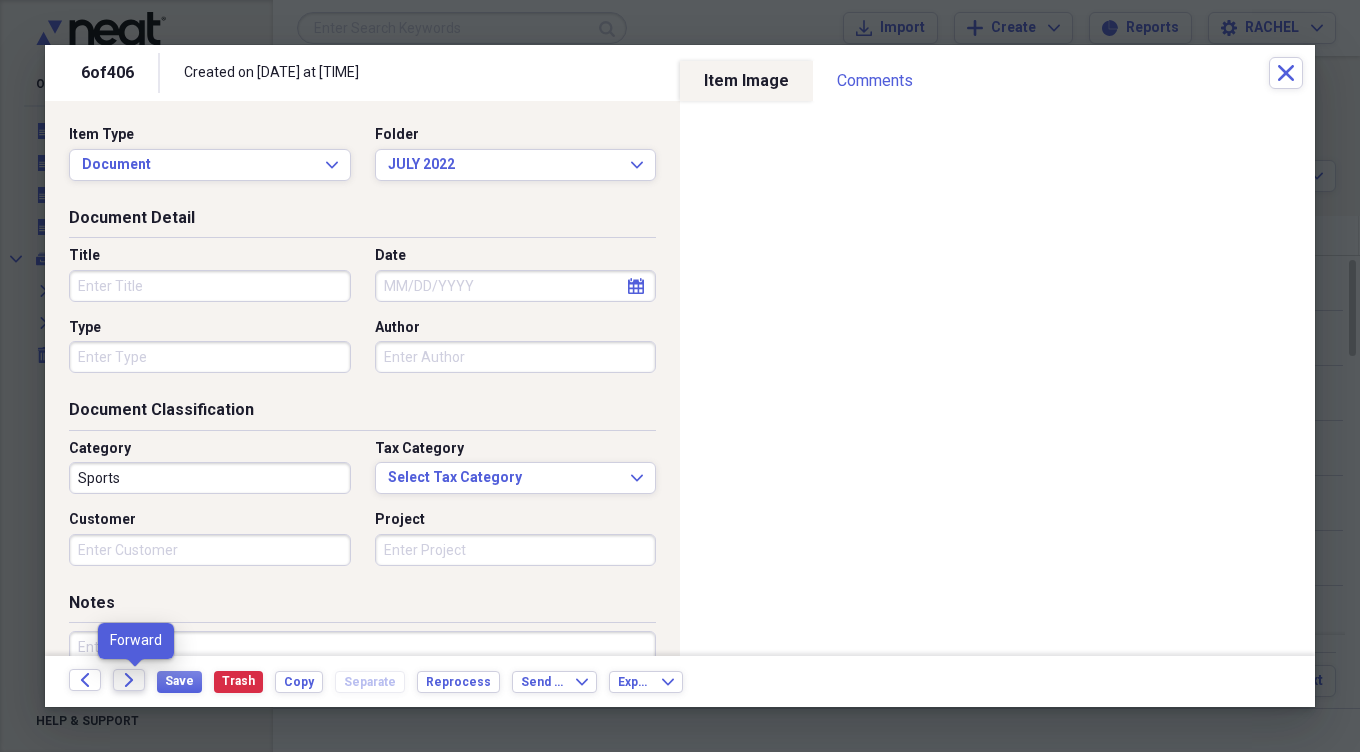 click on "Forward" 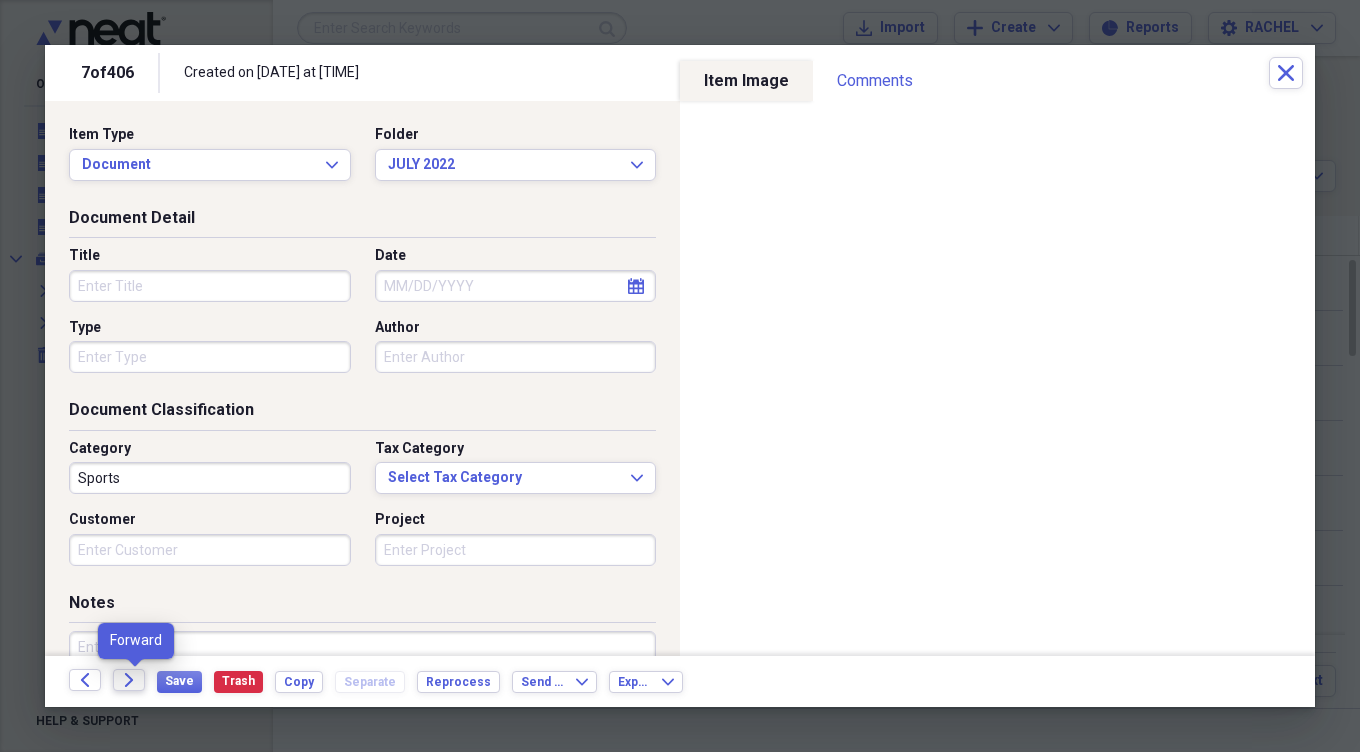 click on "Forward" 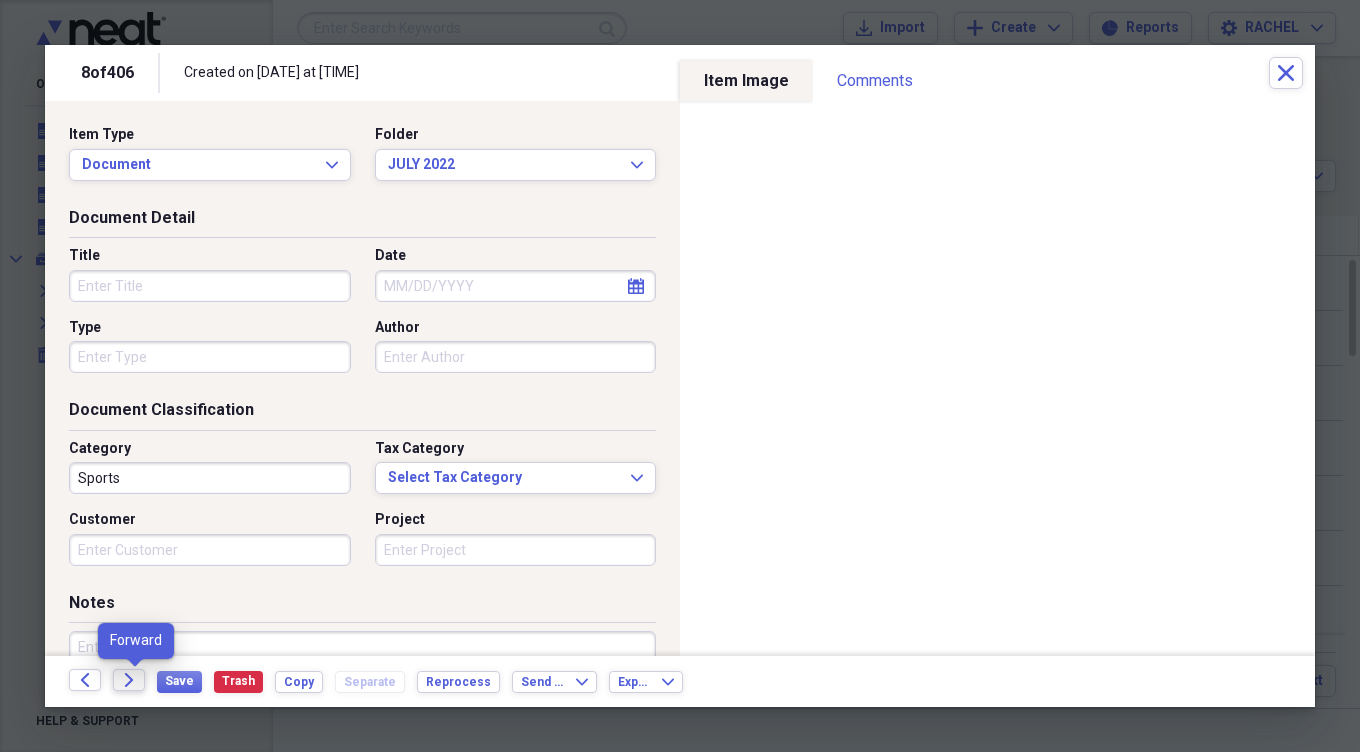 click on "Forward" at bounding box center (129, 680) 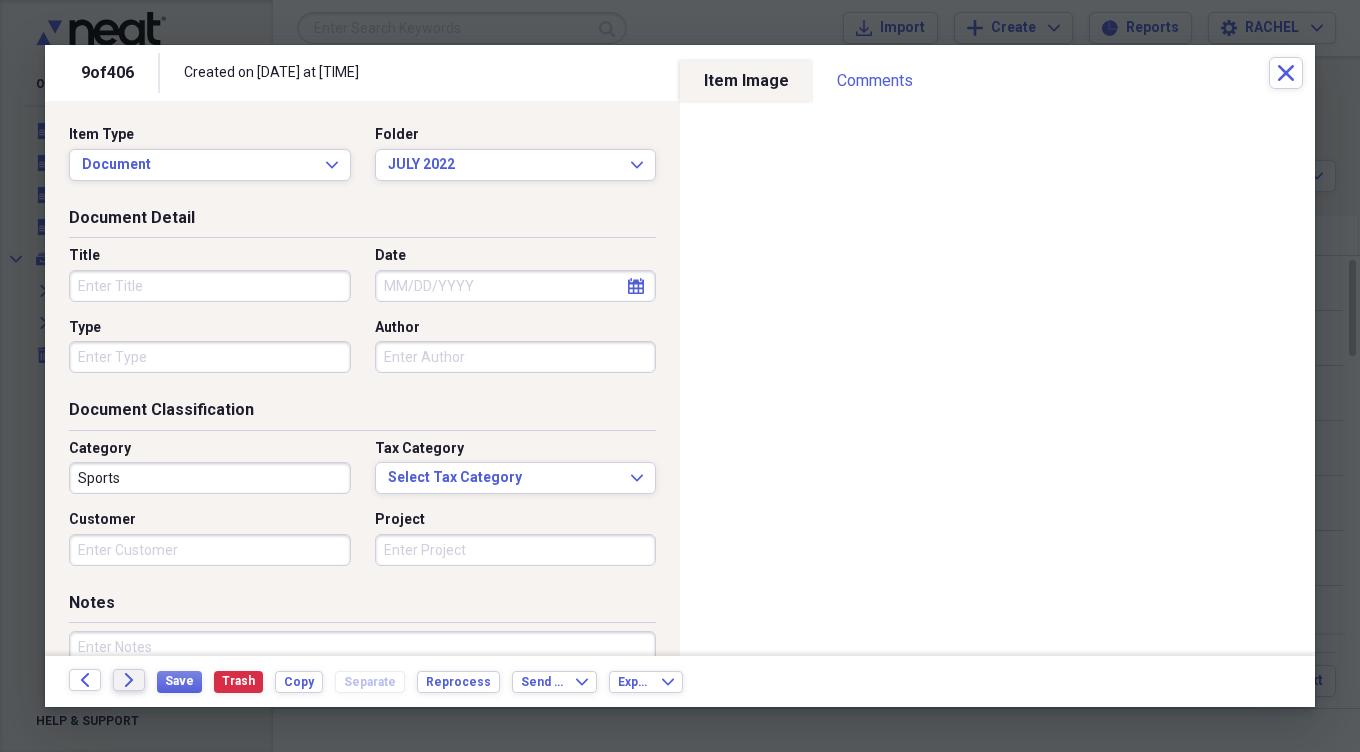 click on "Forward" 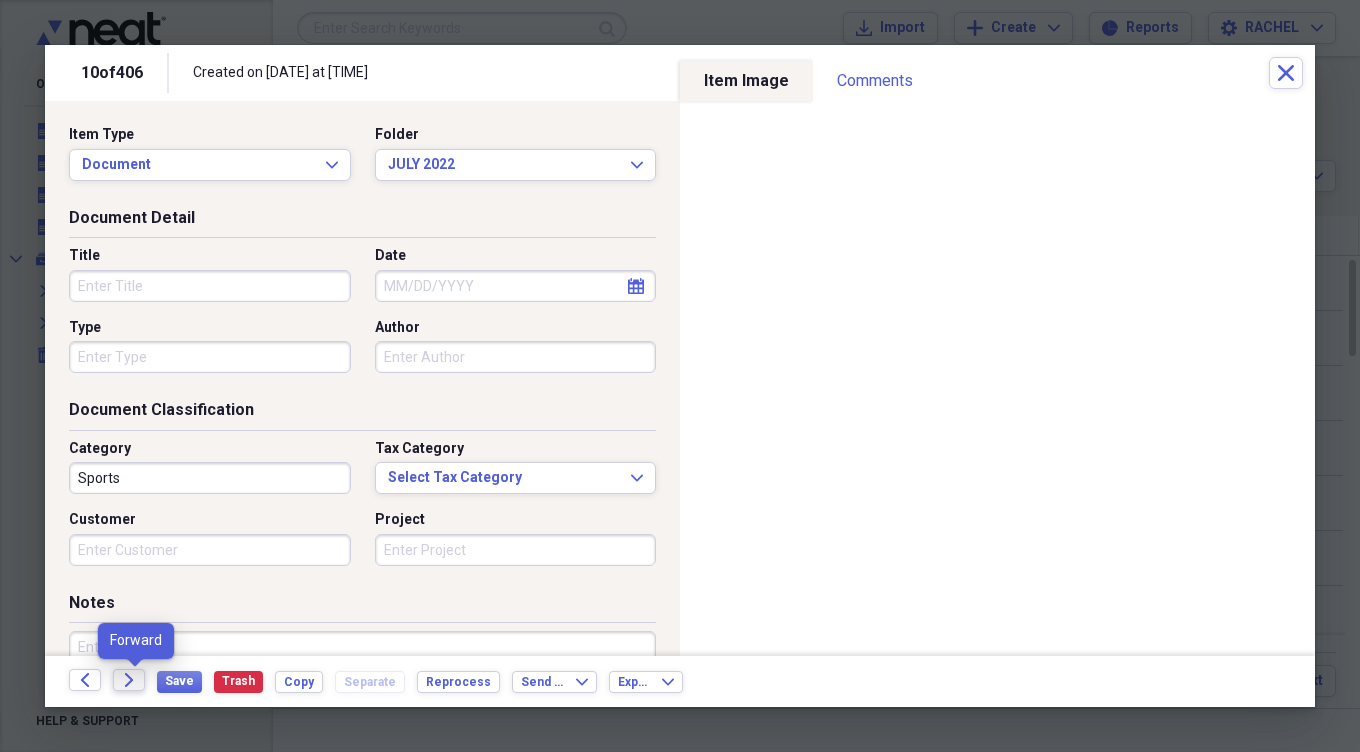 click on "Forward" at bounding box center (129, 680) 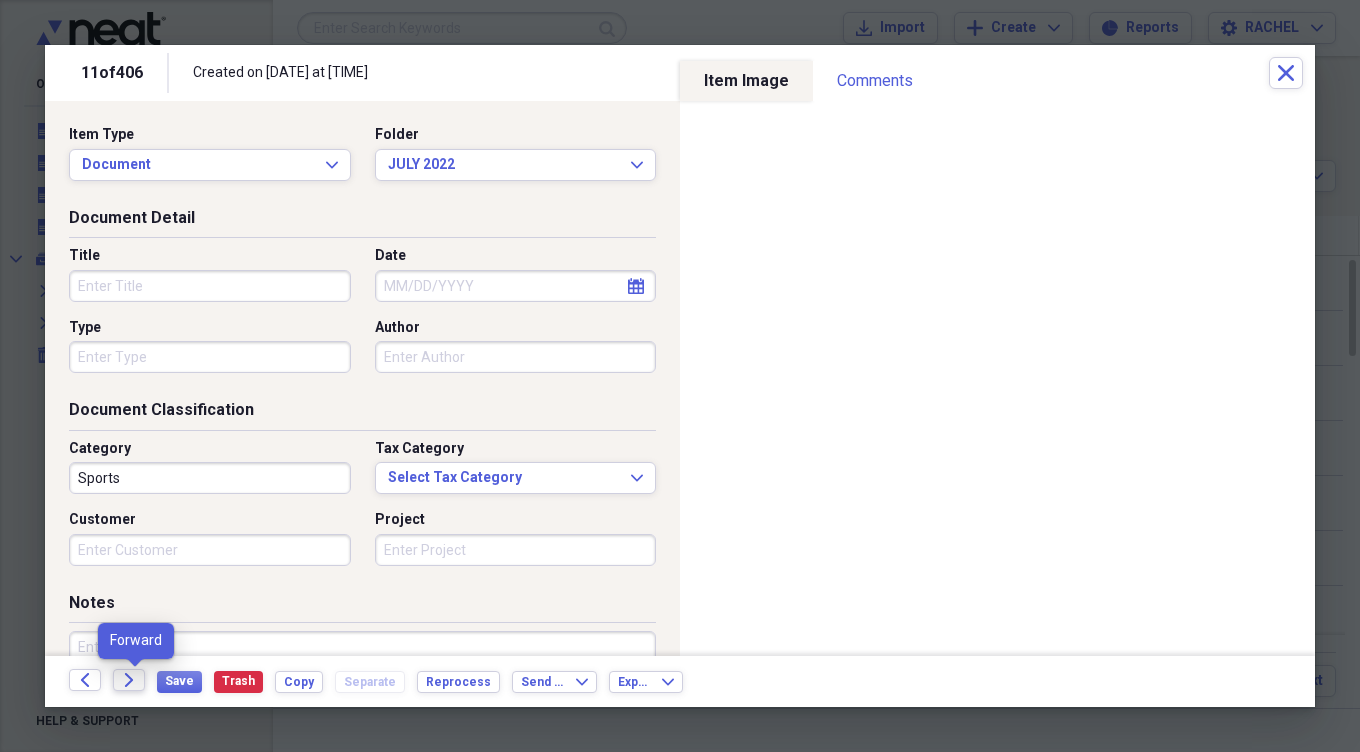 click on "Forward" at bounding box center [129, 680] 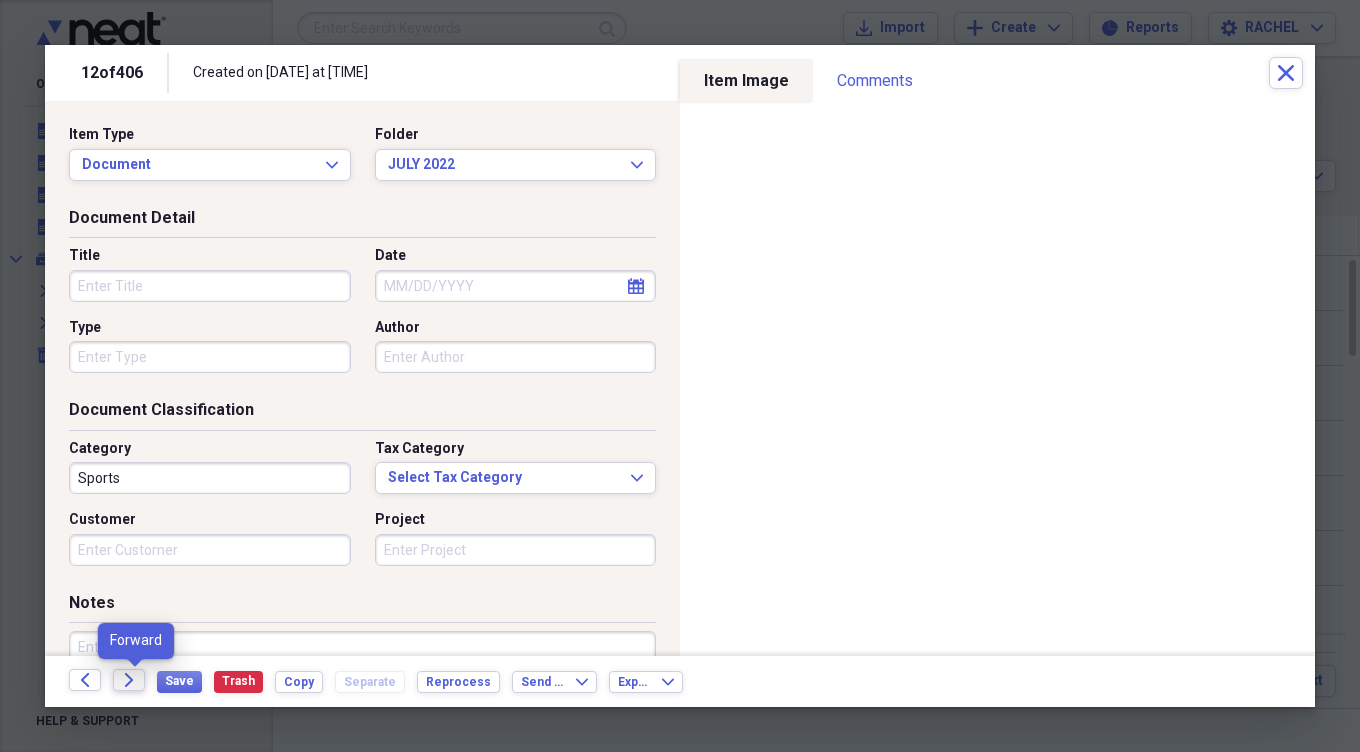 click on "Forward" at bounding box center [129, 680] 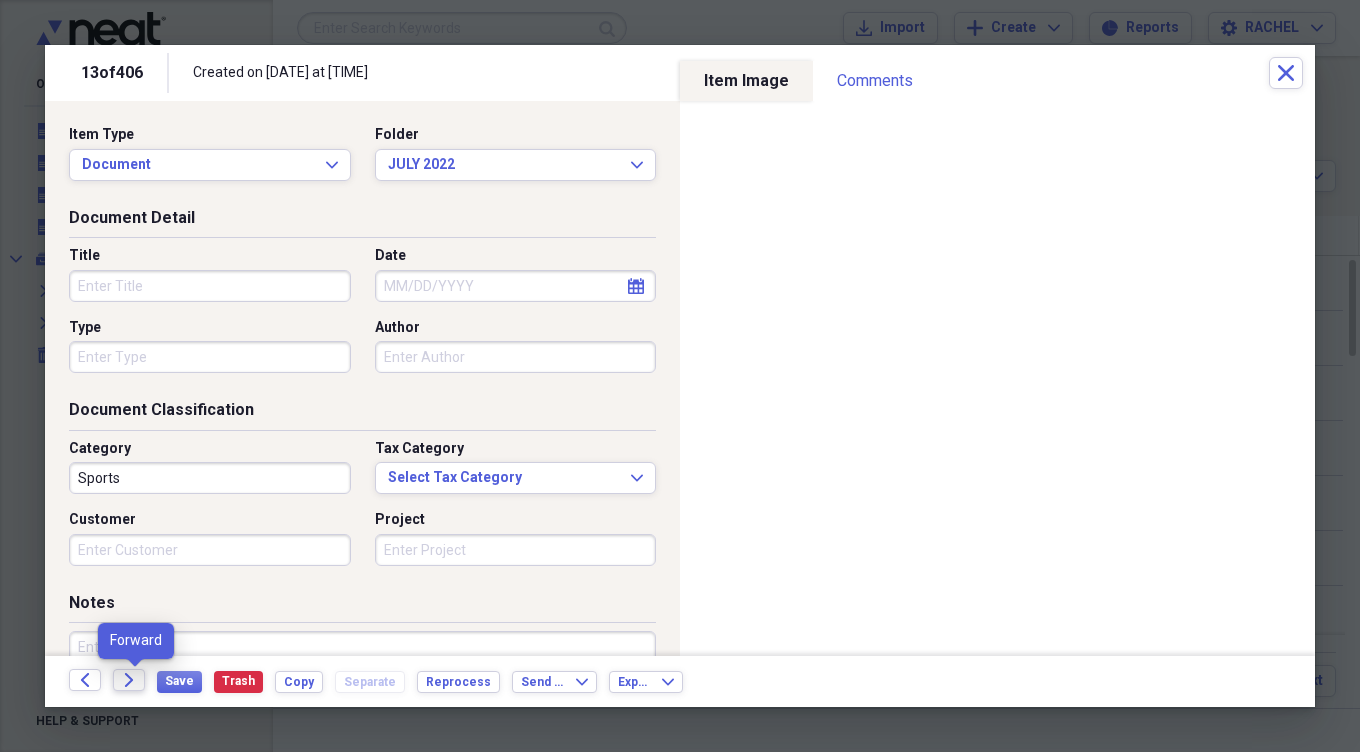 click on "Forward" 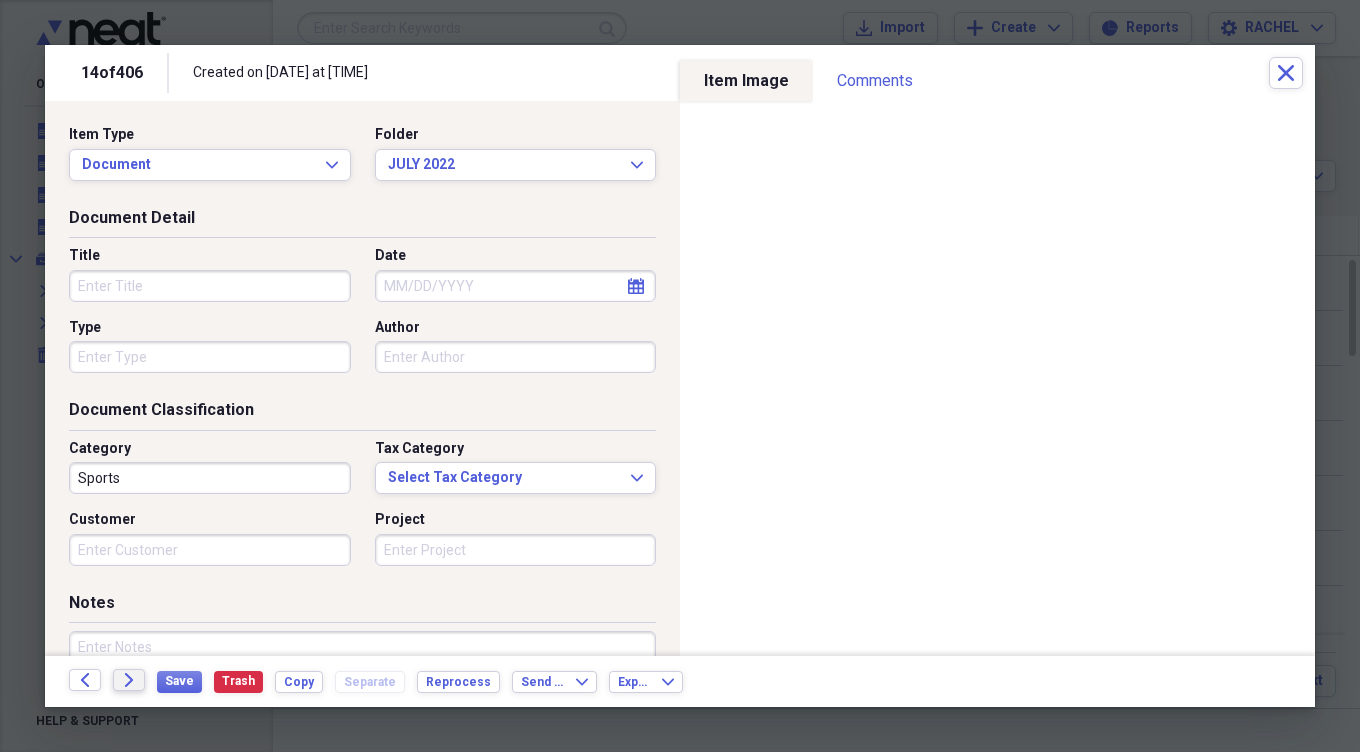 click 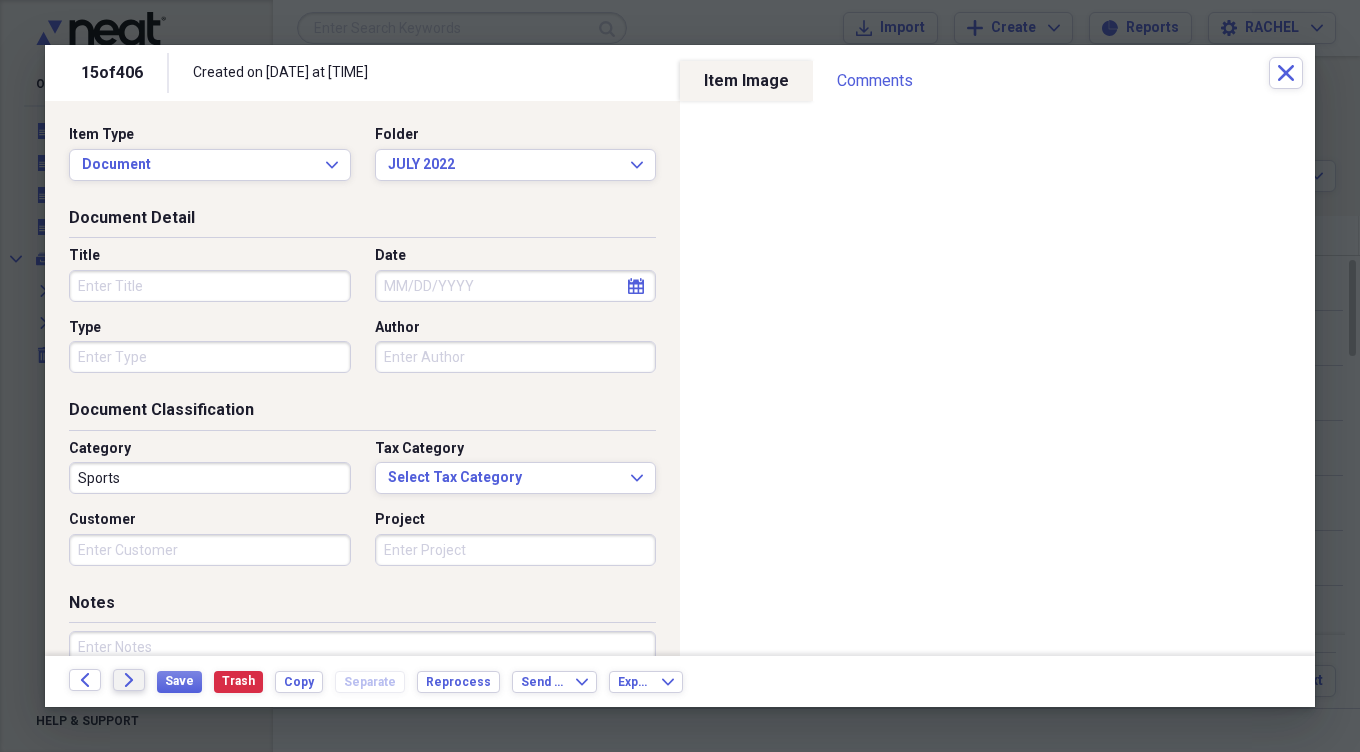 click on "Forward" at bounding box center [129, 680] 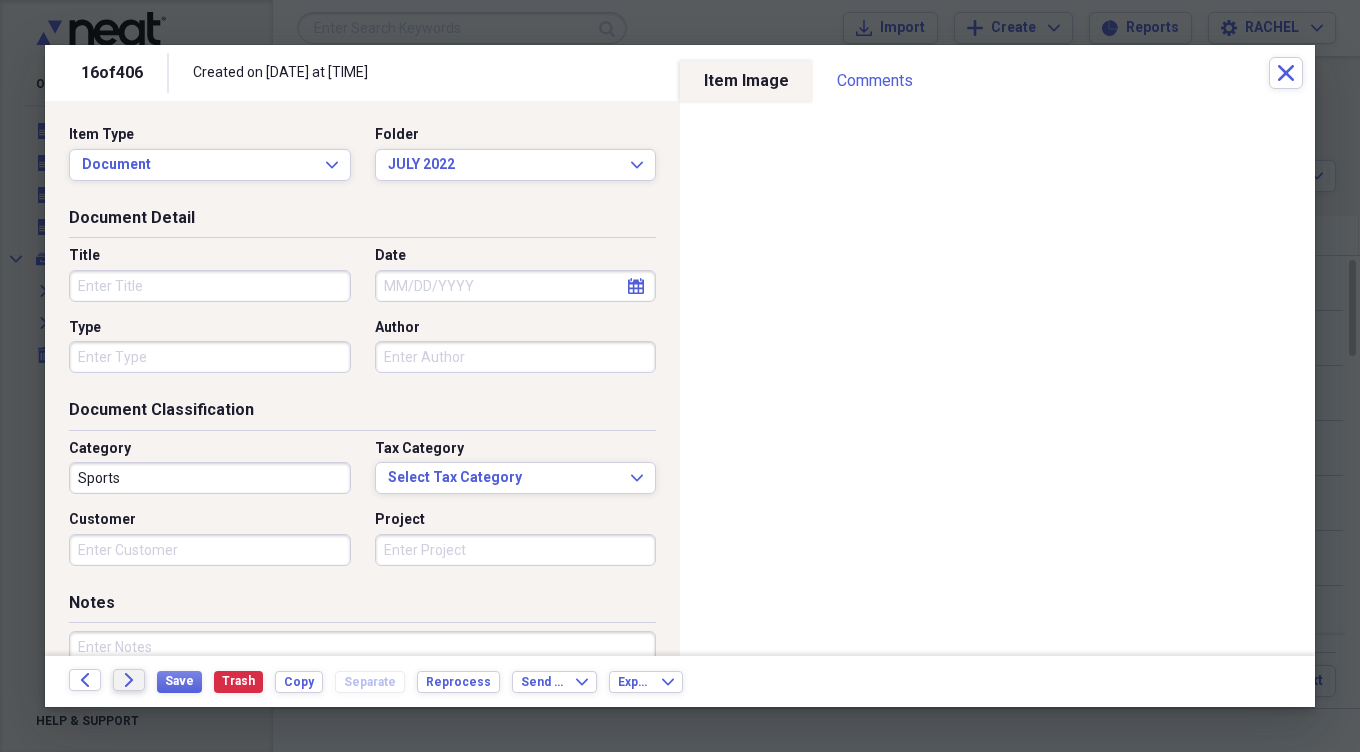 click on "Forward" at bounding box center [129, 680] 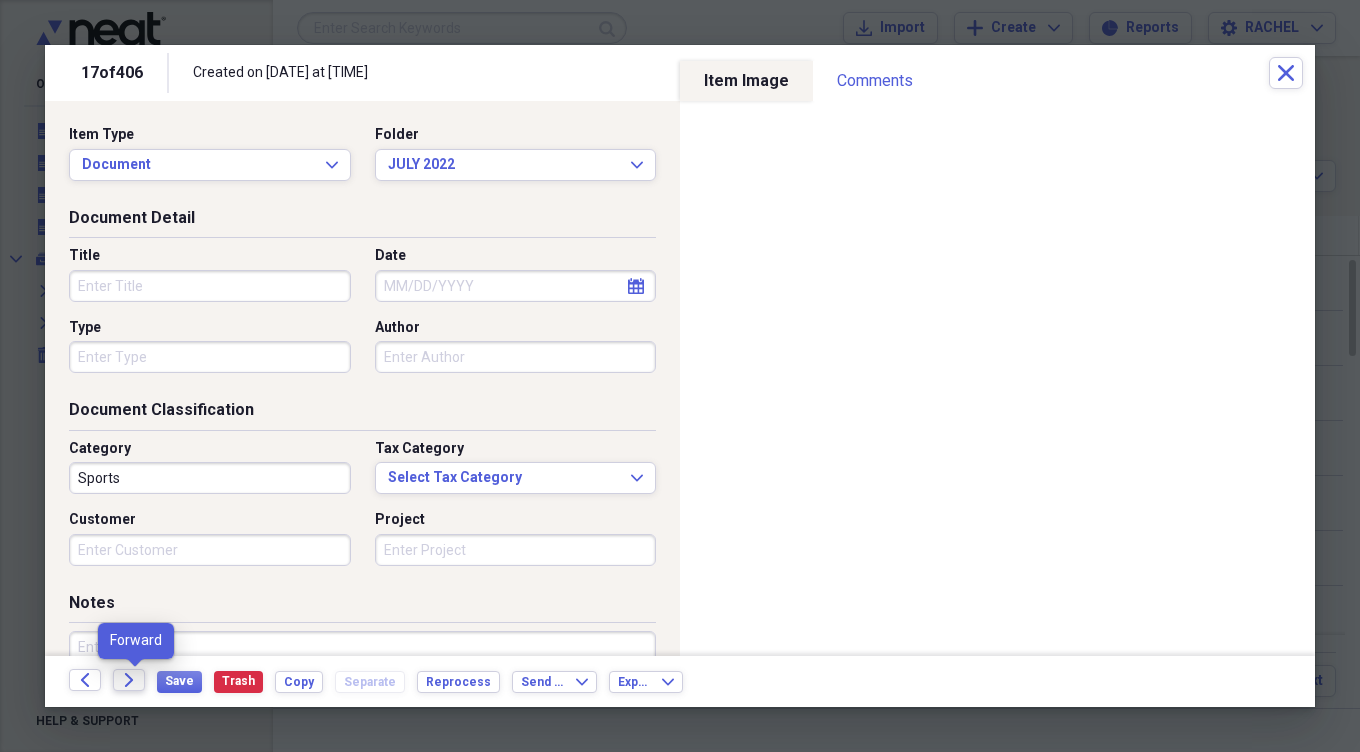 click 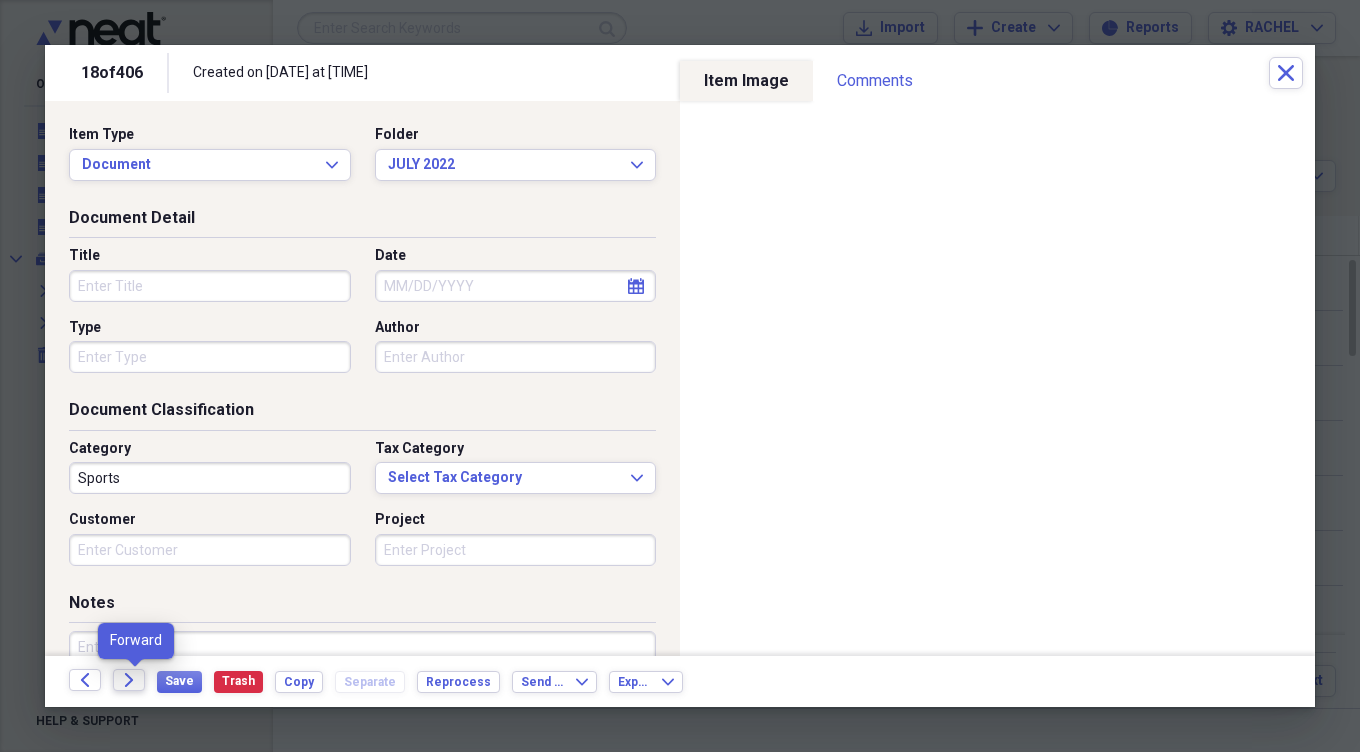 click on "Forward" 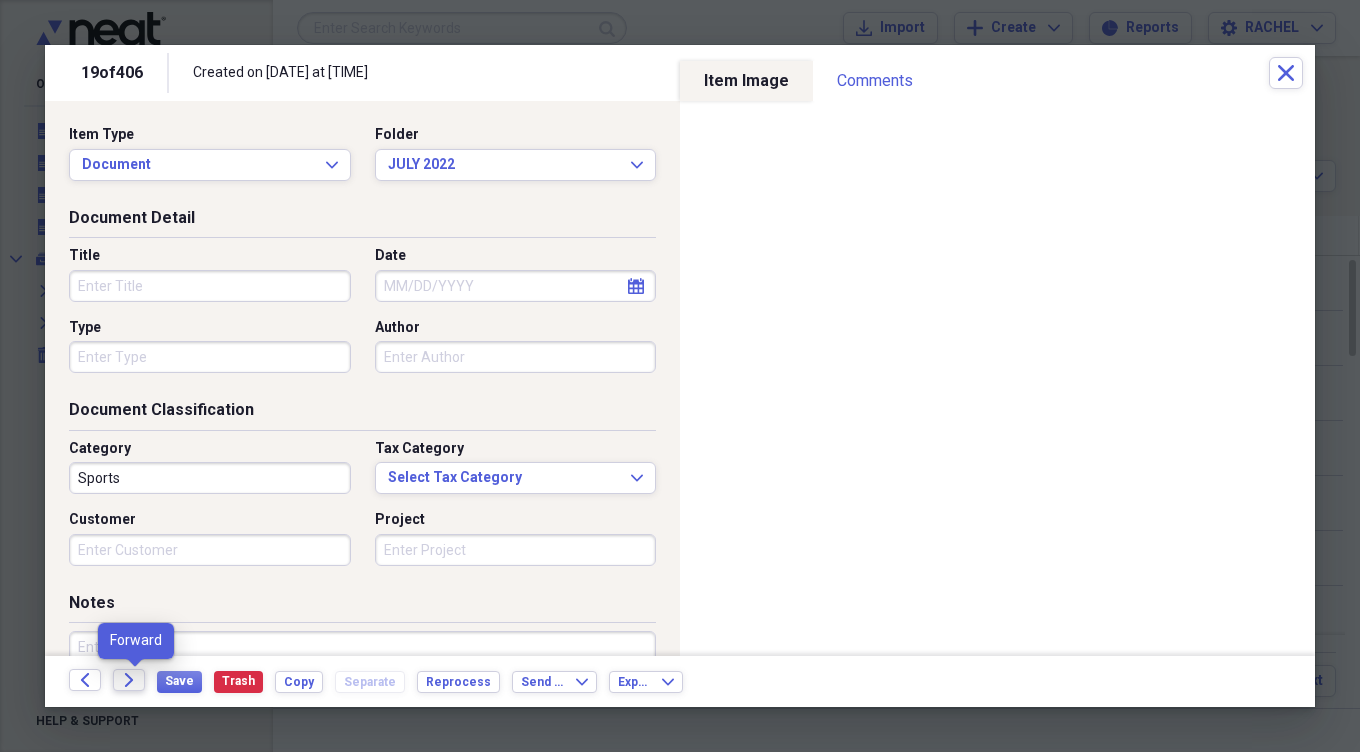 click on "Forward" at bounding box center (129, 680) 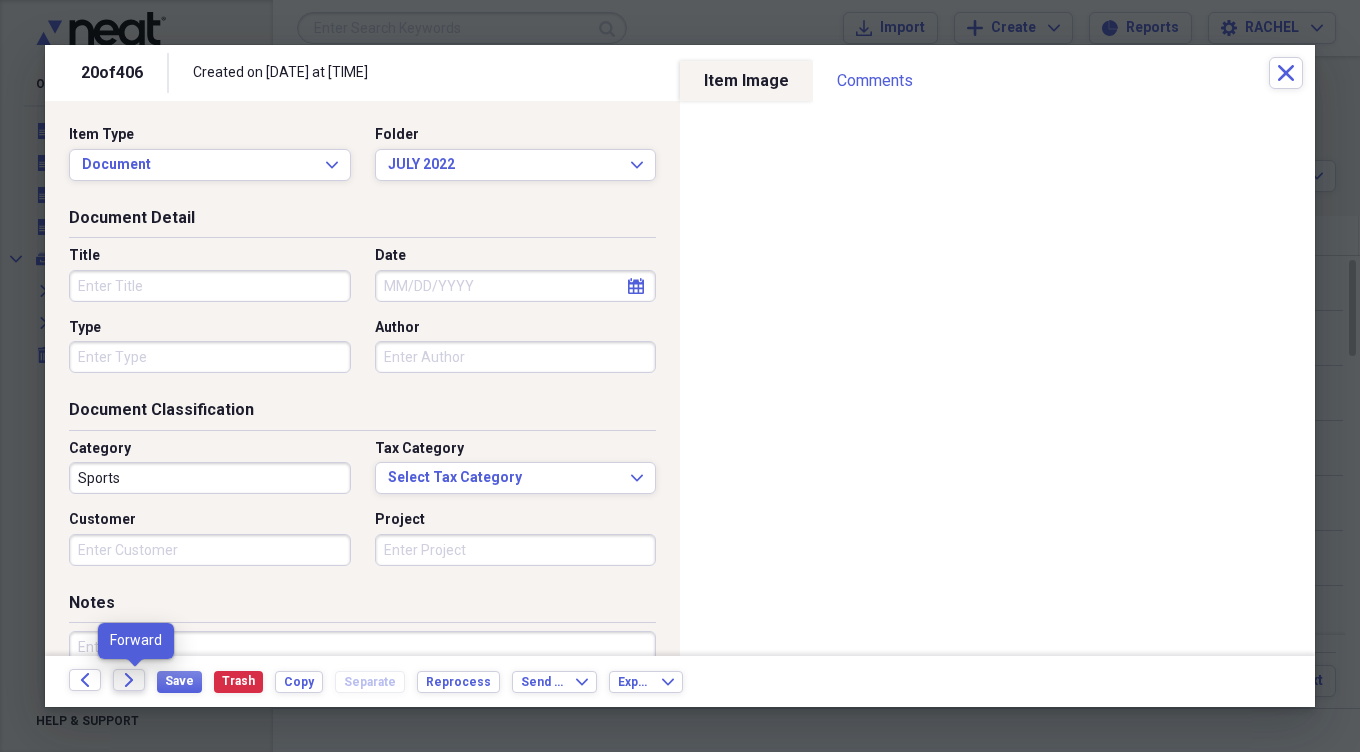 click on "Forward" 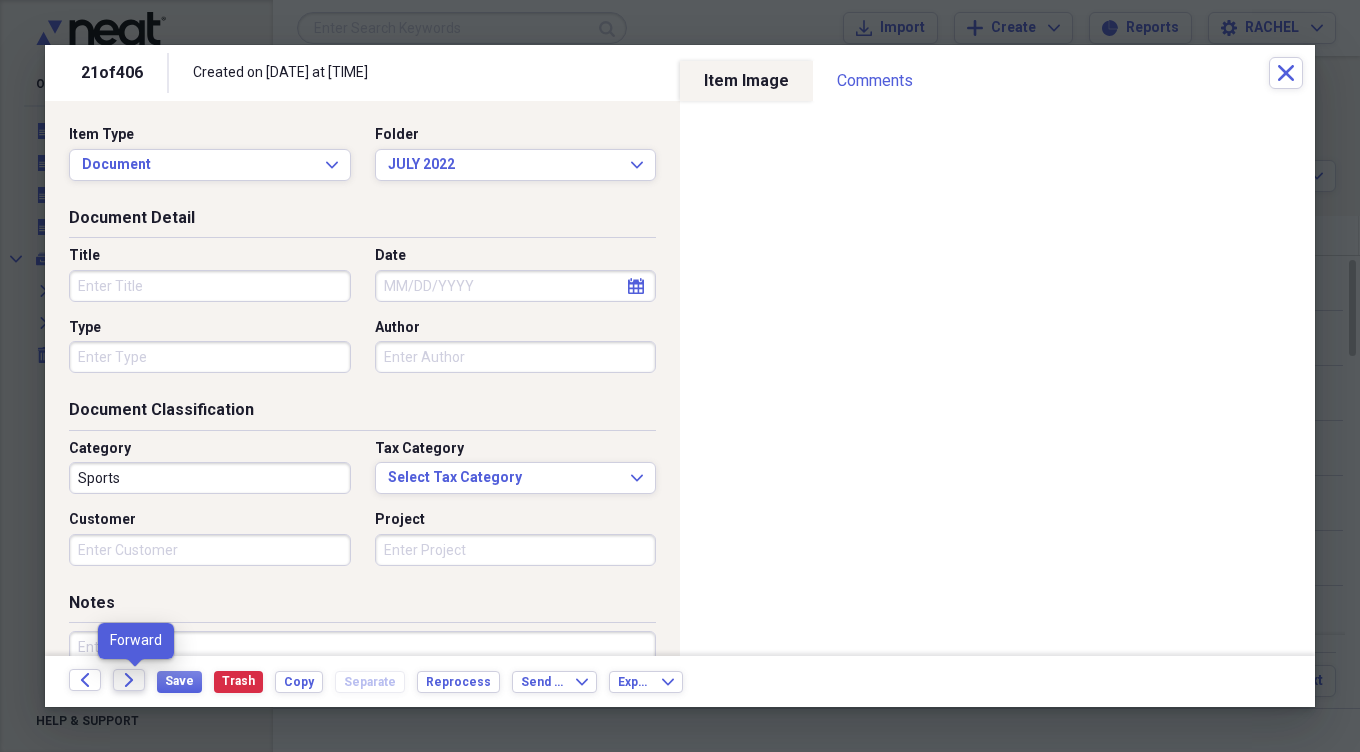 click on "Forward" 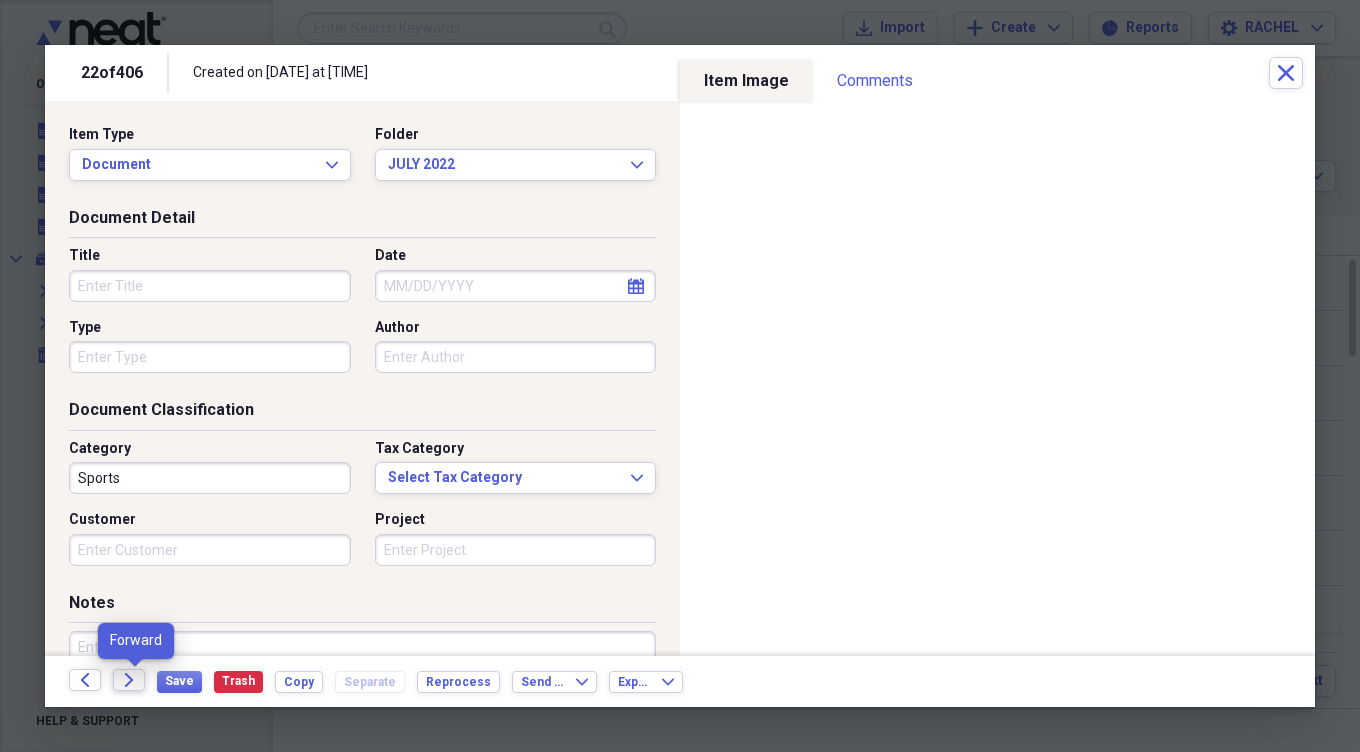 click on "Forward" at bounding box center (129, 680) 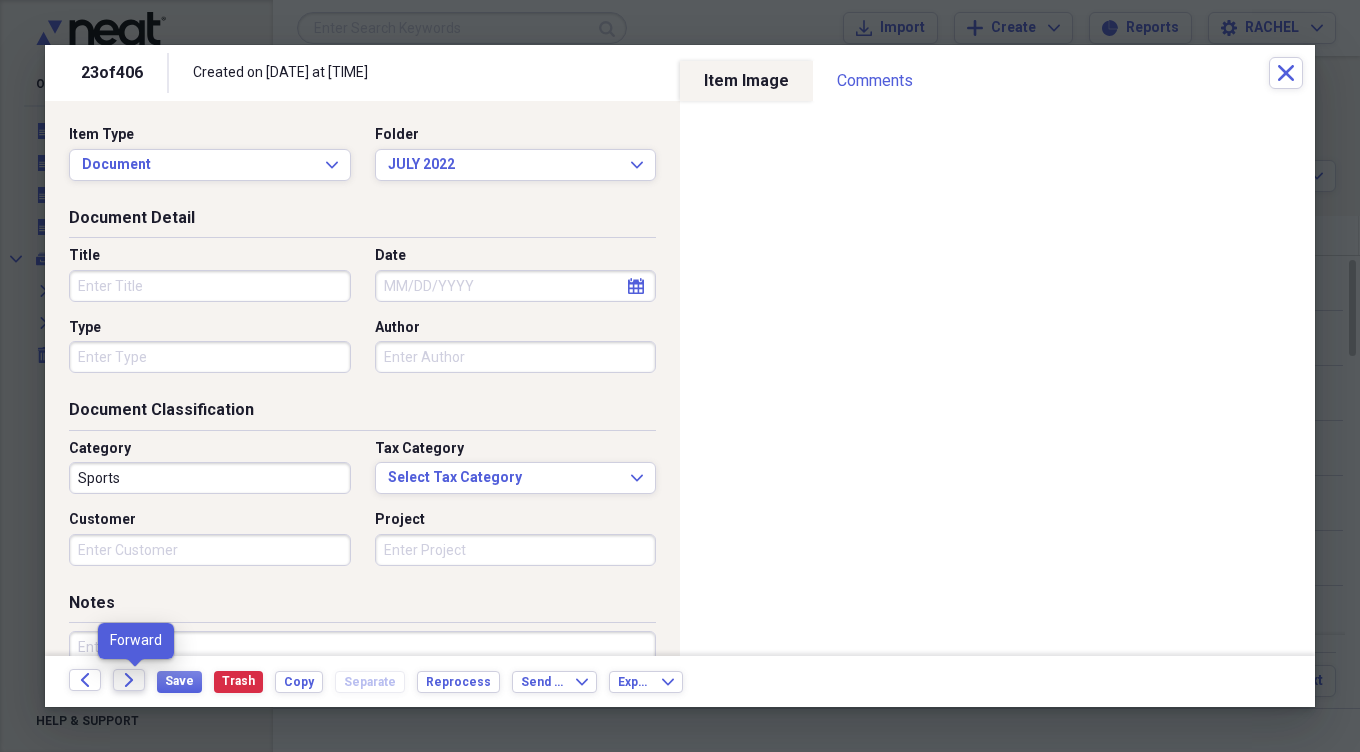 click on "Forward" 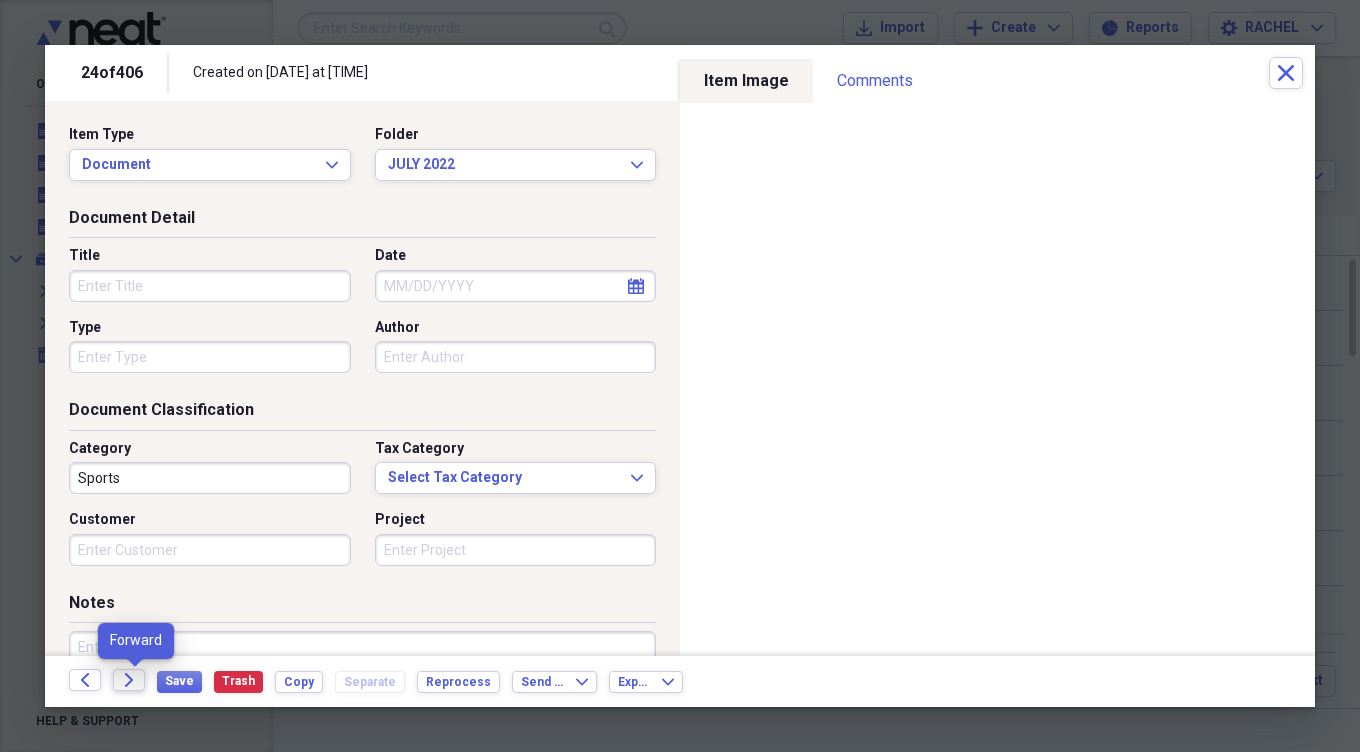 click 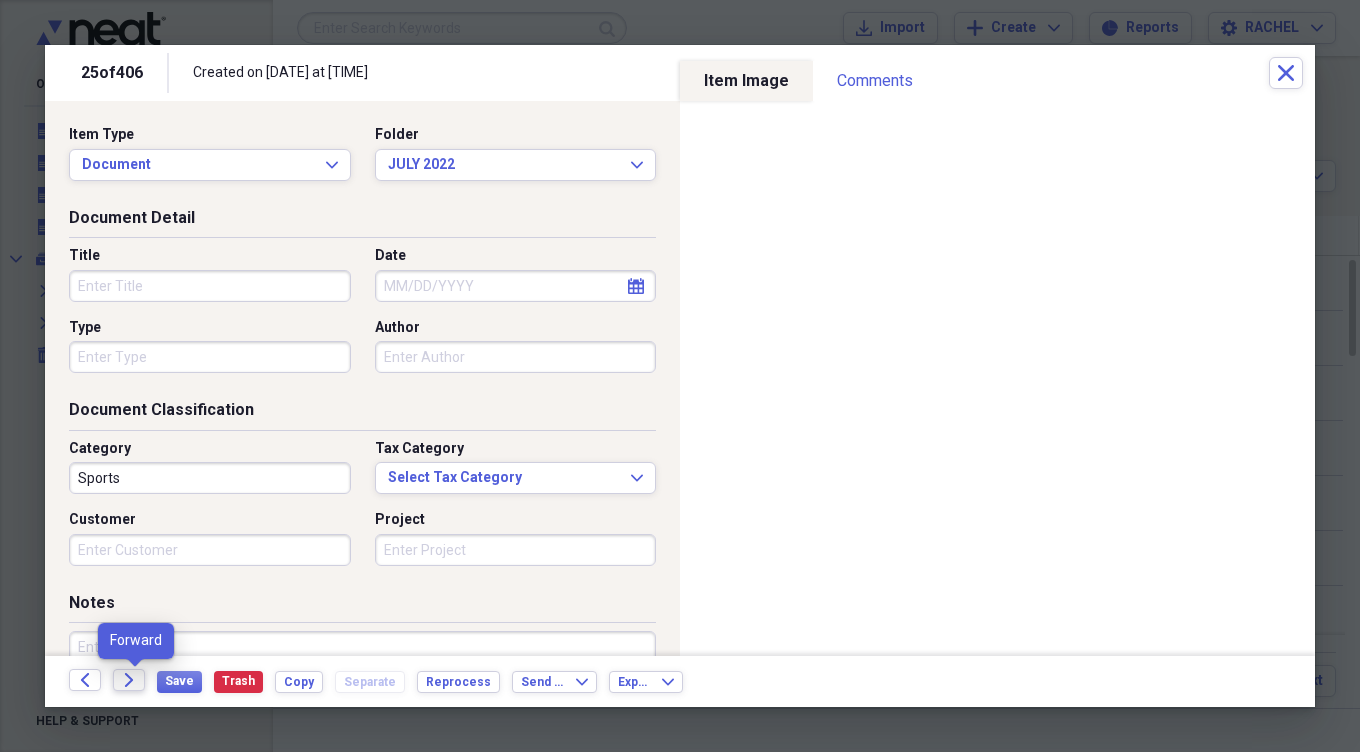 click on "Forward" at bounding box center [129, 680] 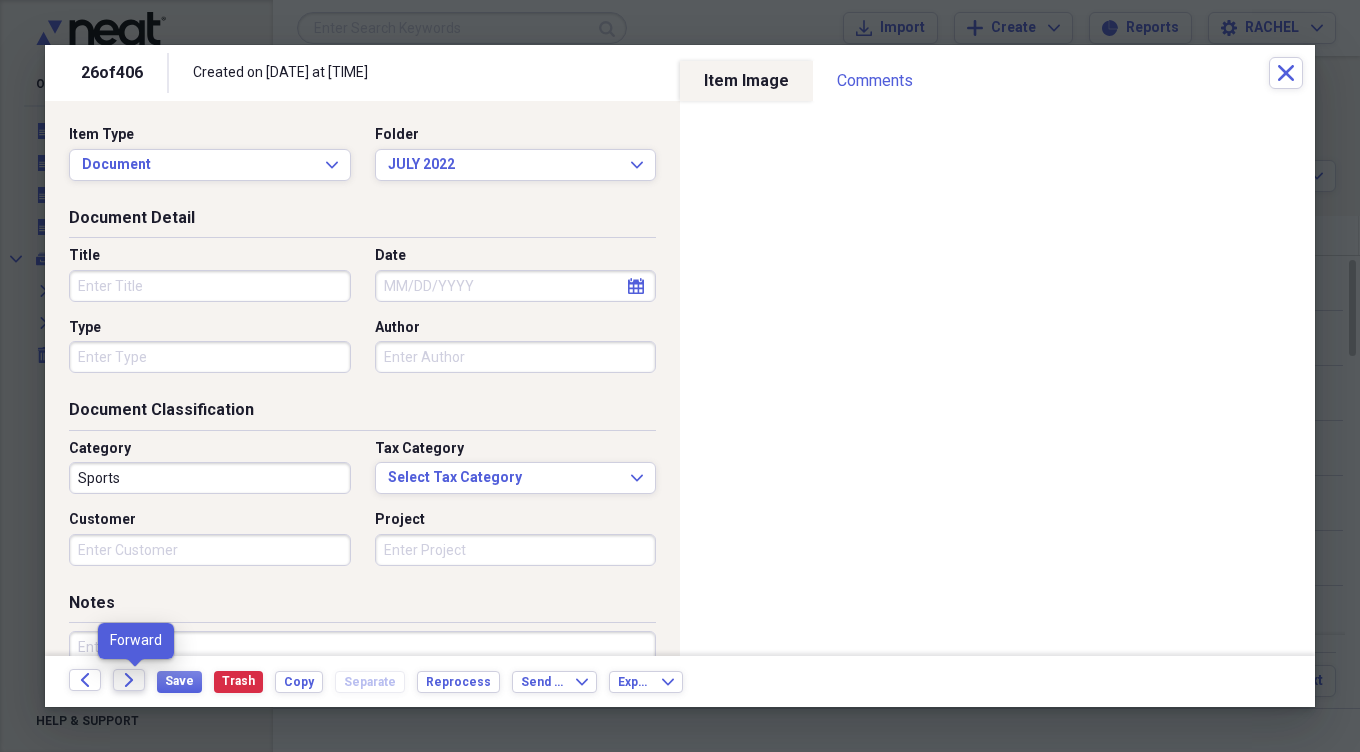 click on "Forward" 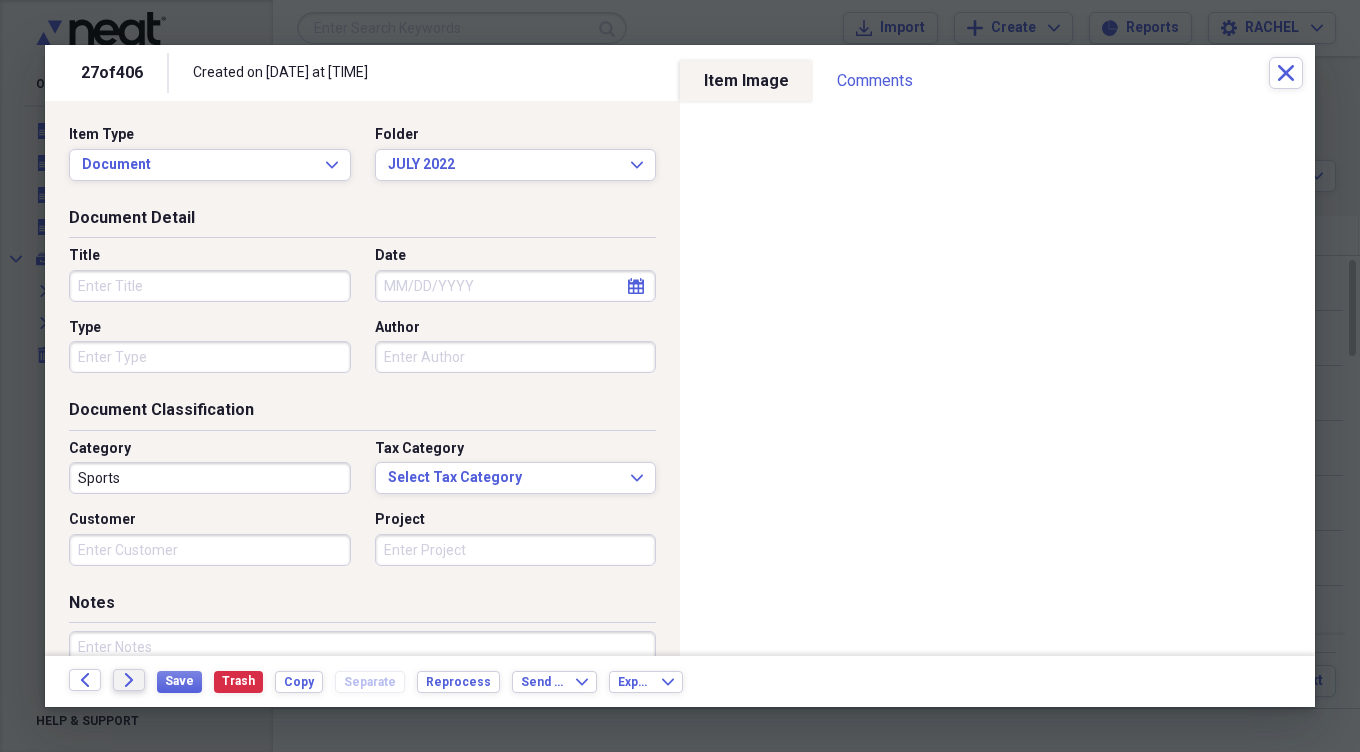click on "Forward" 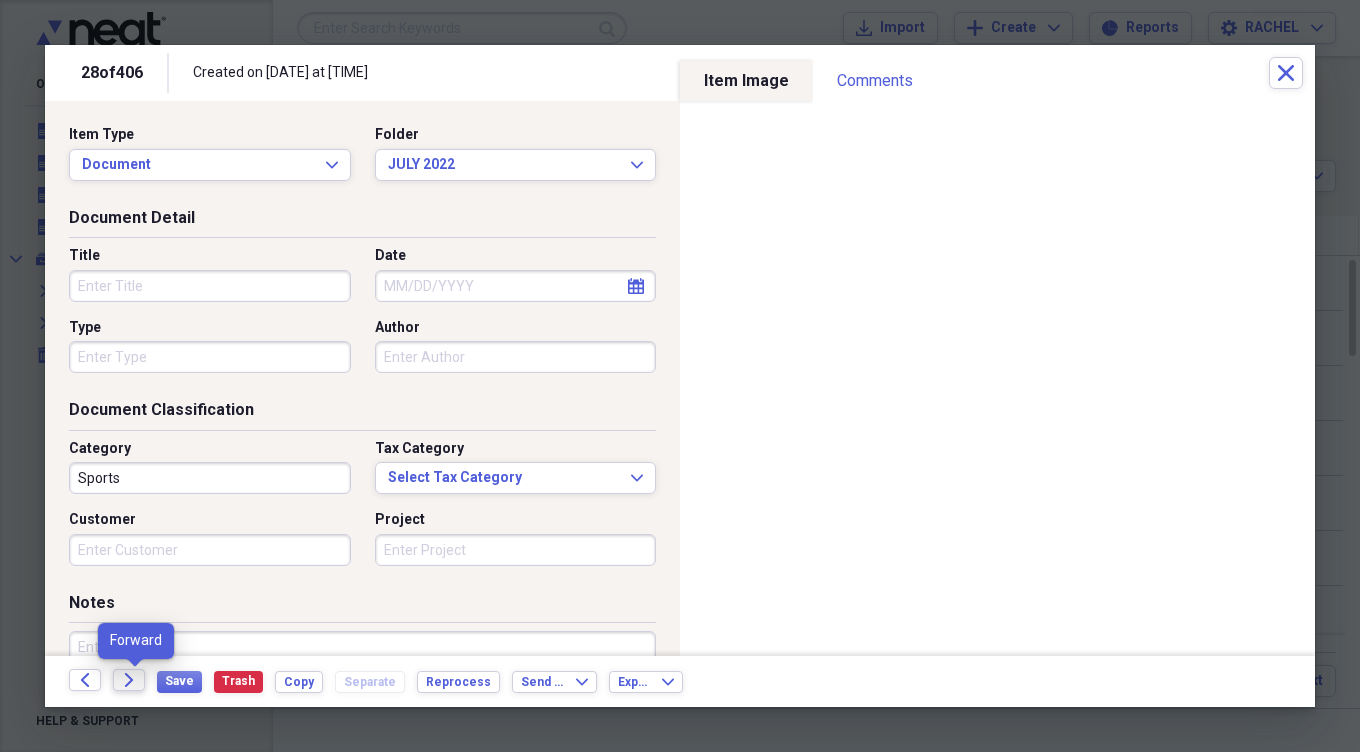 click on "Forward" 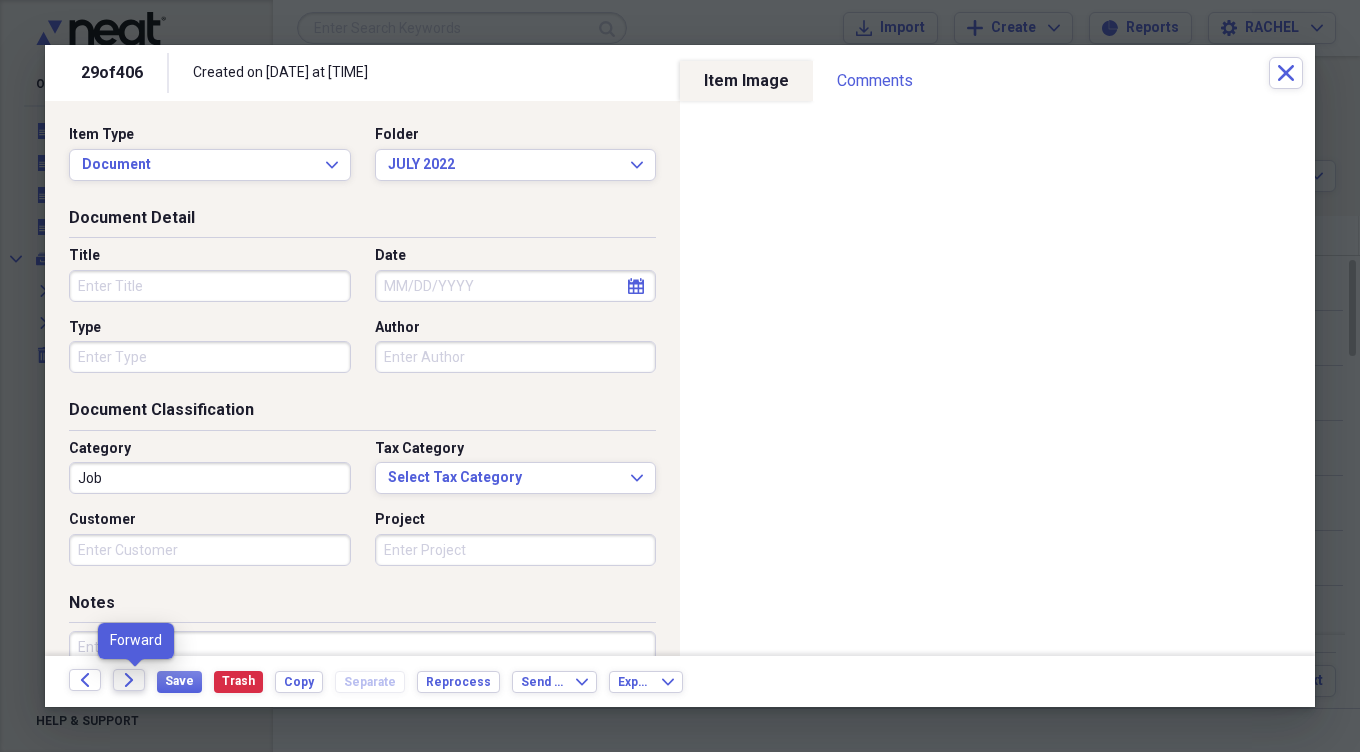 click on "Forward" at bounding box center [129, 680] 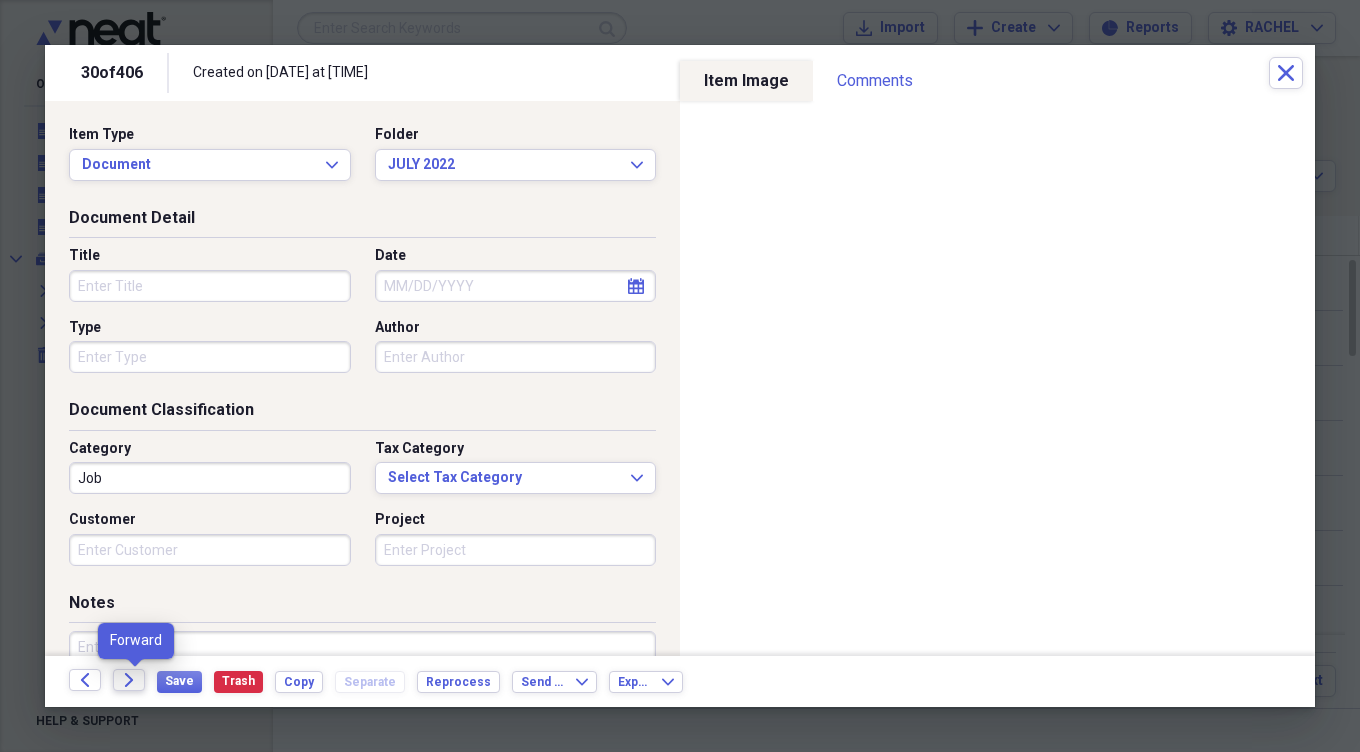 click on "Forward" 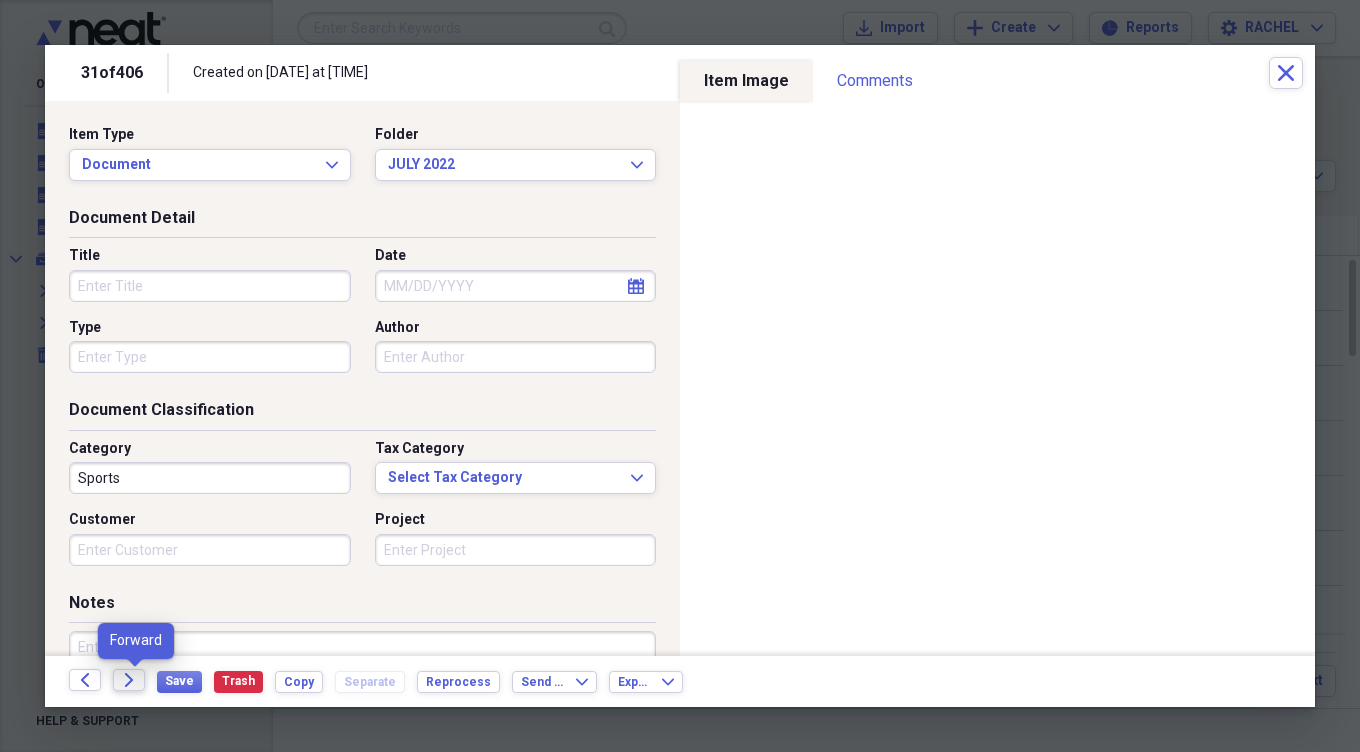 click on "Forward" at bounding box center (129, 680) 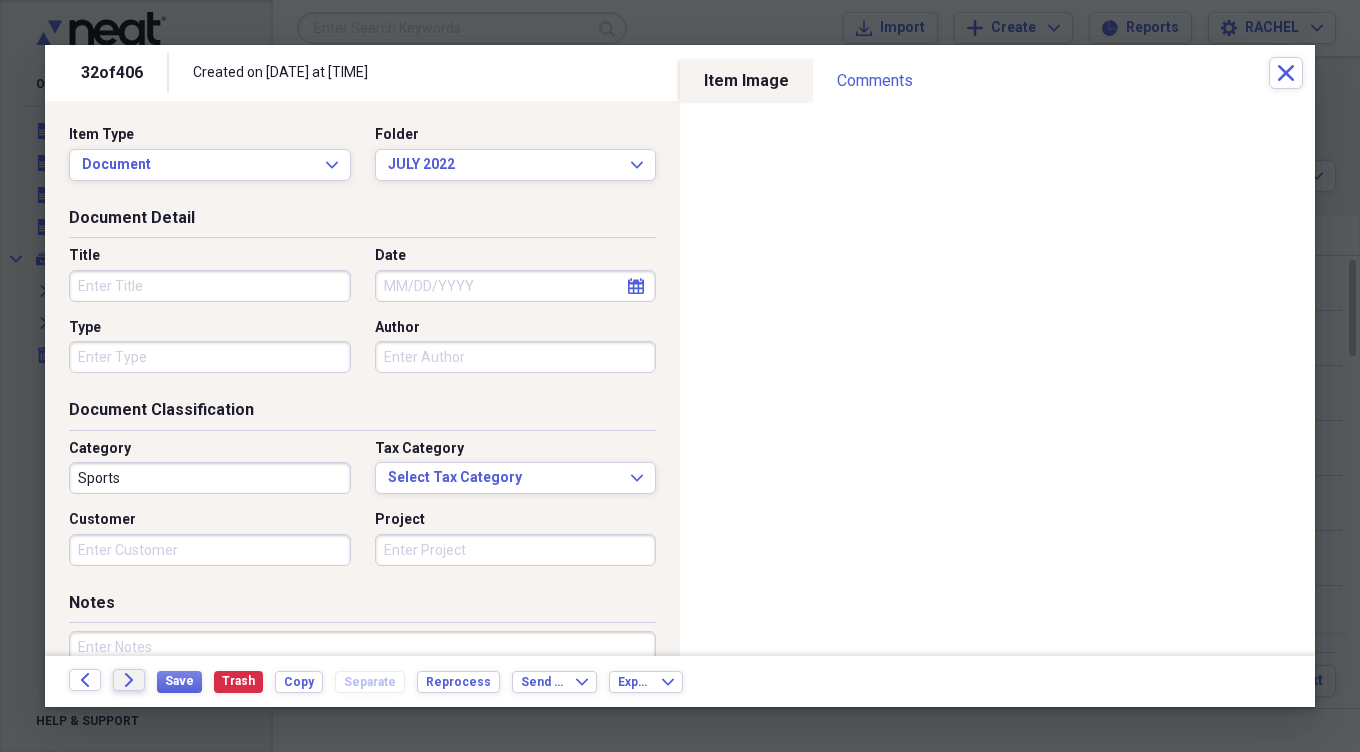 click on "Forward" at bounding box center (129, 680) 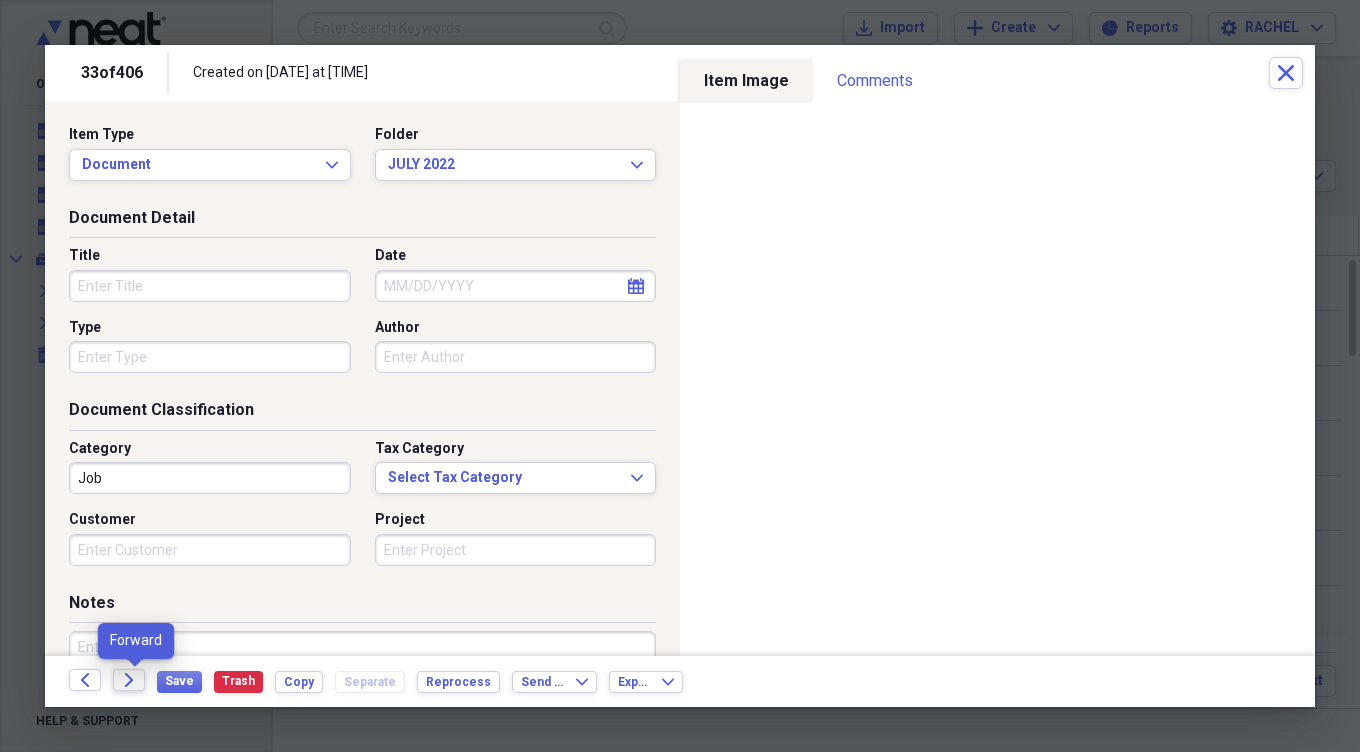 click 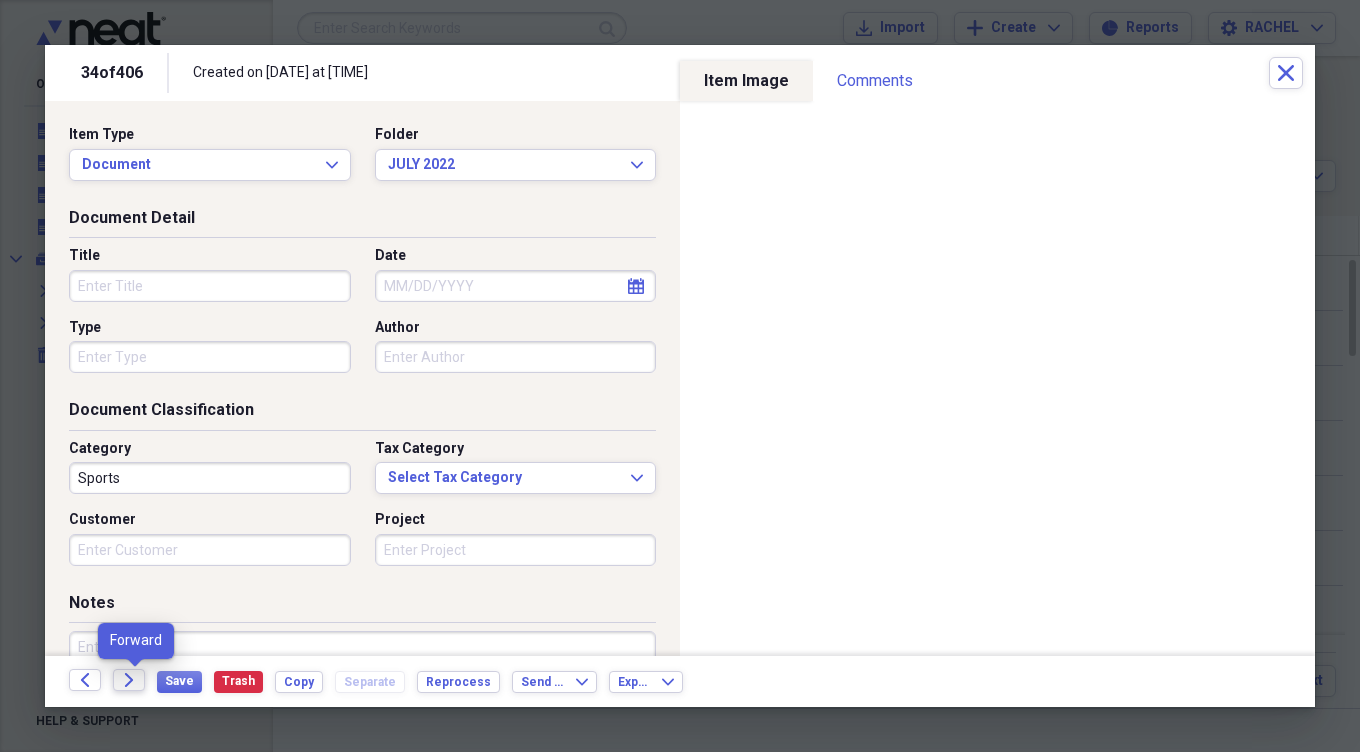click on "Forward" 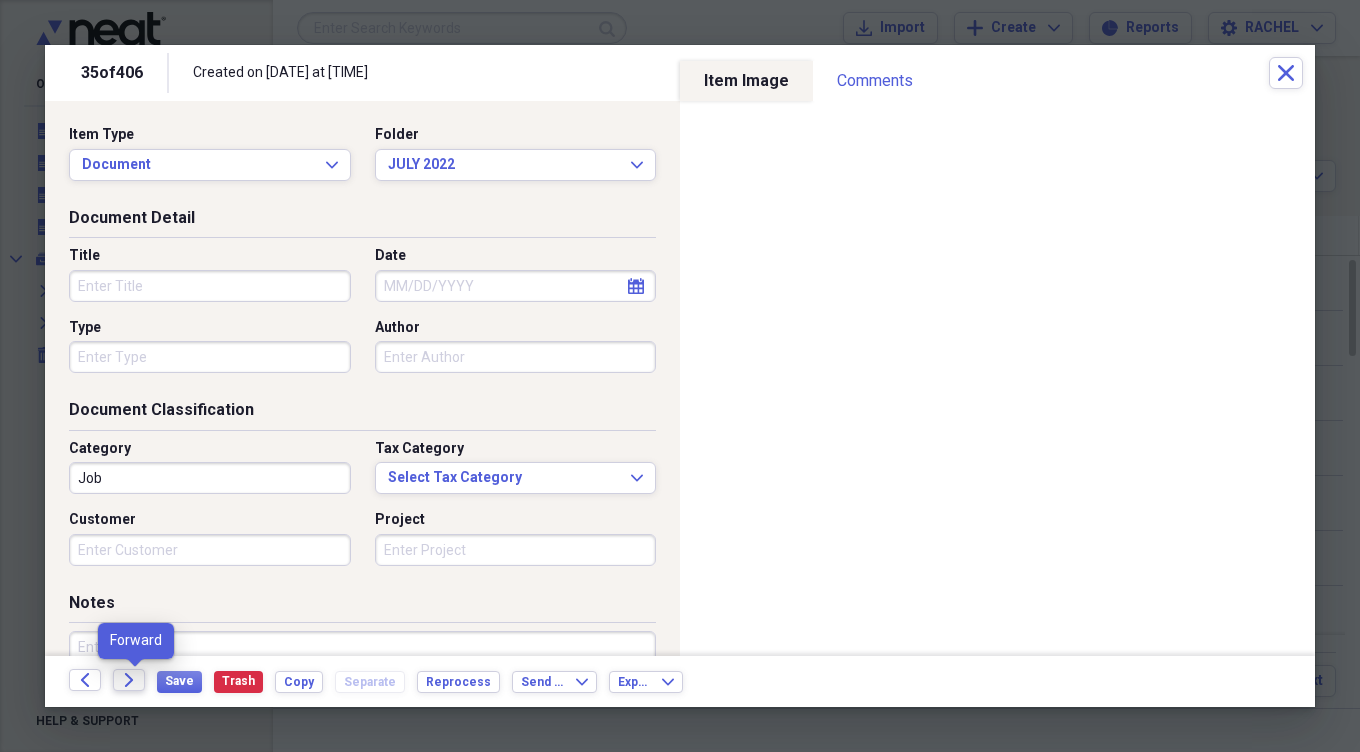 click 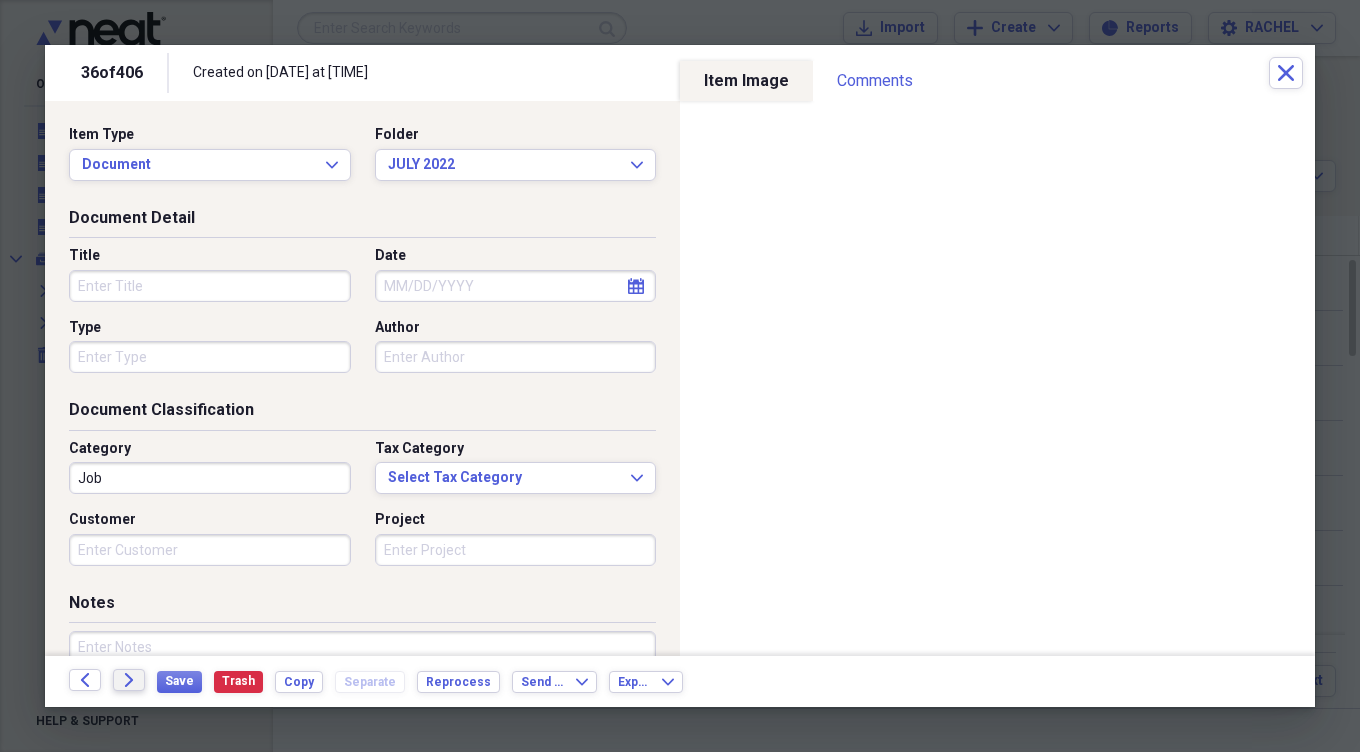 click on "Forward" 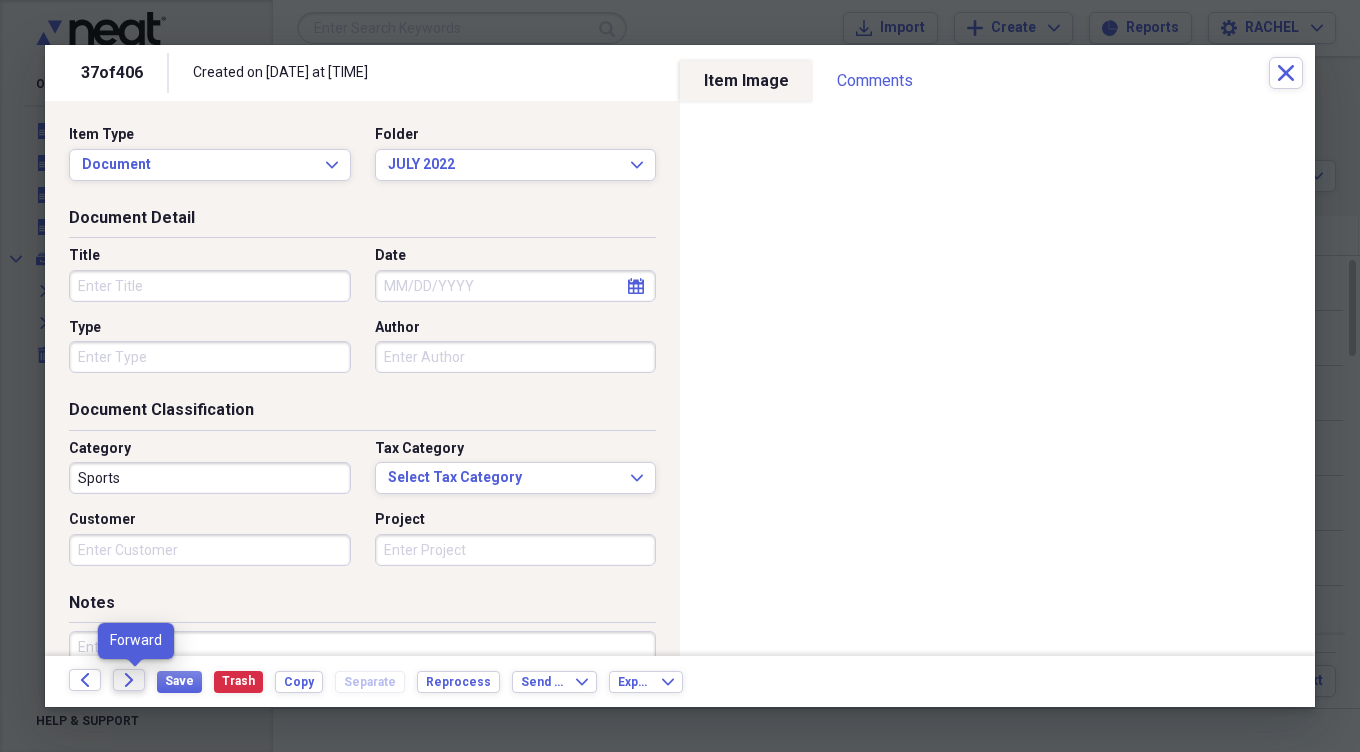 click on "Forward" 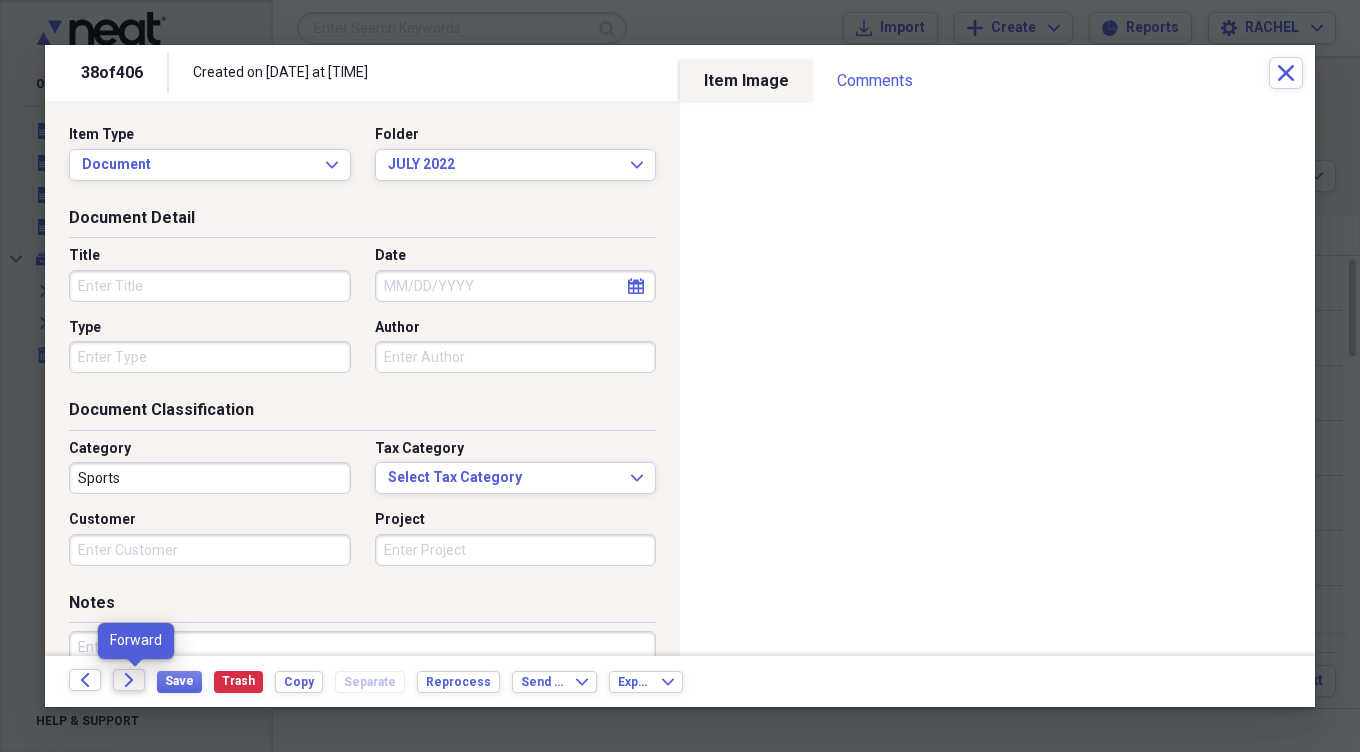 click on "Forward" at bounding box center (129, 680) 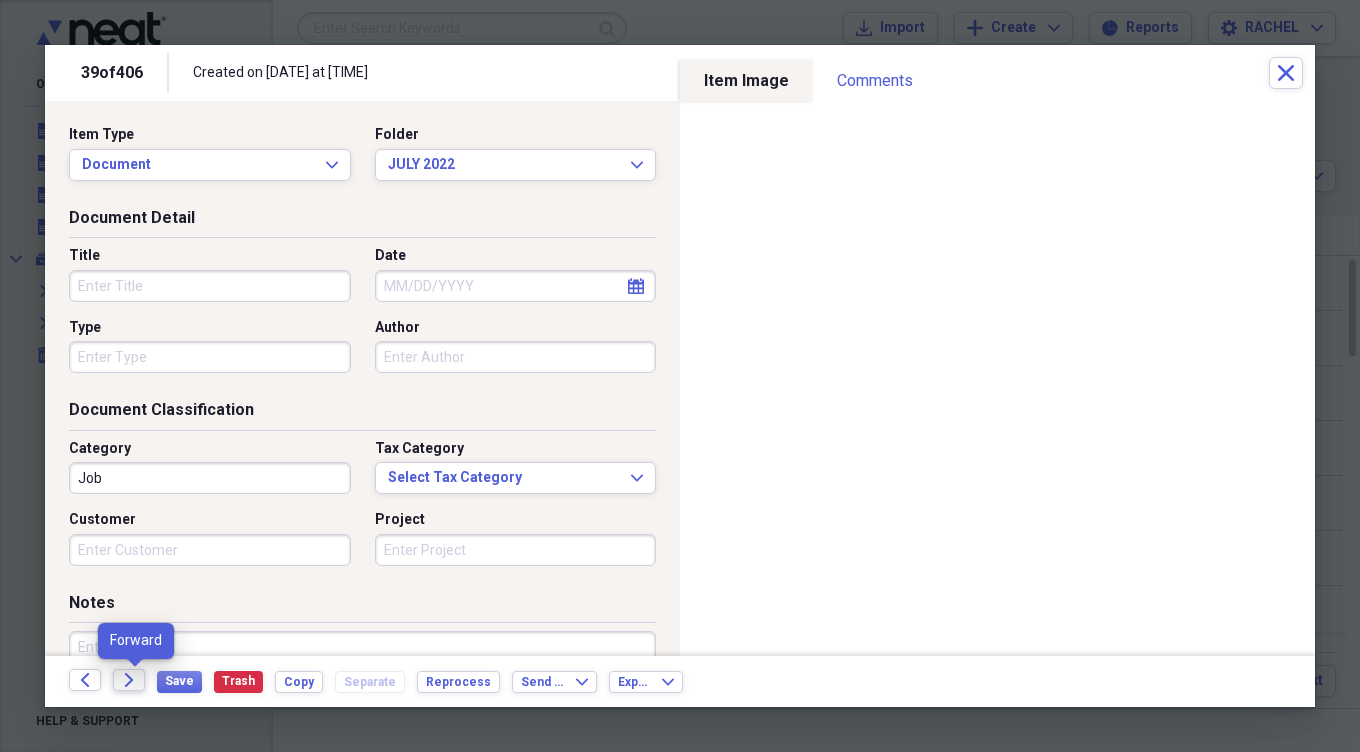 click on "Forward" at bounding box center (129, 680) 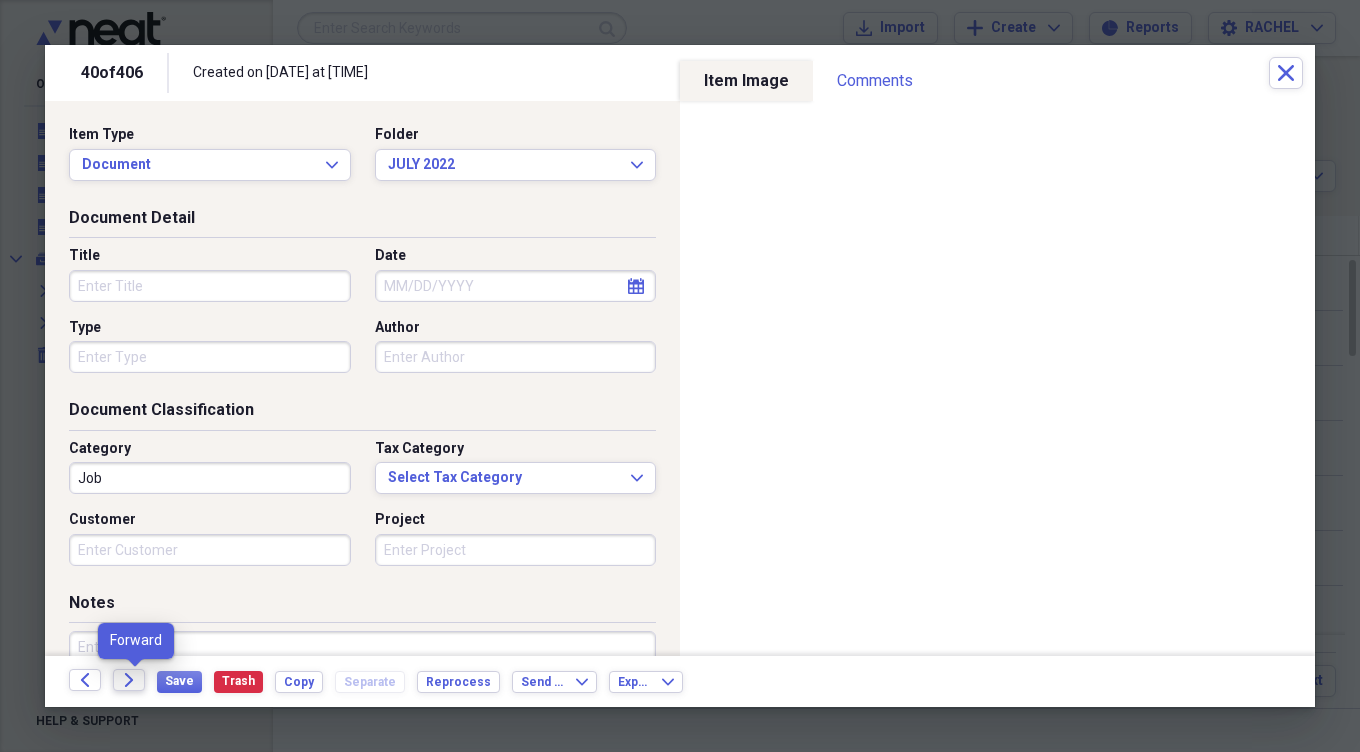 click on "Forward" 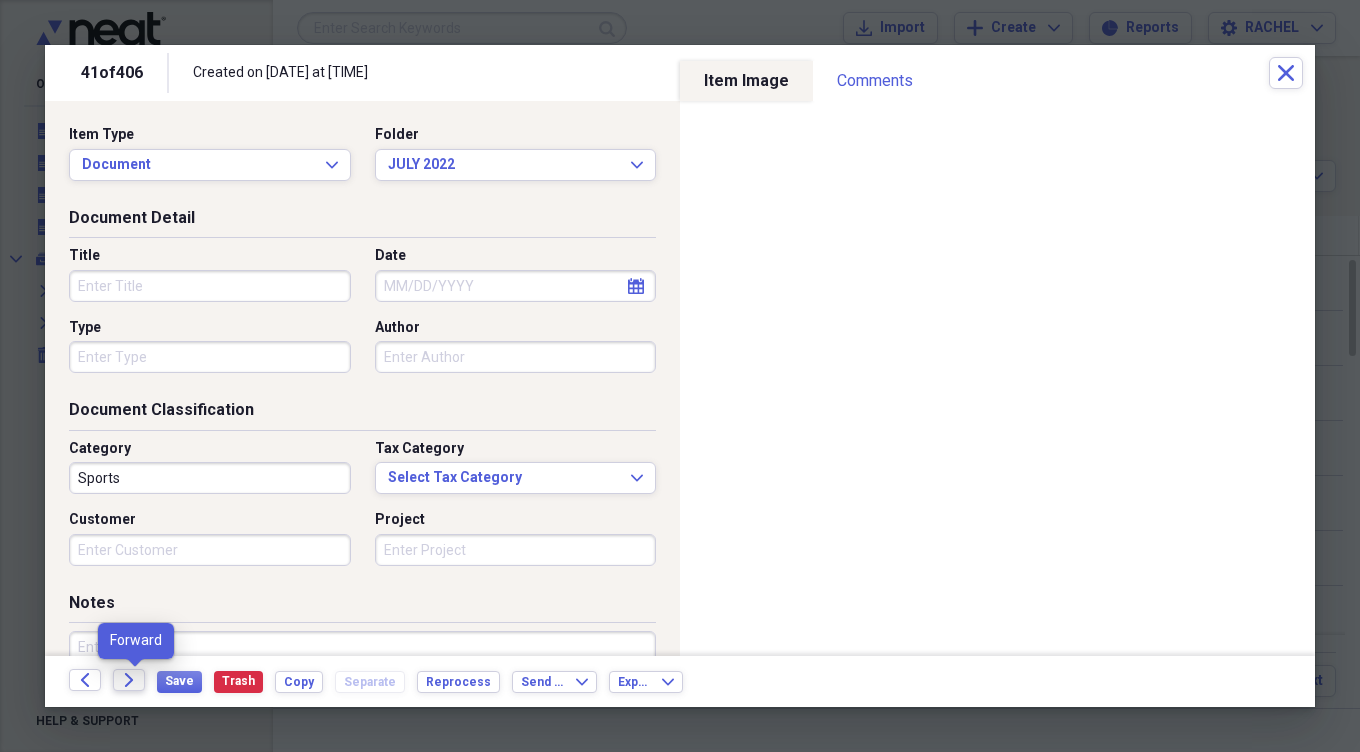 click on "Forward" at bounding box center (129, 680) 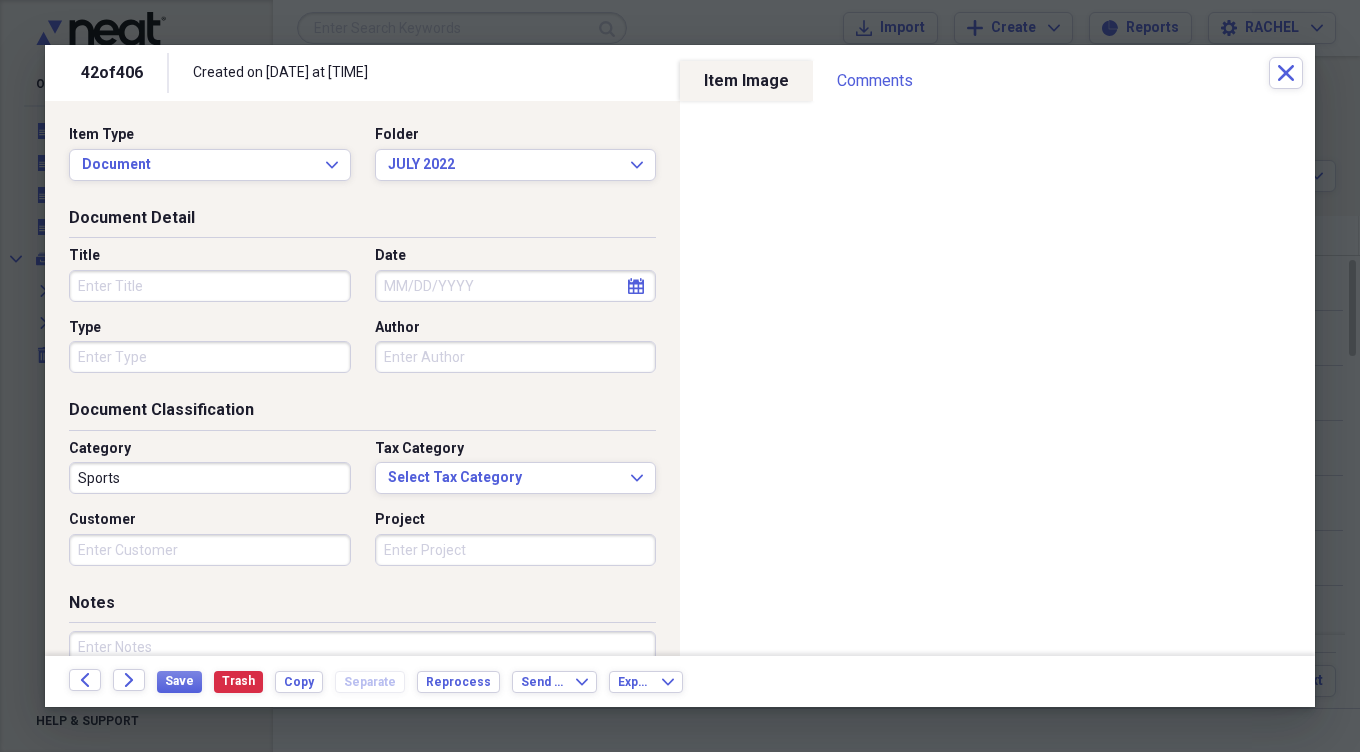 click on "Created on 07/02/2025 at 11:41 am" at bounding box center [417, 73] 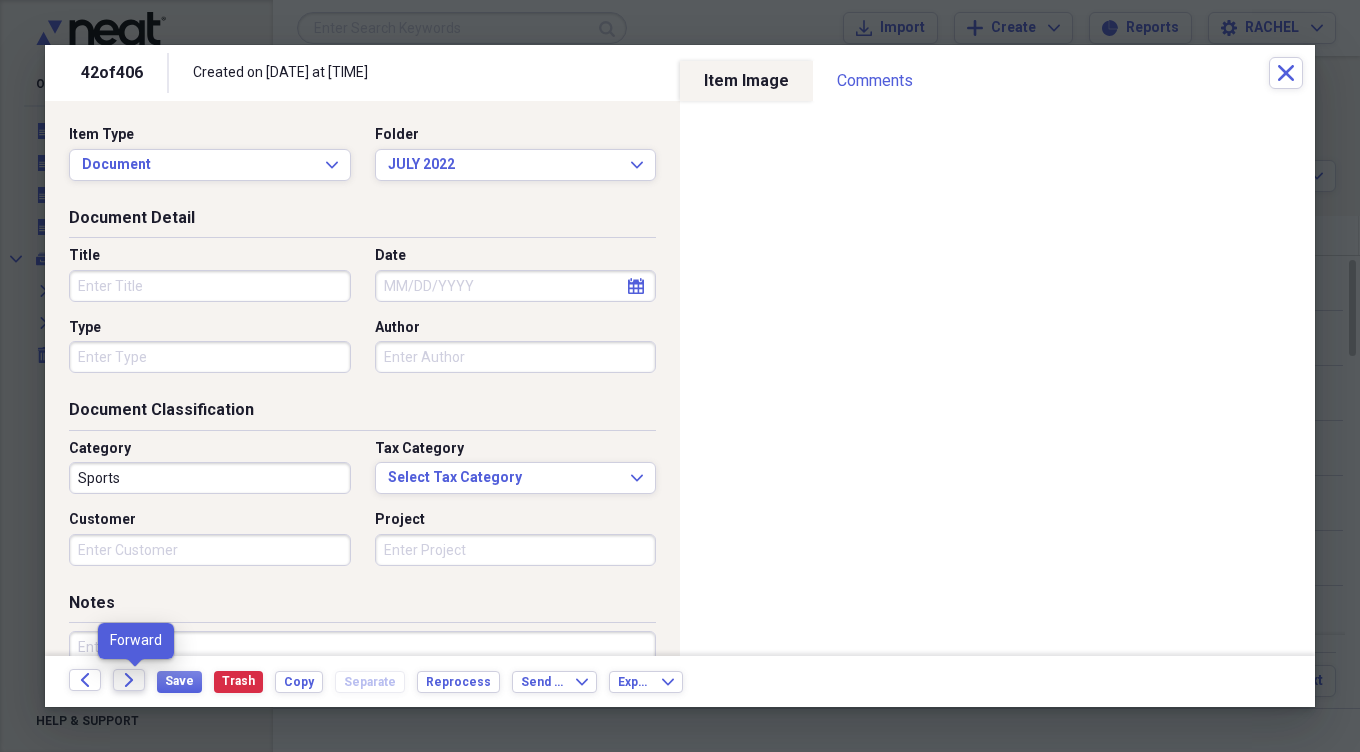 click on "Forward" at bounding box center (129, 680) 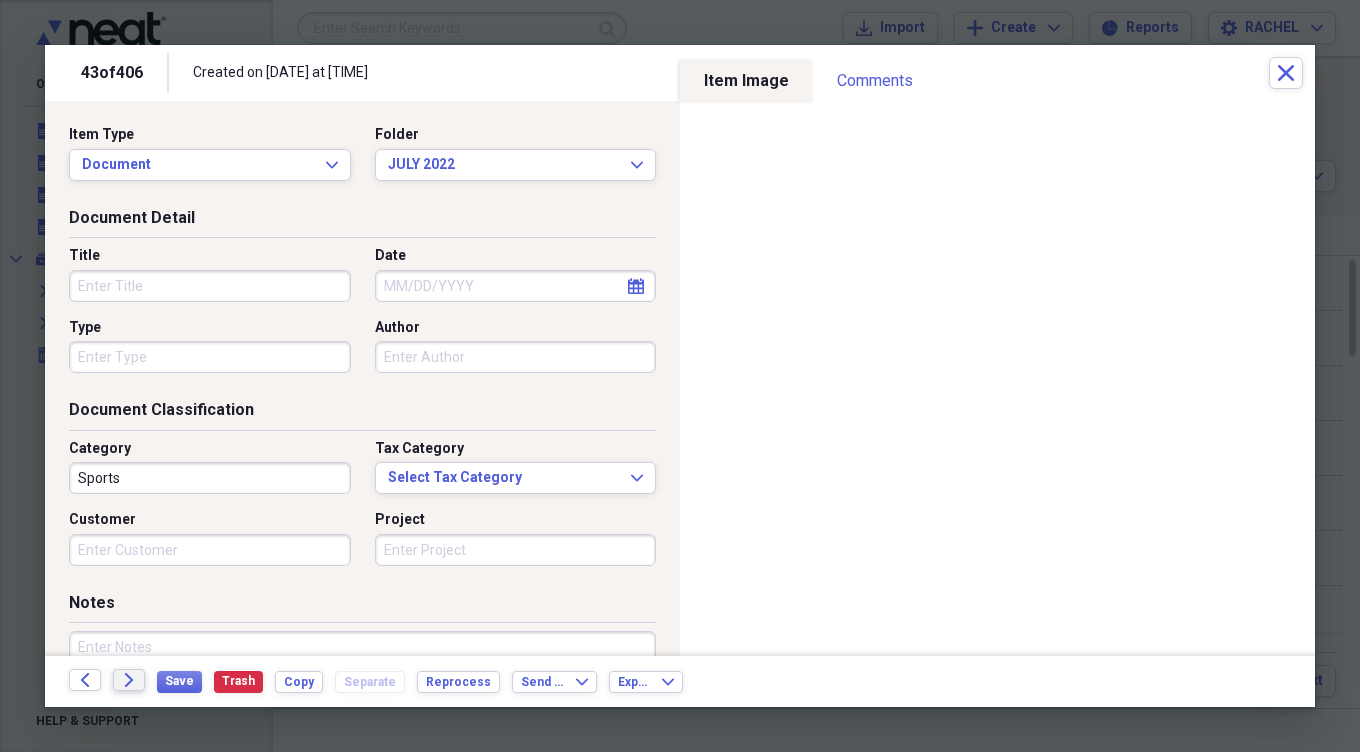 click on "Forward" 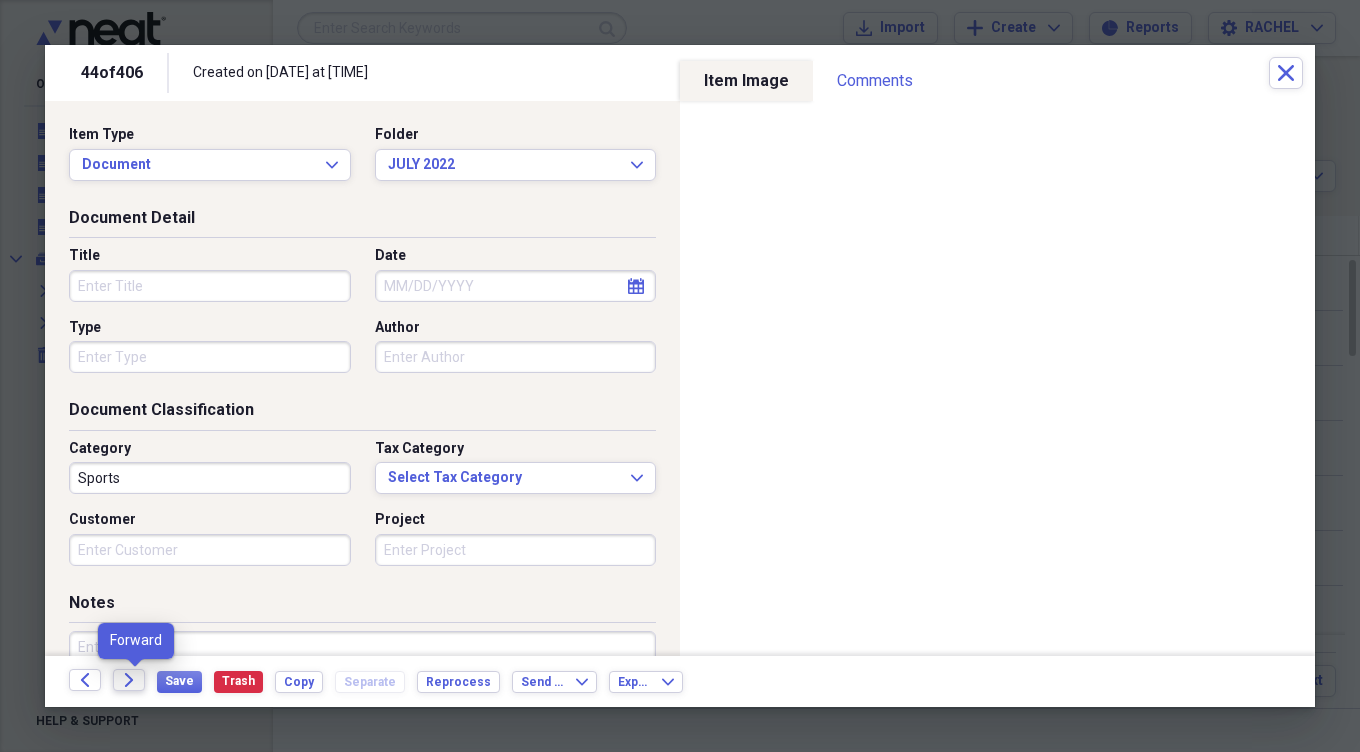 click on "Forward" at bounding box center [129, 680] 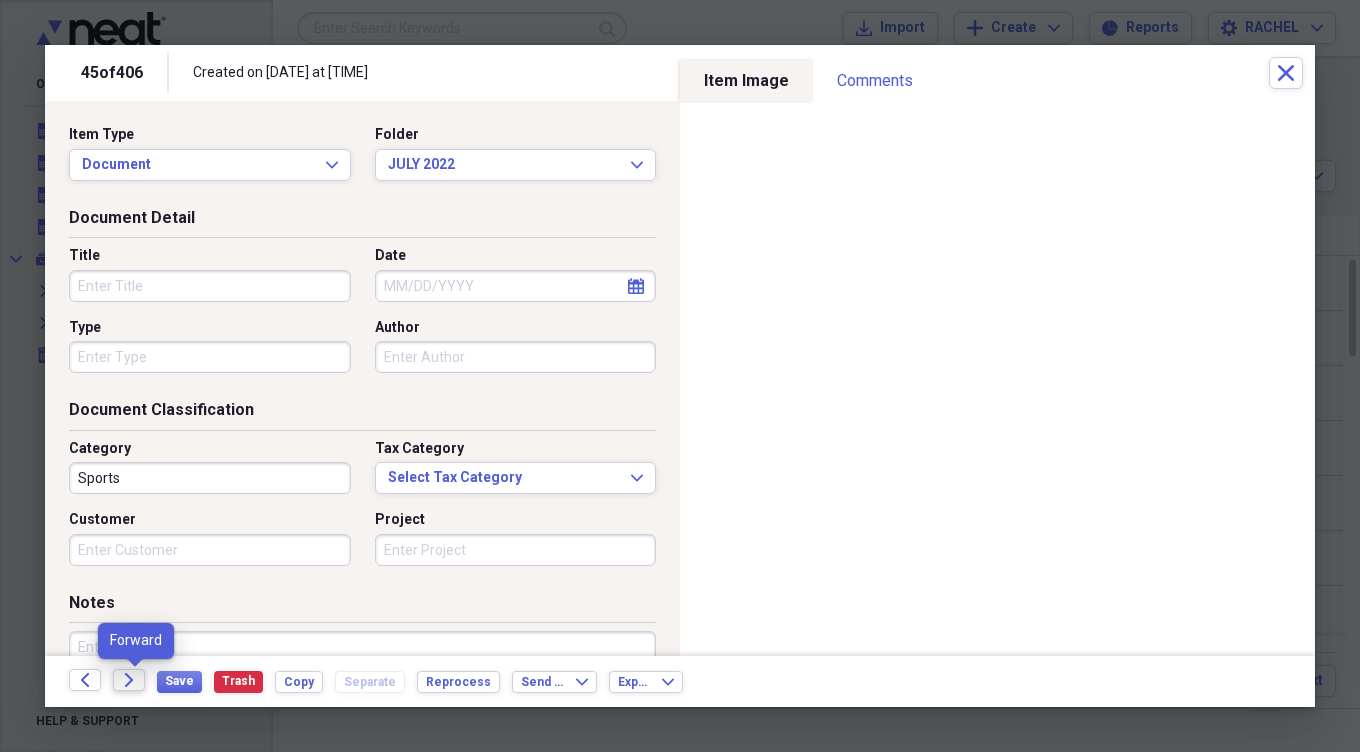 click on "Forward" at bounding box center [129, 680] 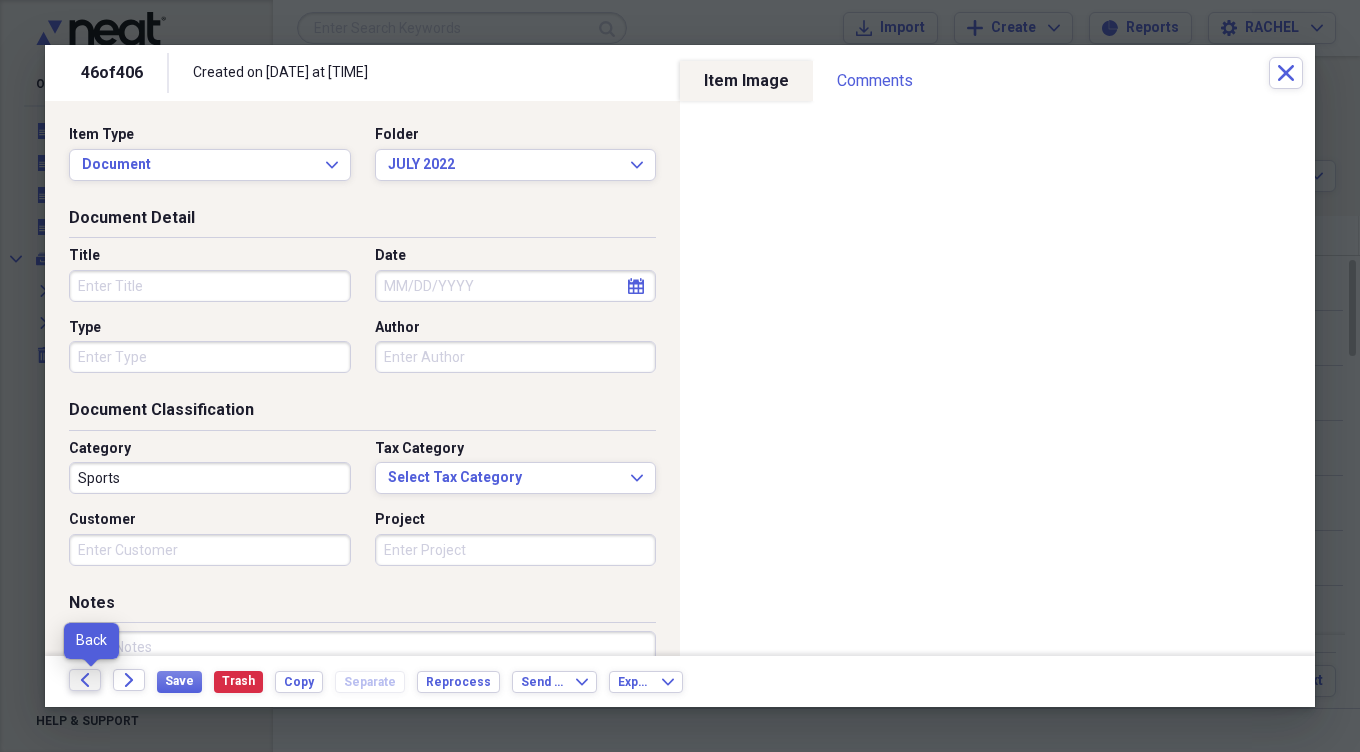 click on "Back" at bounding box center (85, 680) 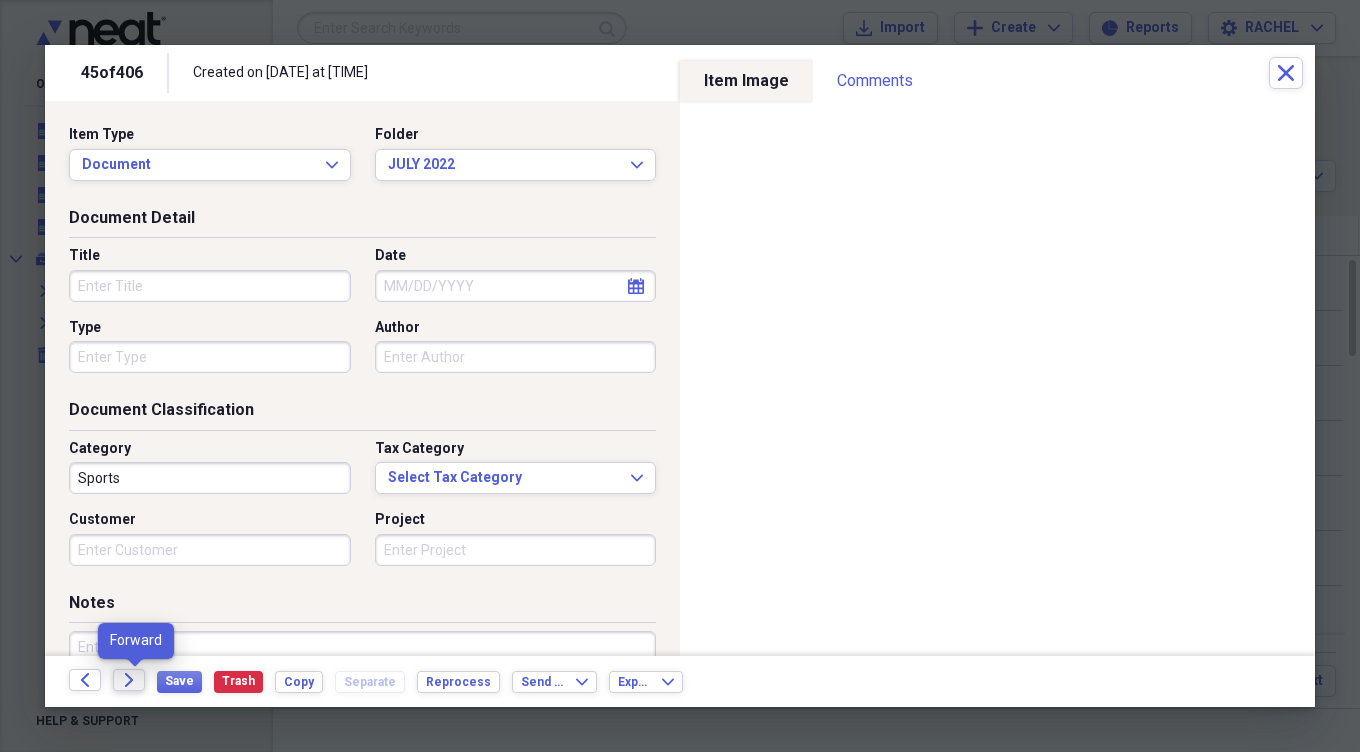 click on "Forward" 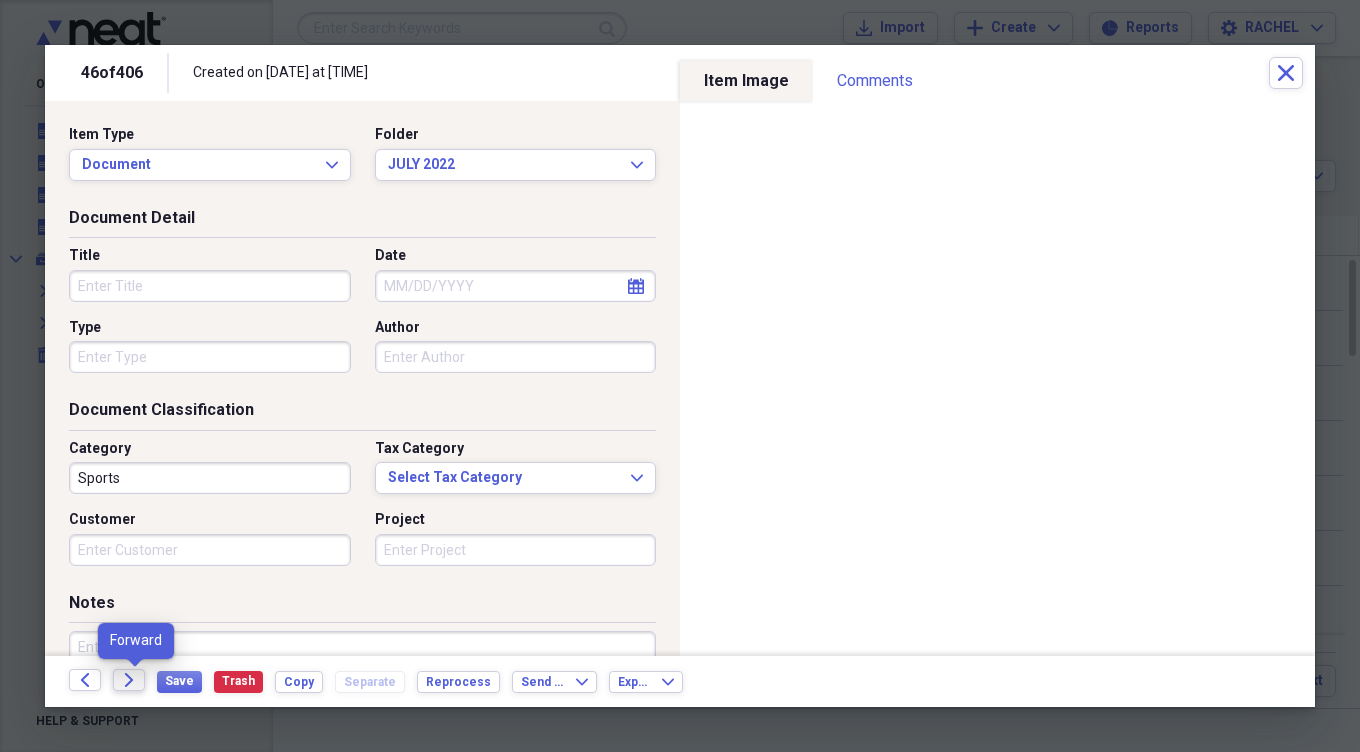 click on "Forward" 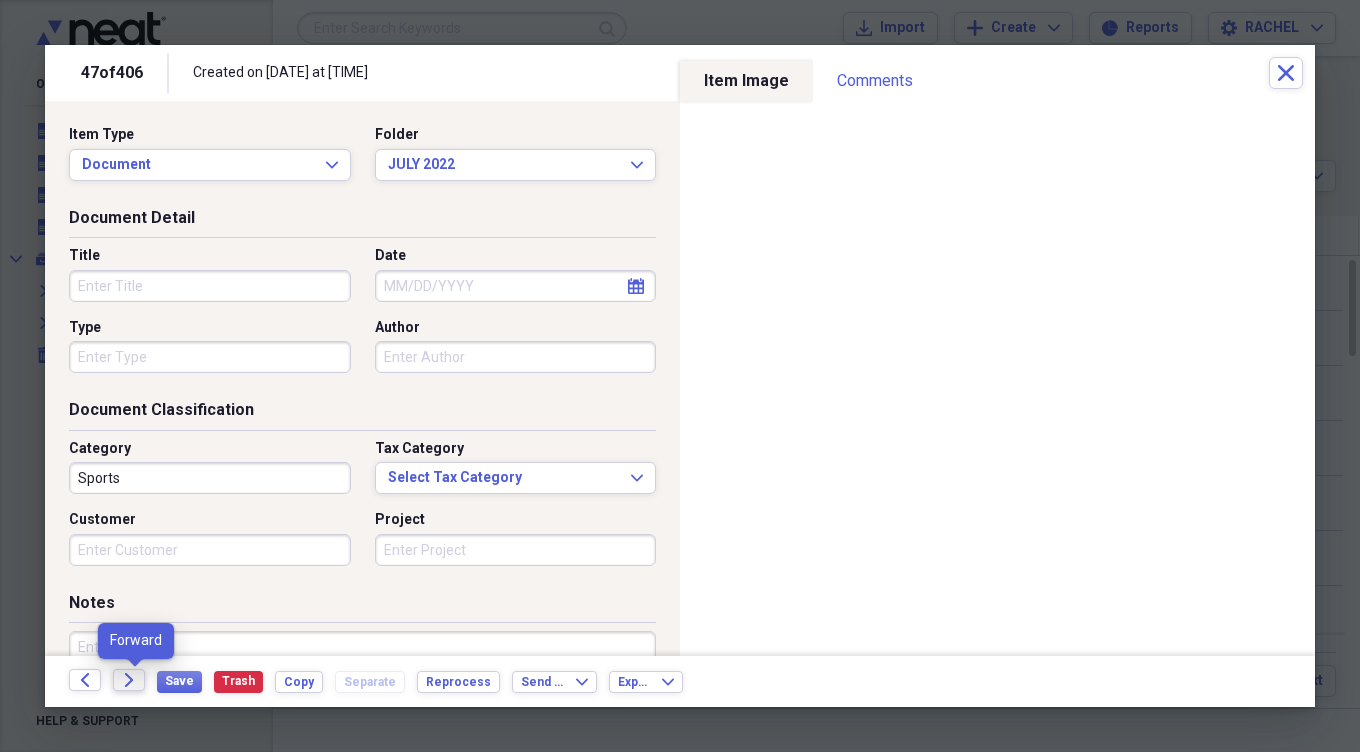 click on "Forward" 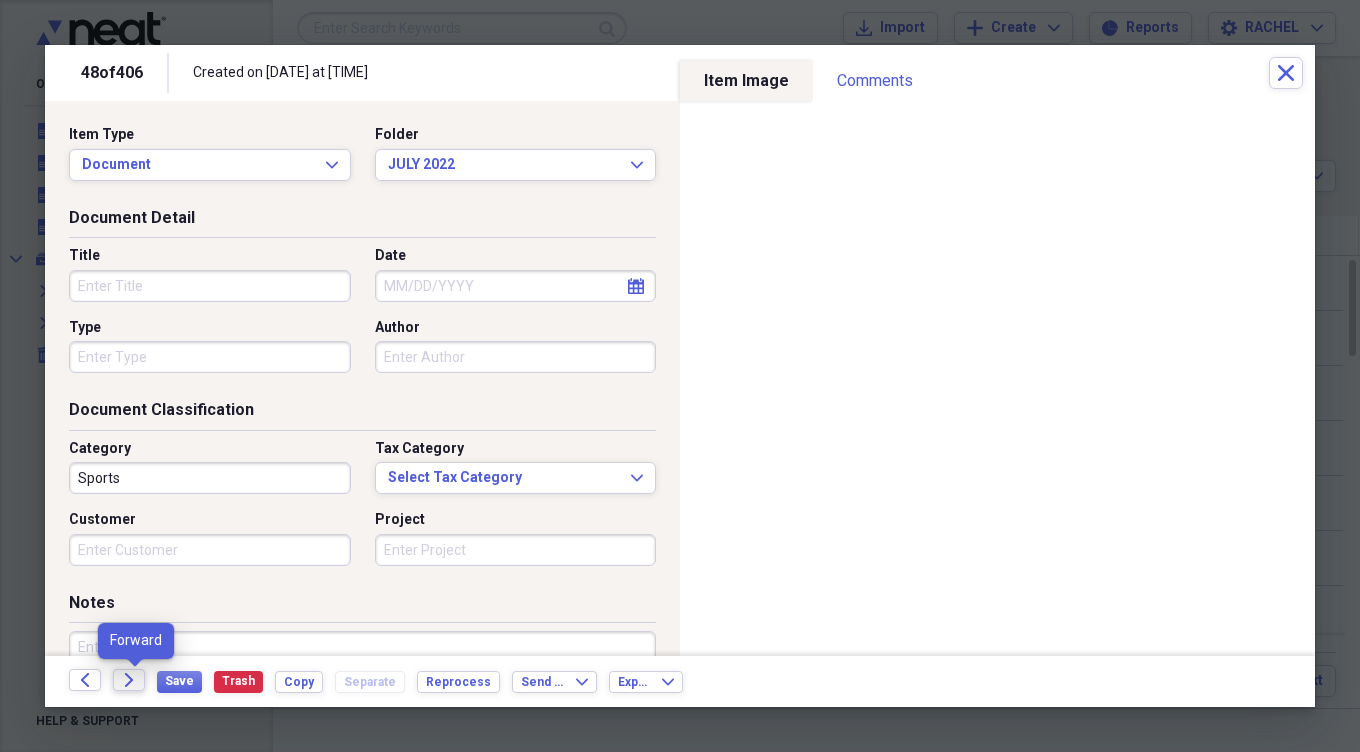 click on "Forward" at bounding box center [129, 680] 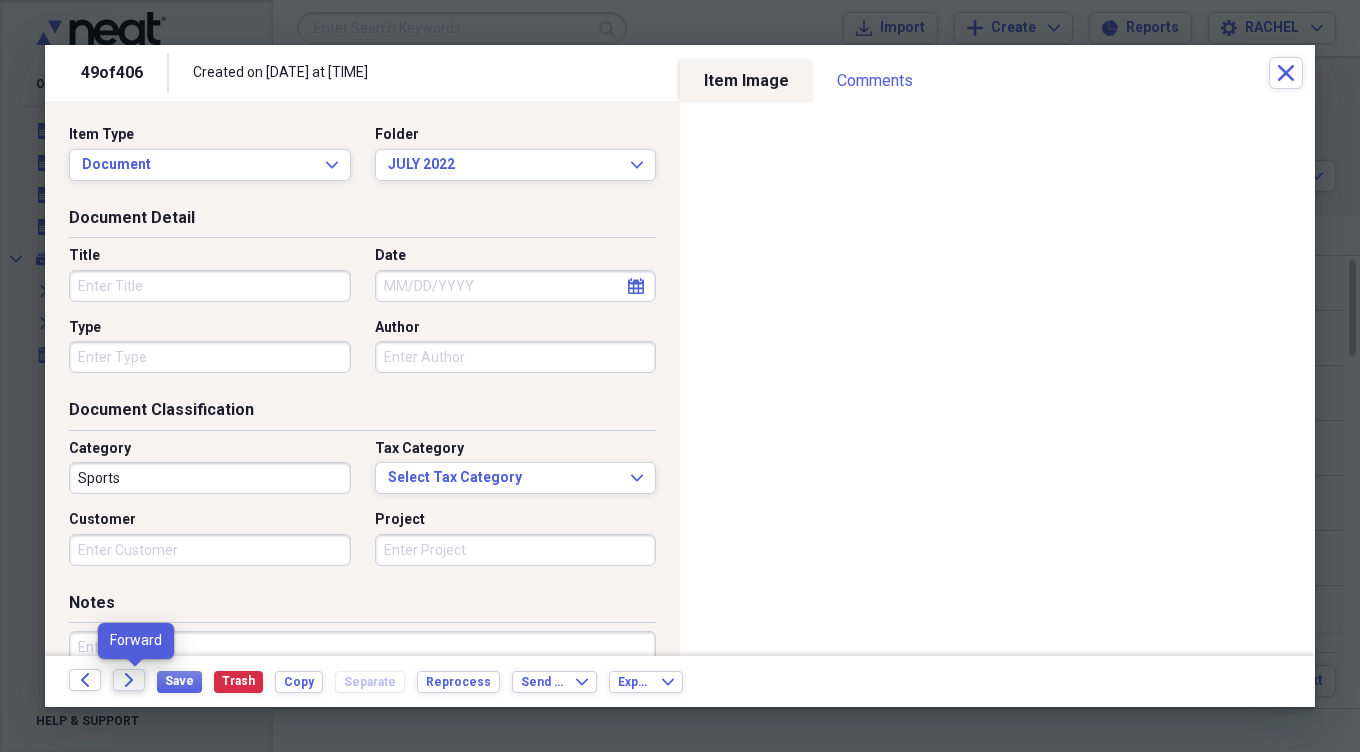 click on "Forward" at bounding box center (129, 680) 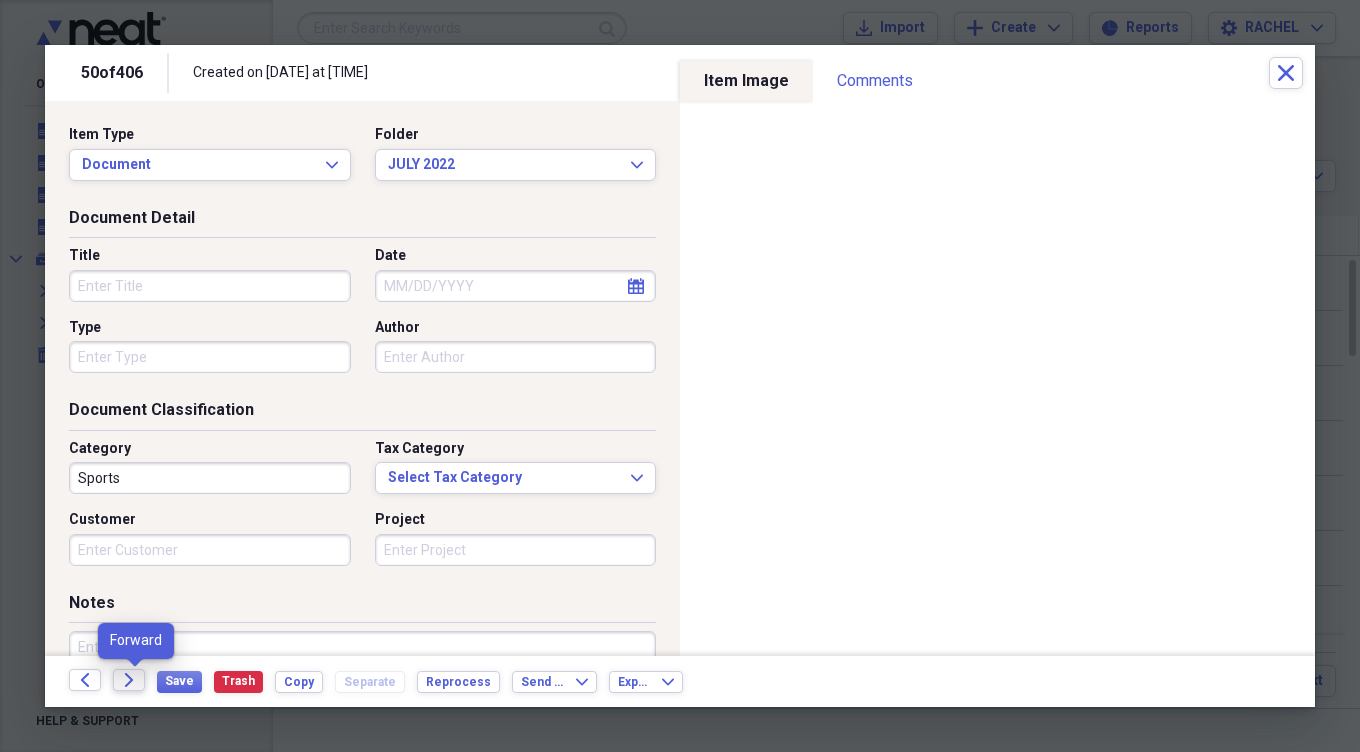 click 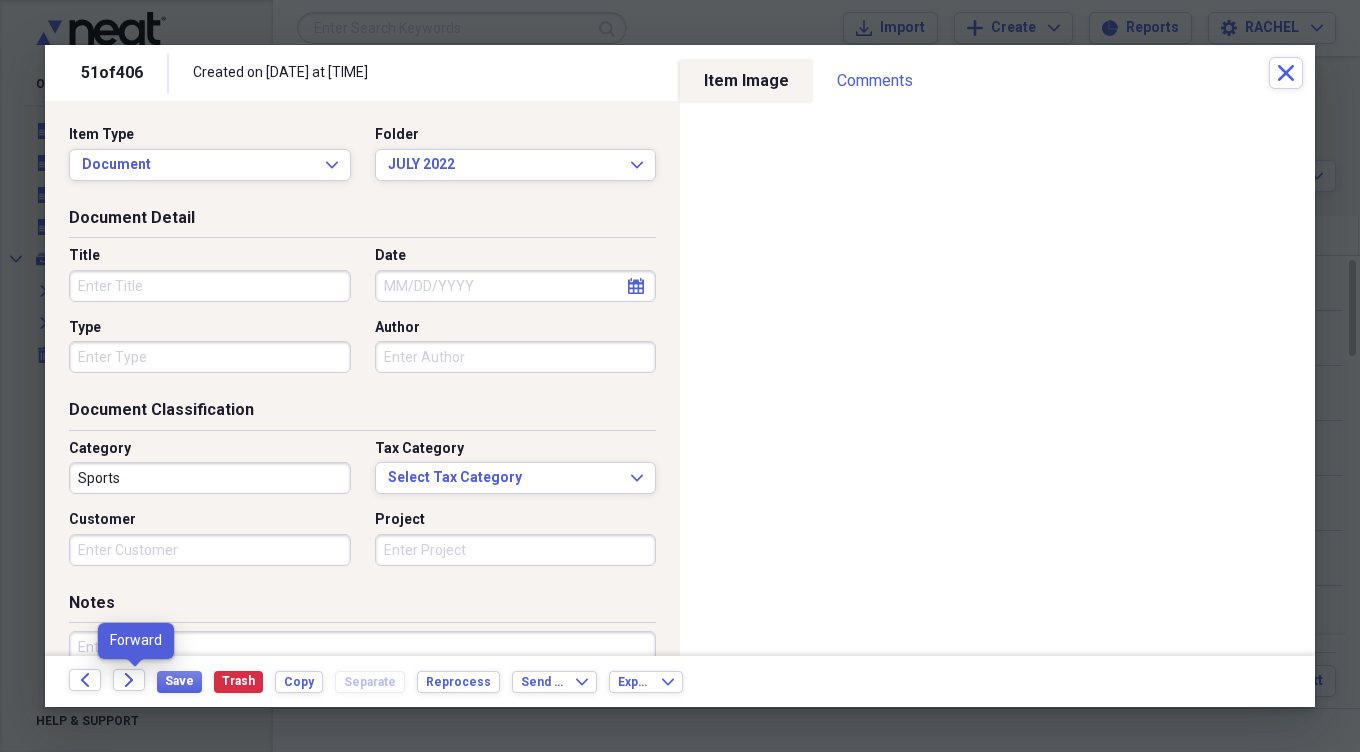 click on "Forward" at bounding box center (135, 681) 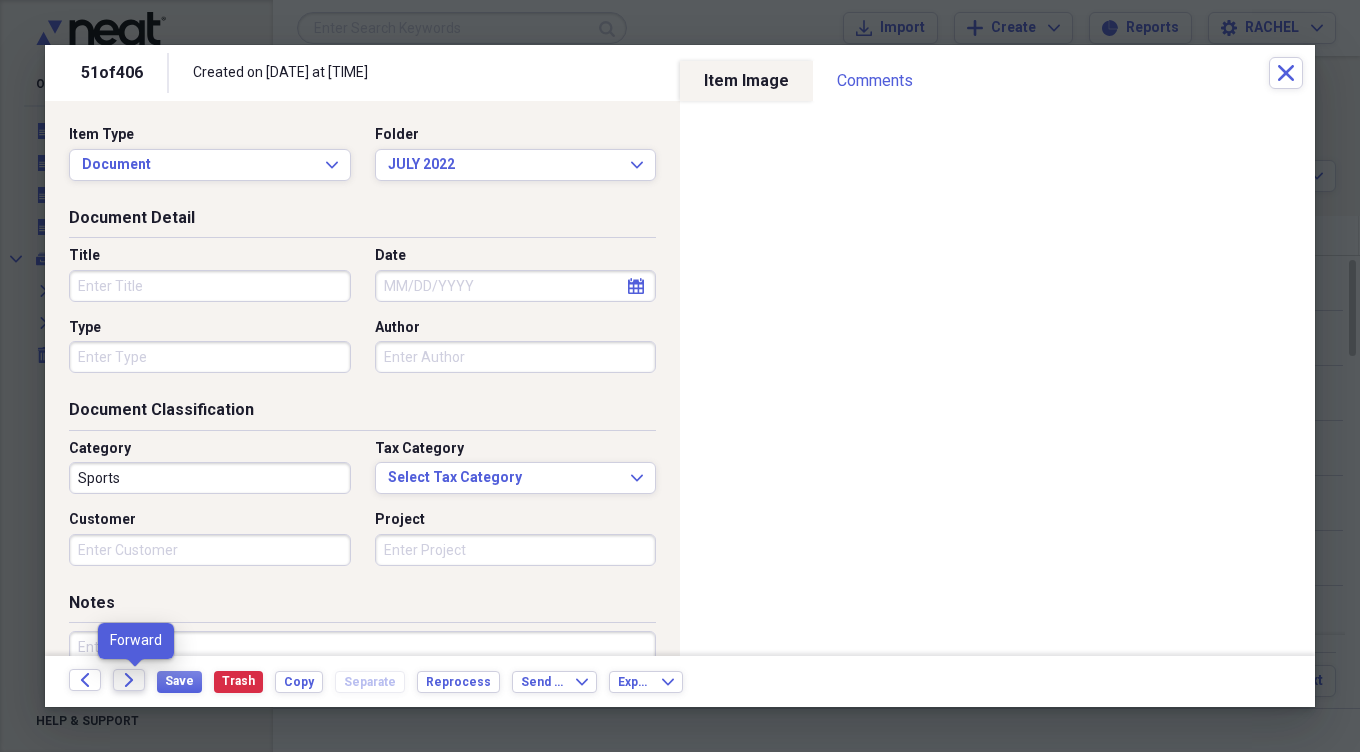 click on "Forward" 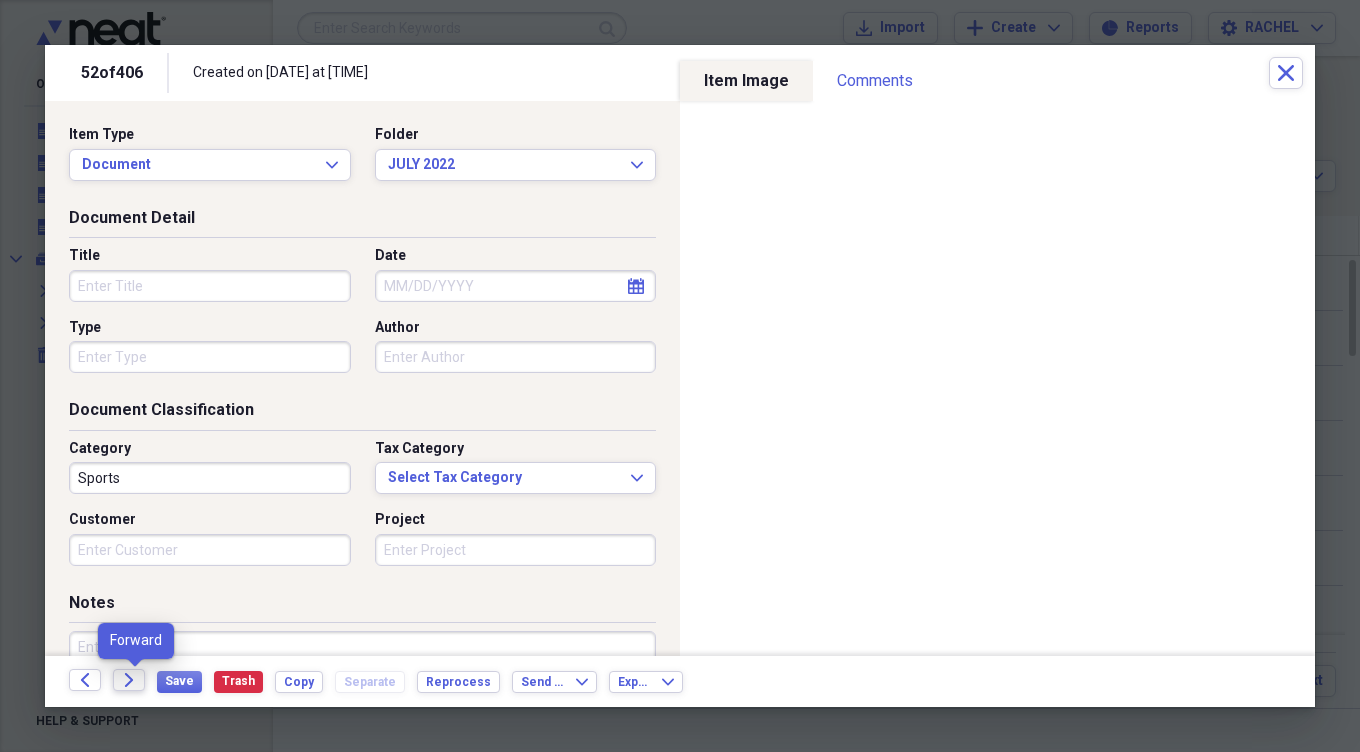 click on "Forward" at bounding box center [129, 680] 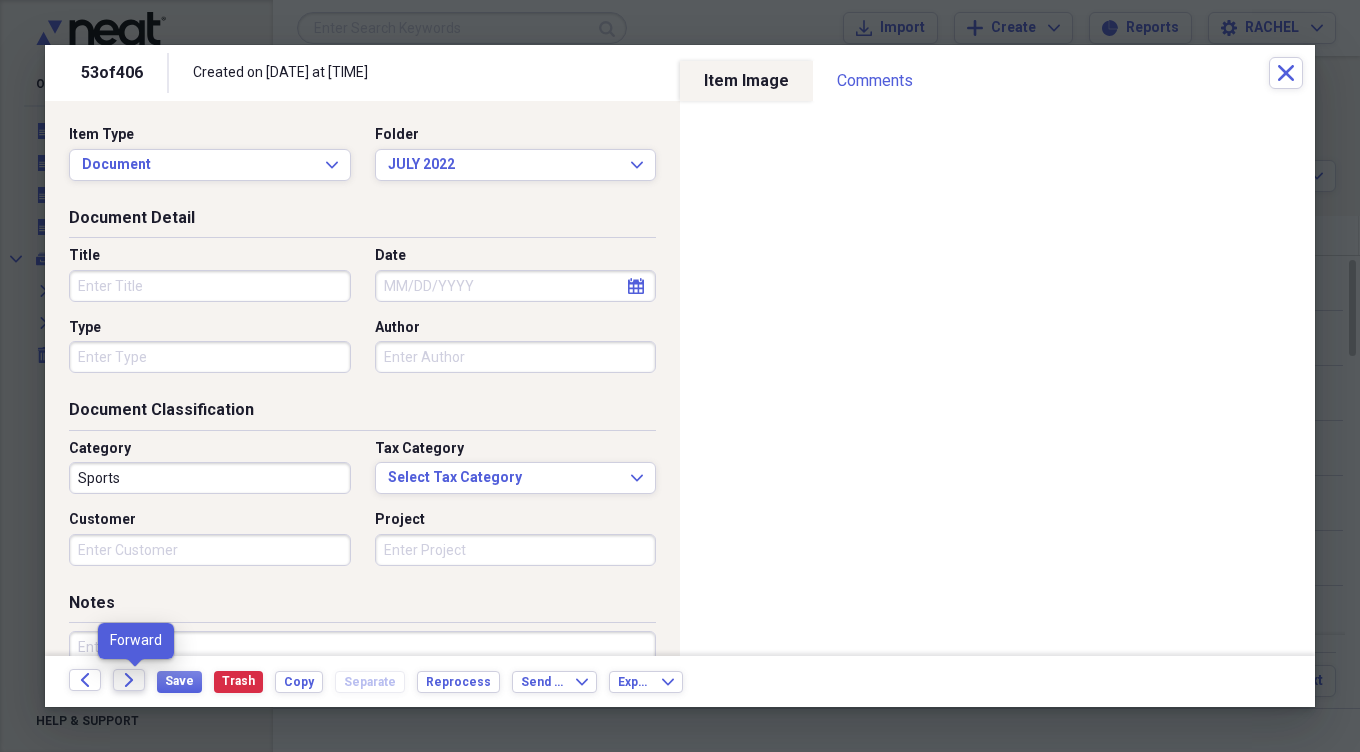 click on "Forward" 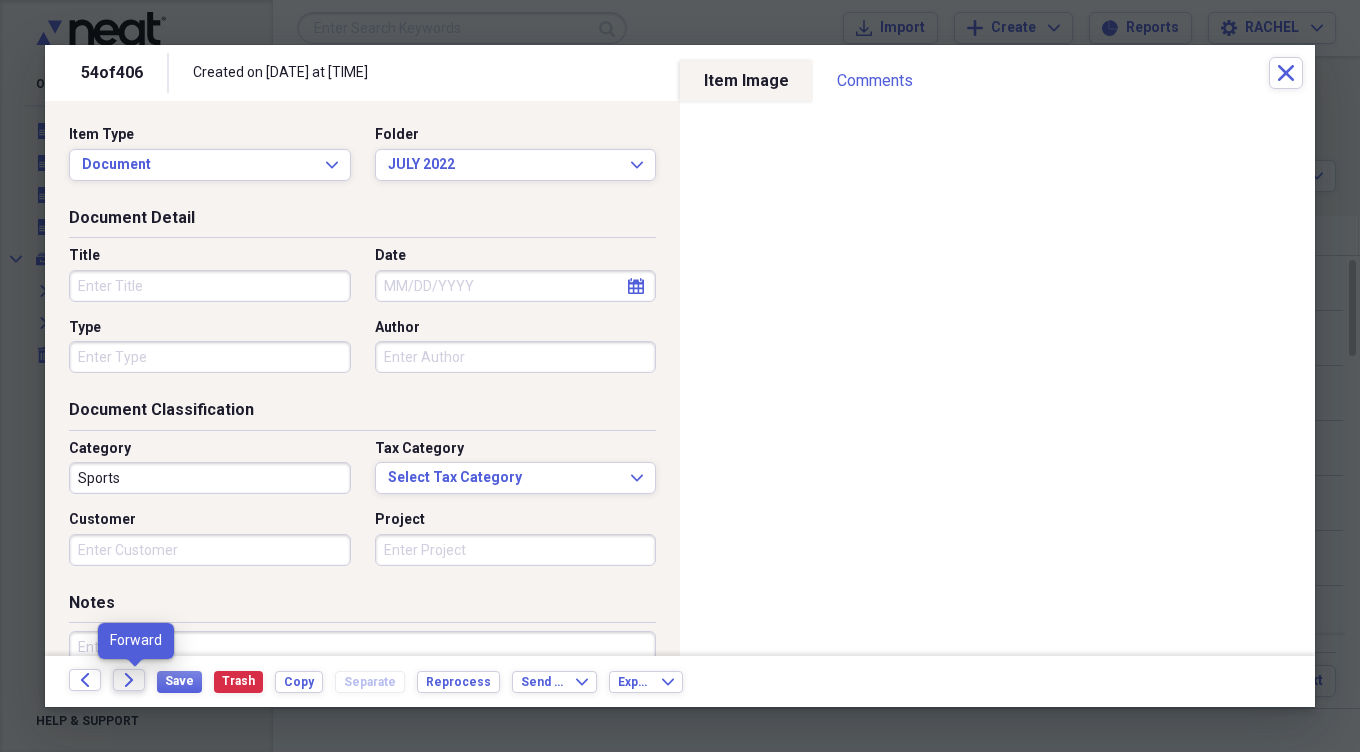 click 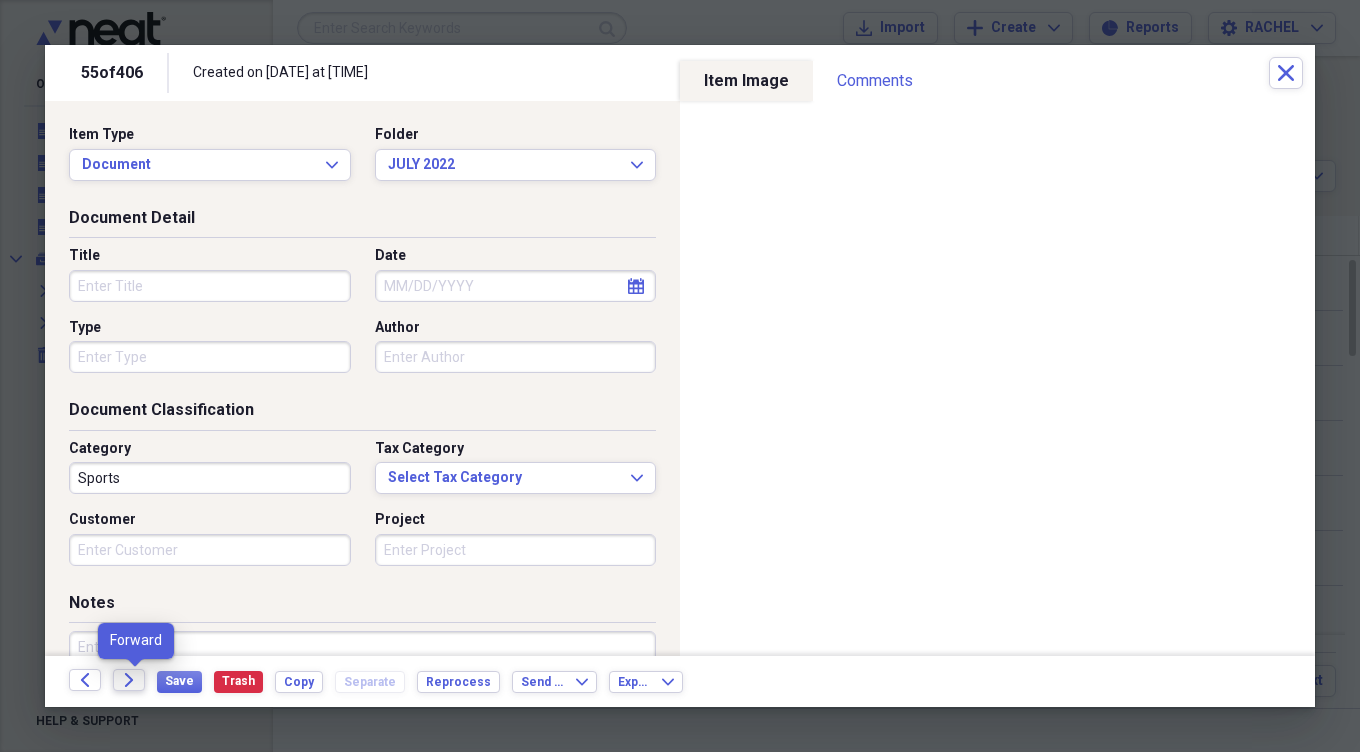 click 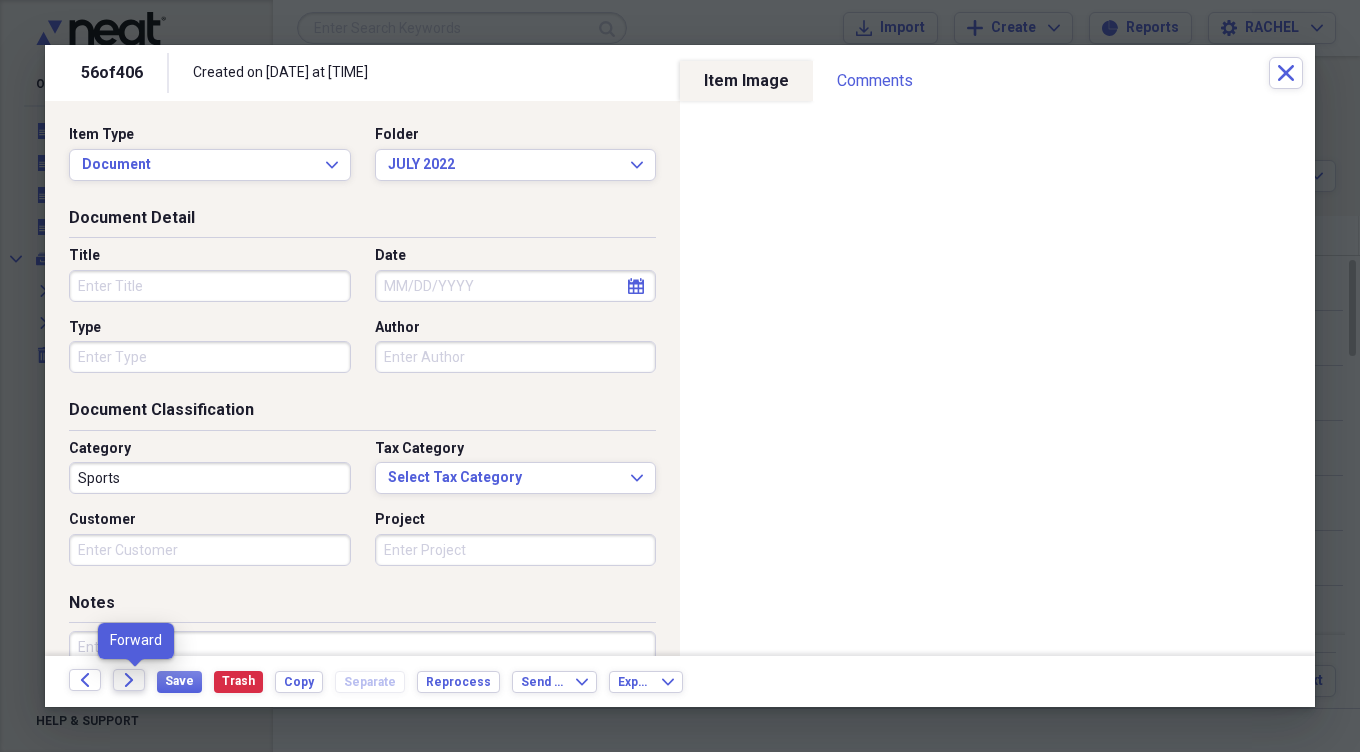 click on "Forward" at bounding box center [129, 680] 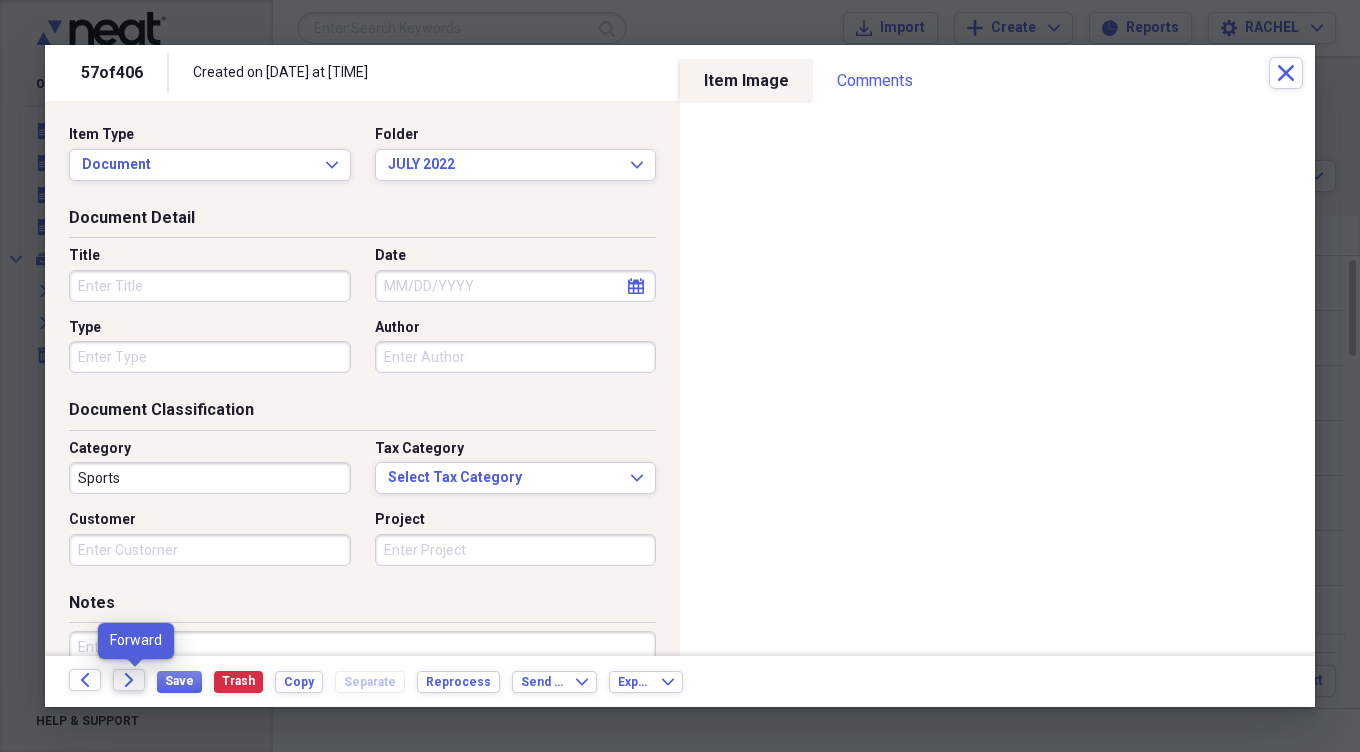 click on "Forward" at bounding box center [129, 680] 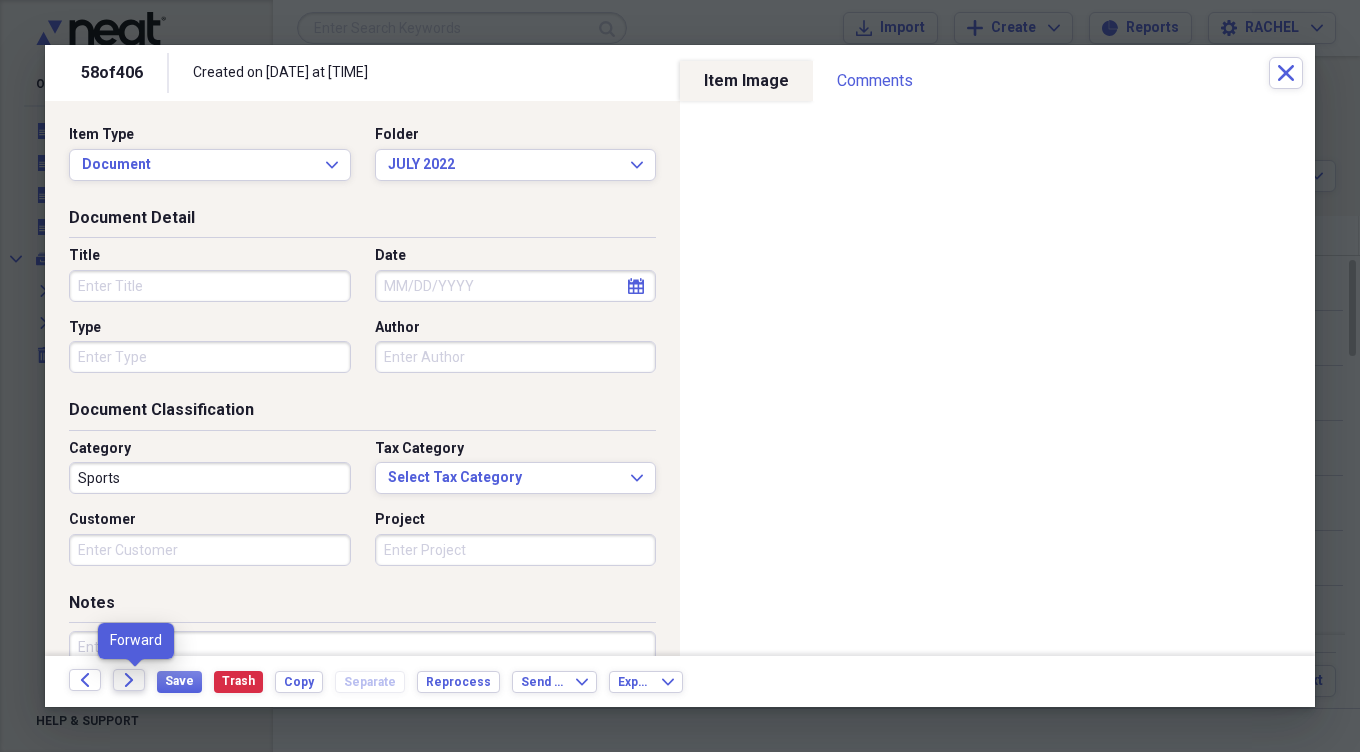 click 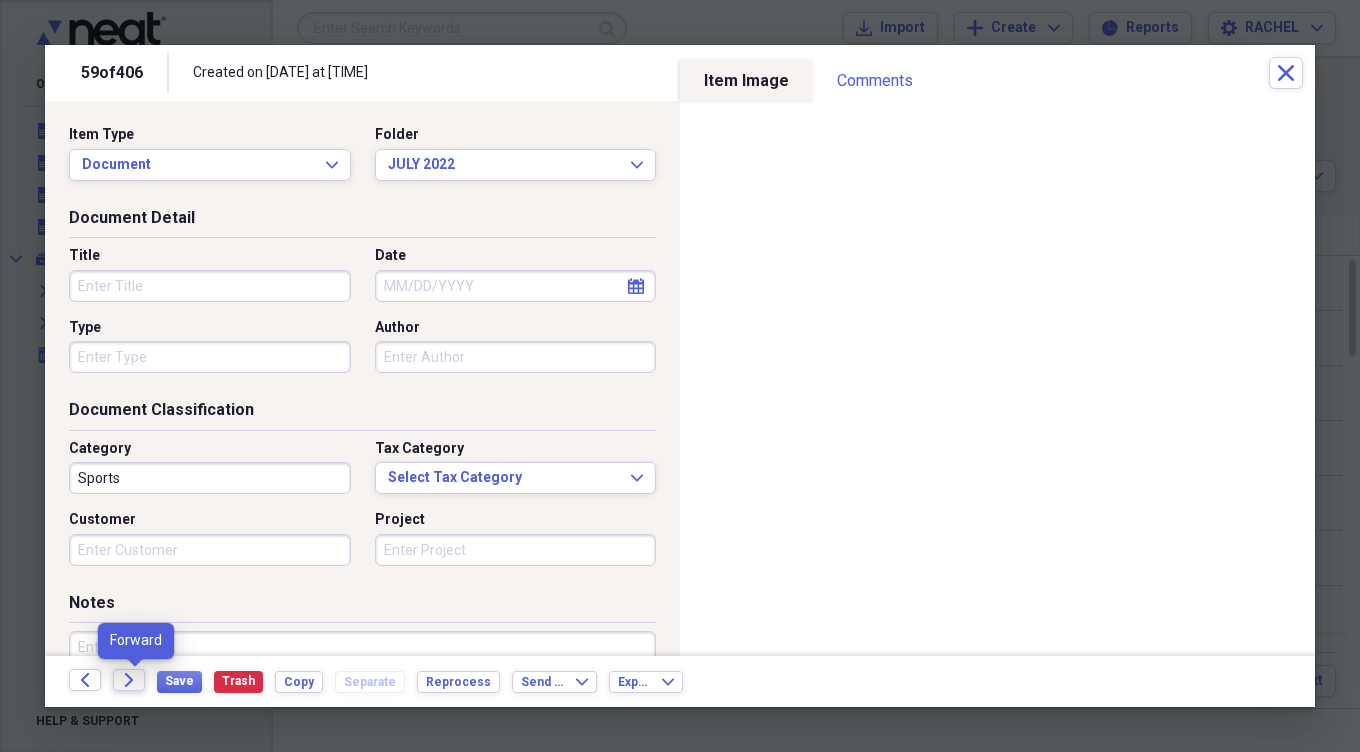 click on "Forward" 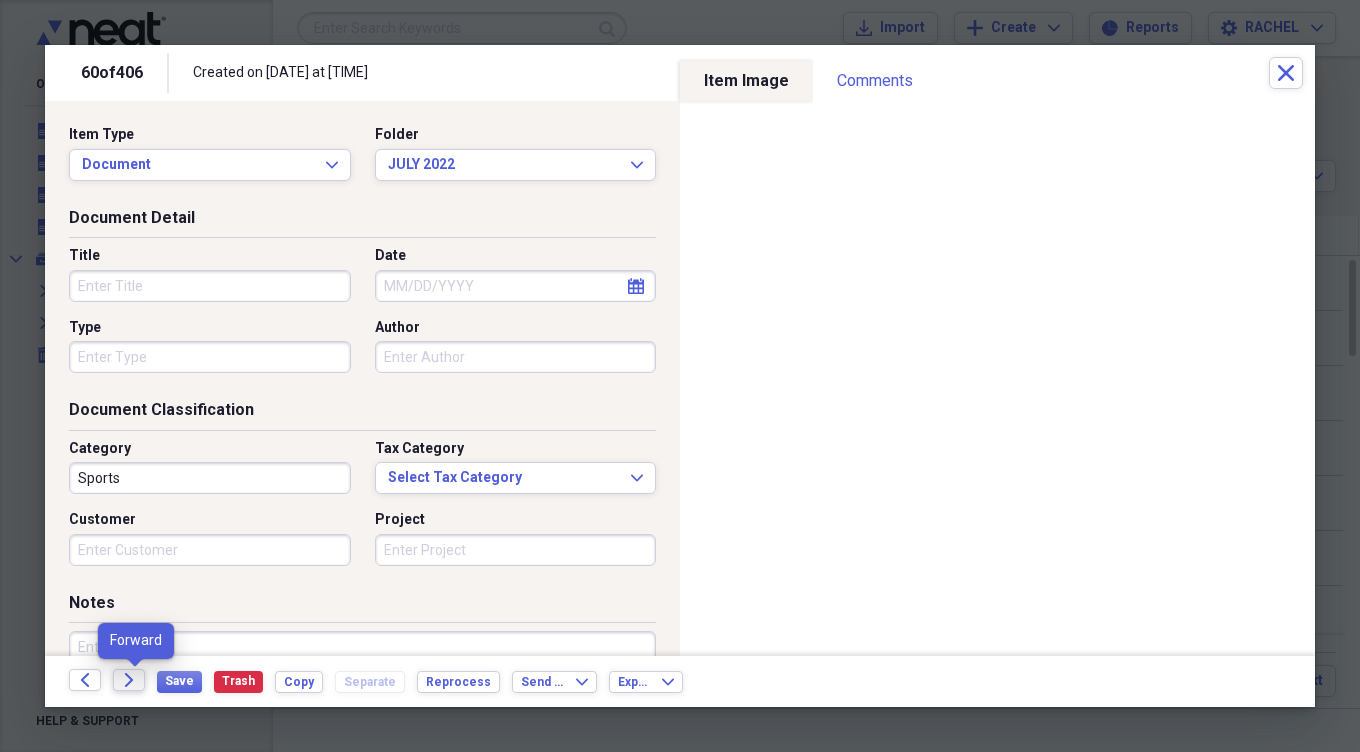 click on "Forward" at bounding box center (129, 680) 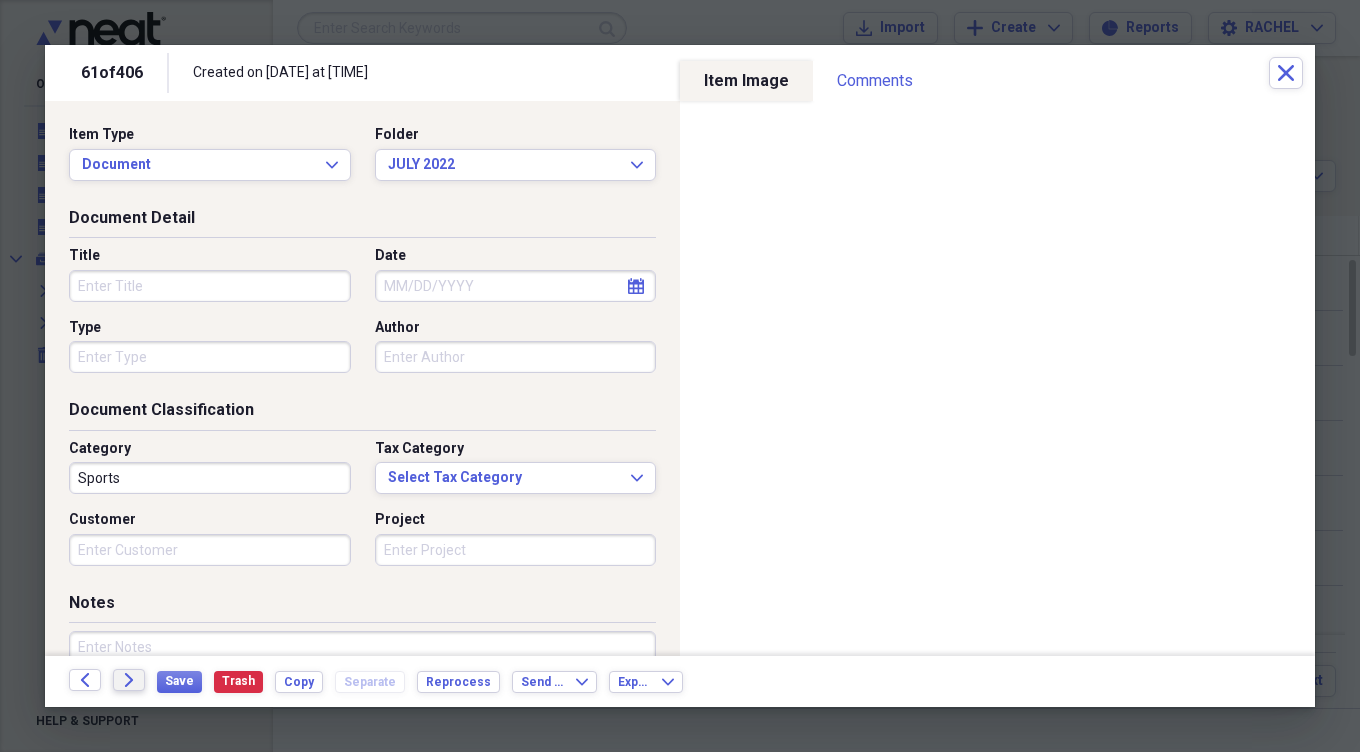 click on "Forward" at bounding box center (129, 680) 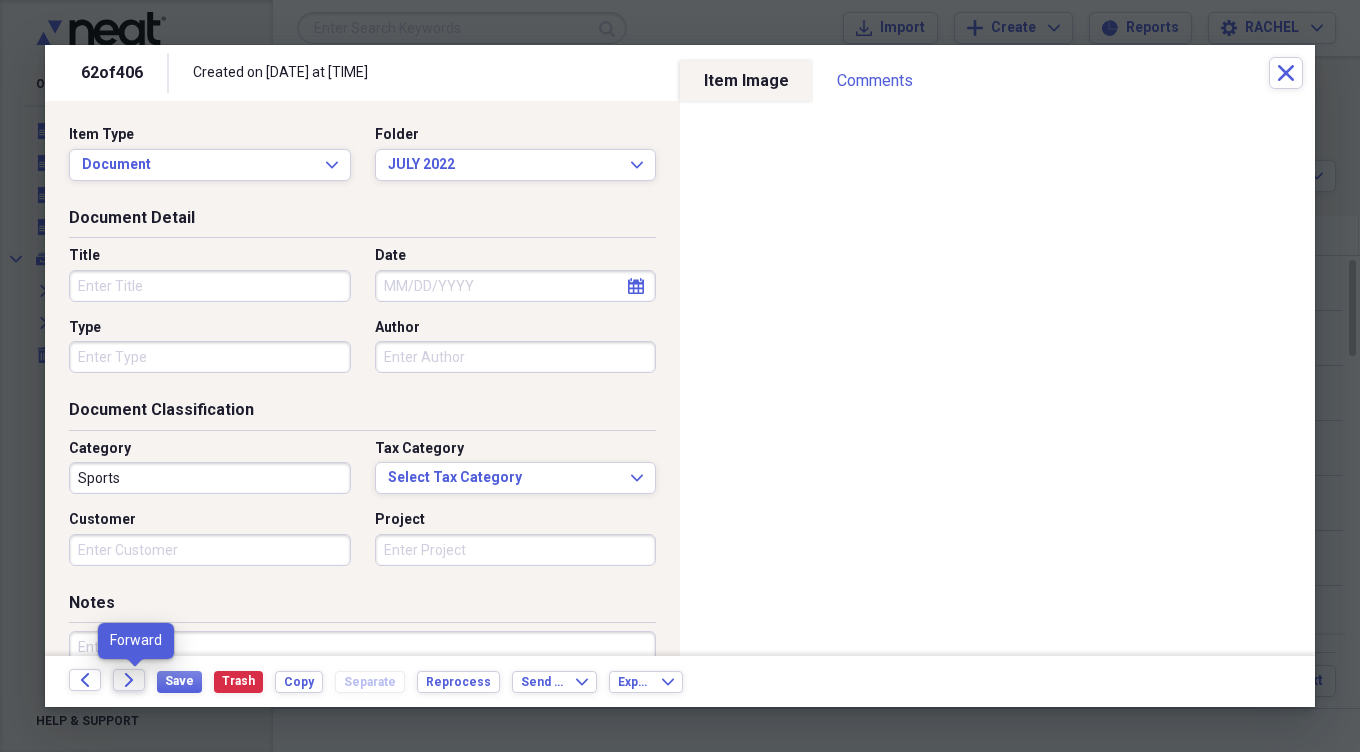 click 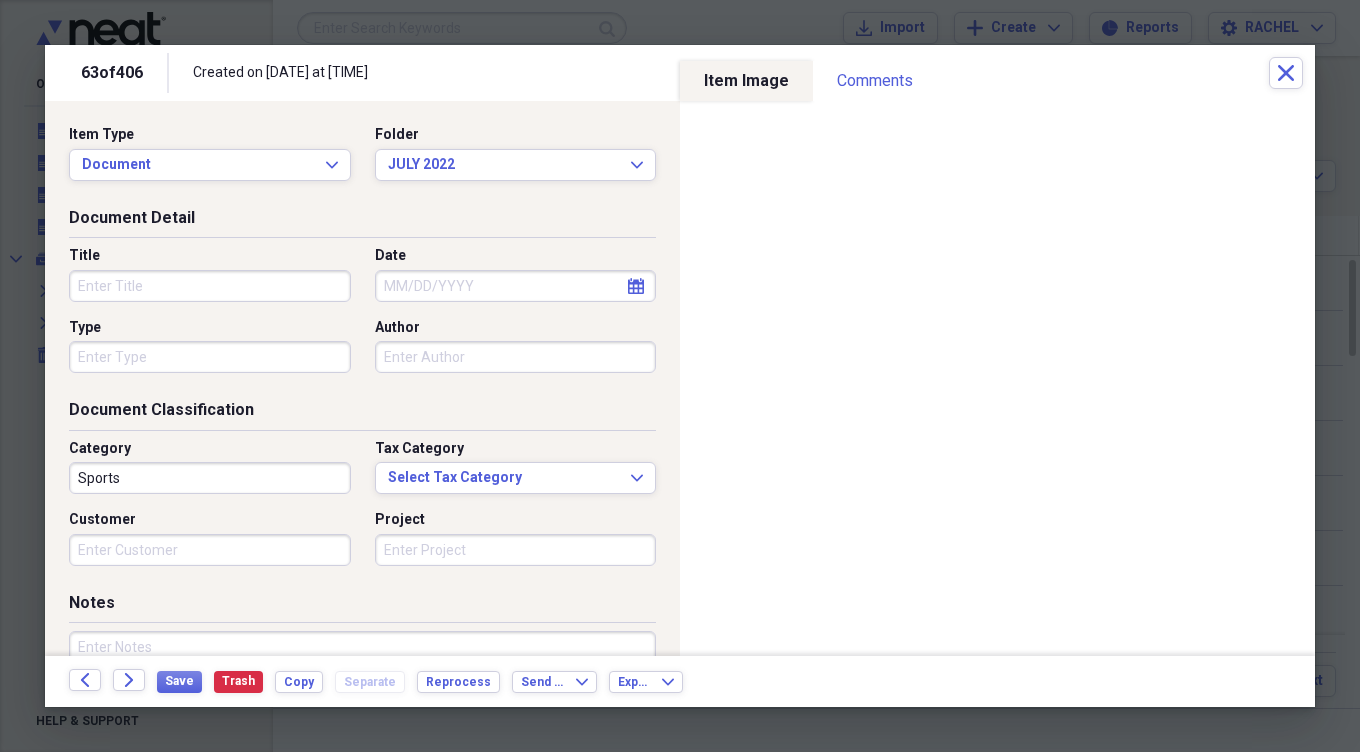 click on "Created on [DATE] at [TIME]" at bounding box center (731, 73) 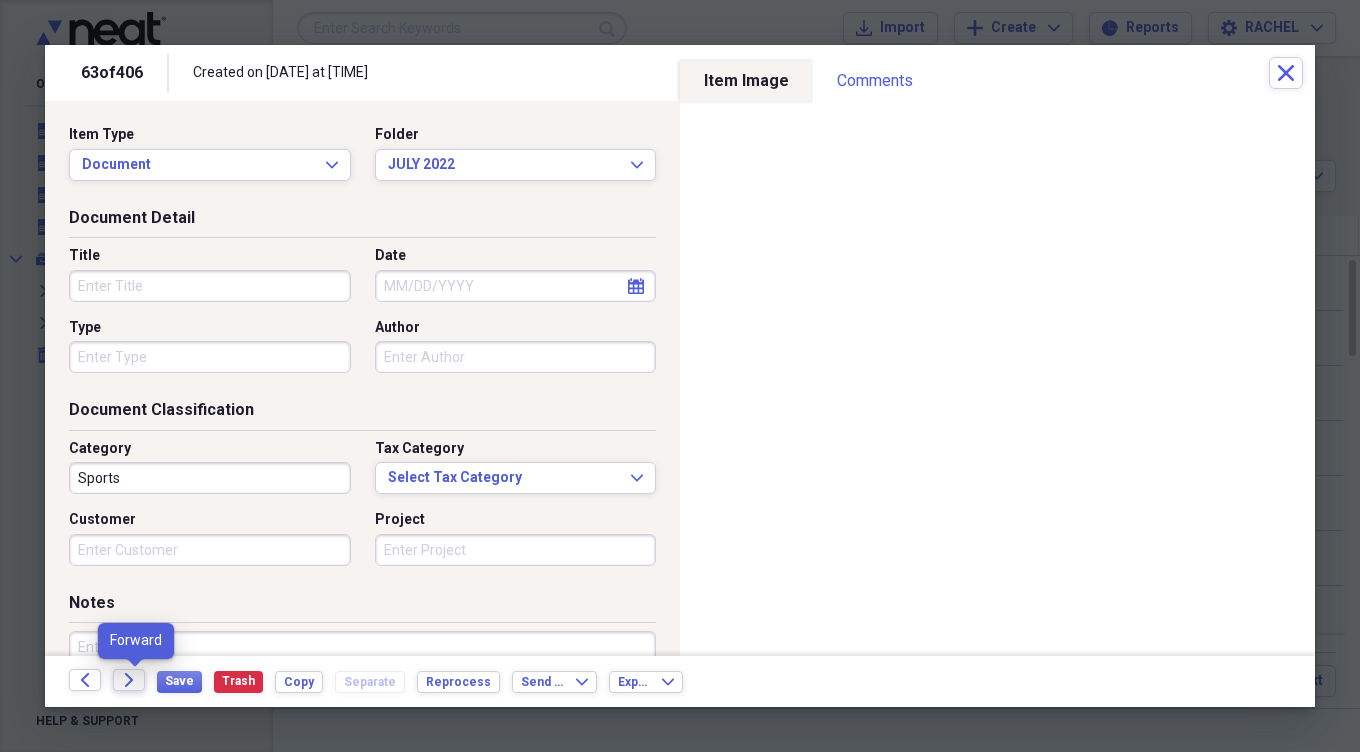 click on "Forward" at bounding box center (129, 680) 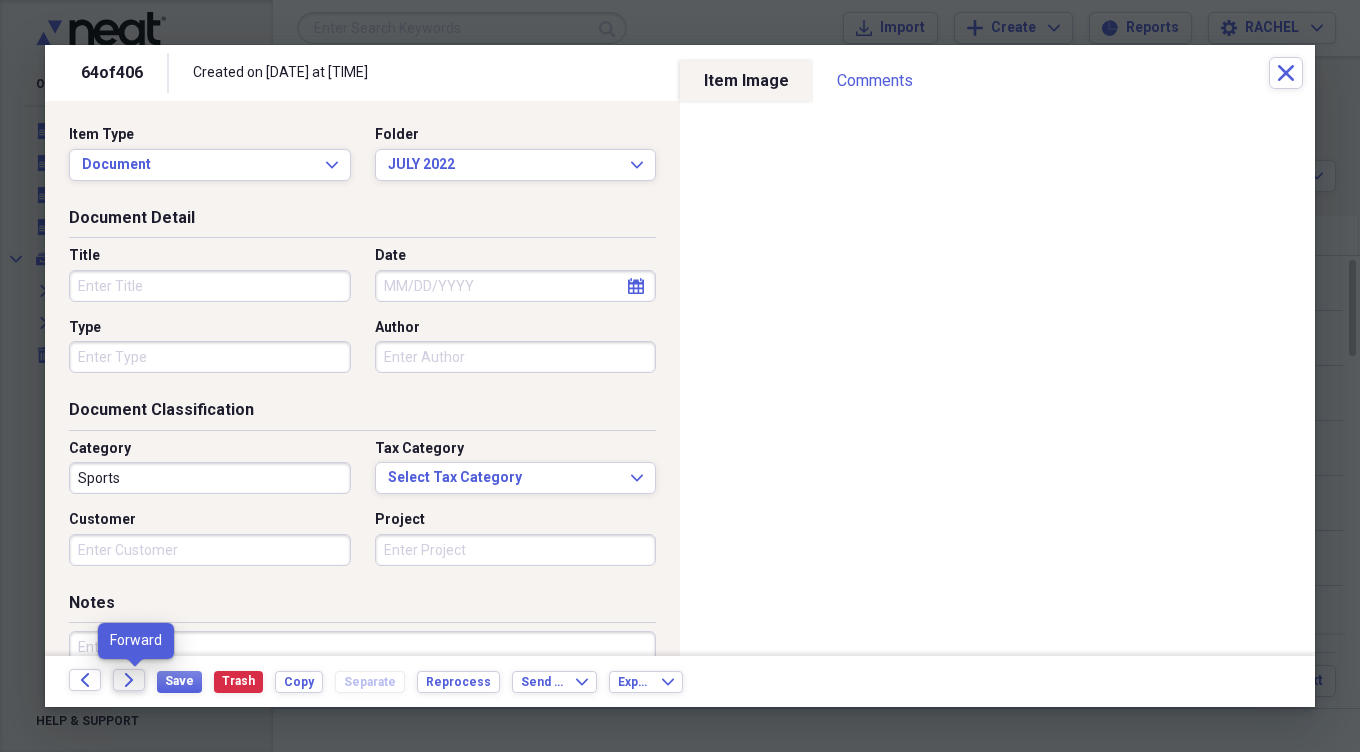 click on "Forward" 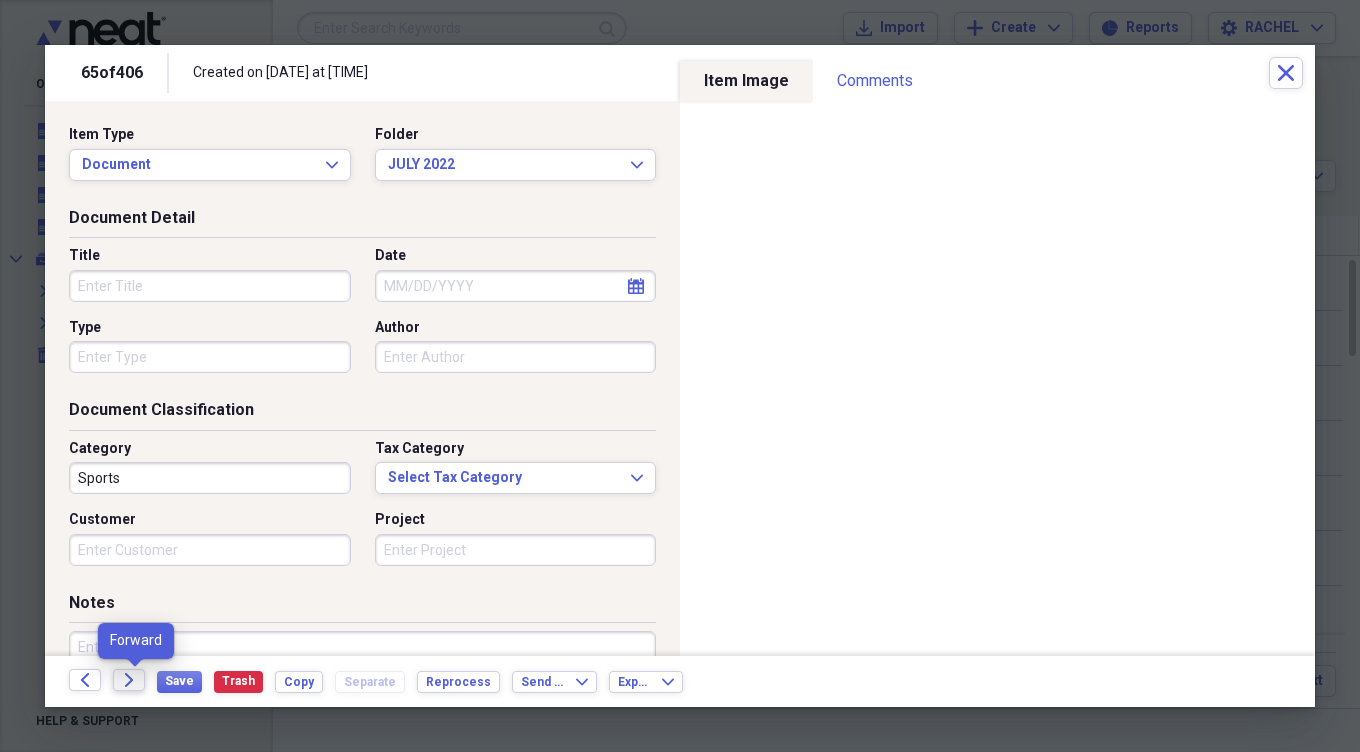 click 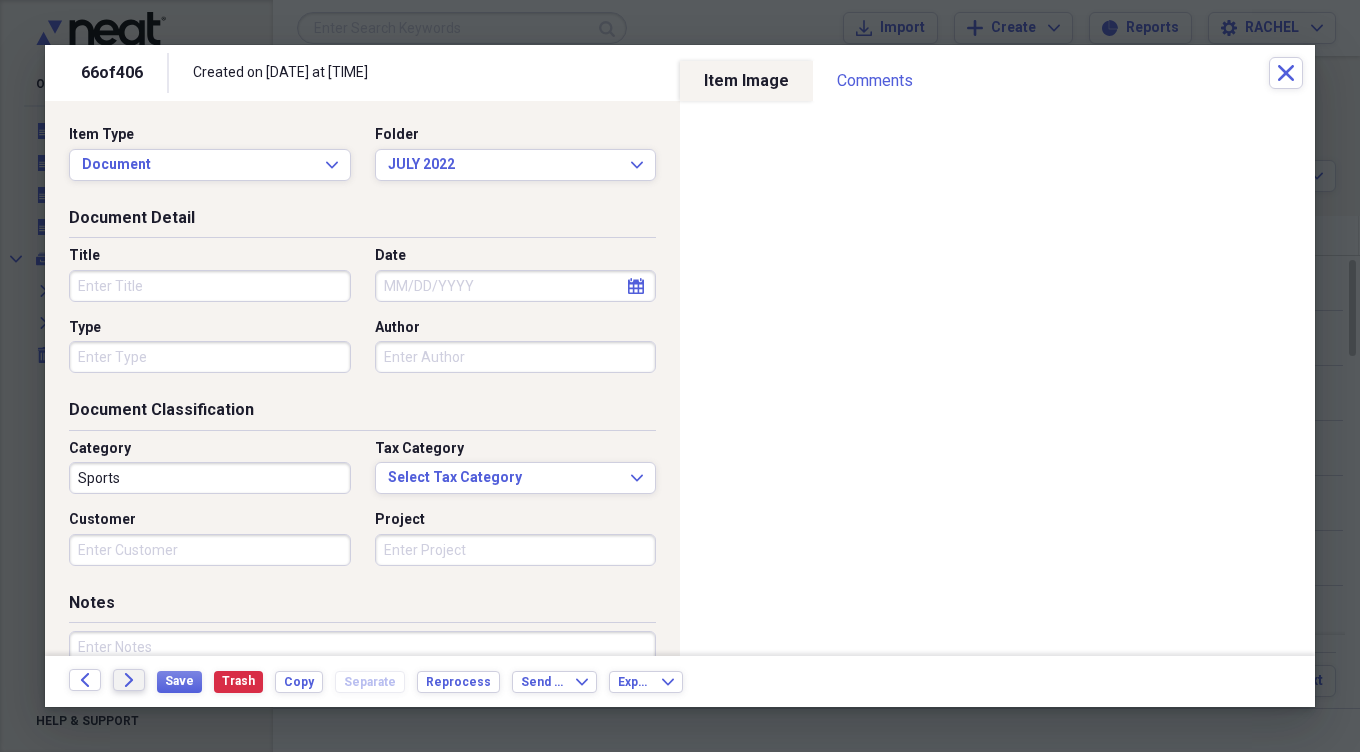 click on "Forward" at bounding box center (129, 680) 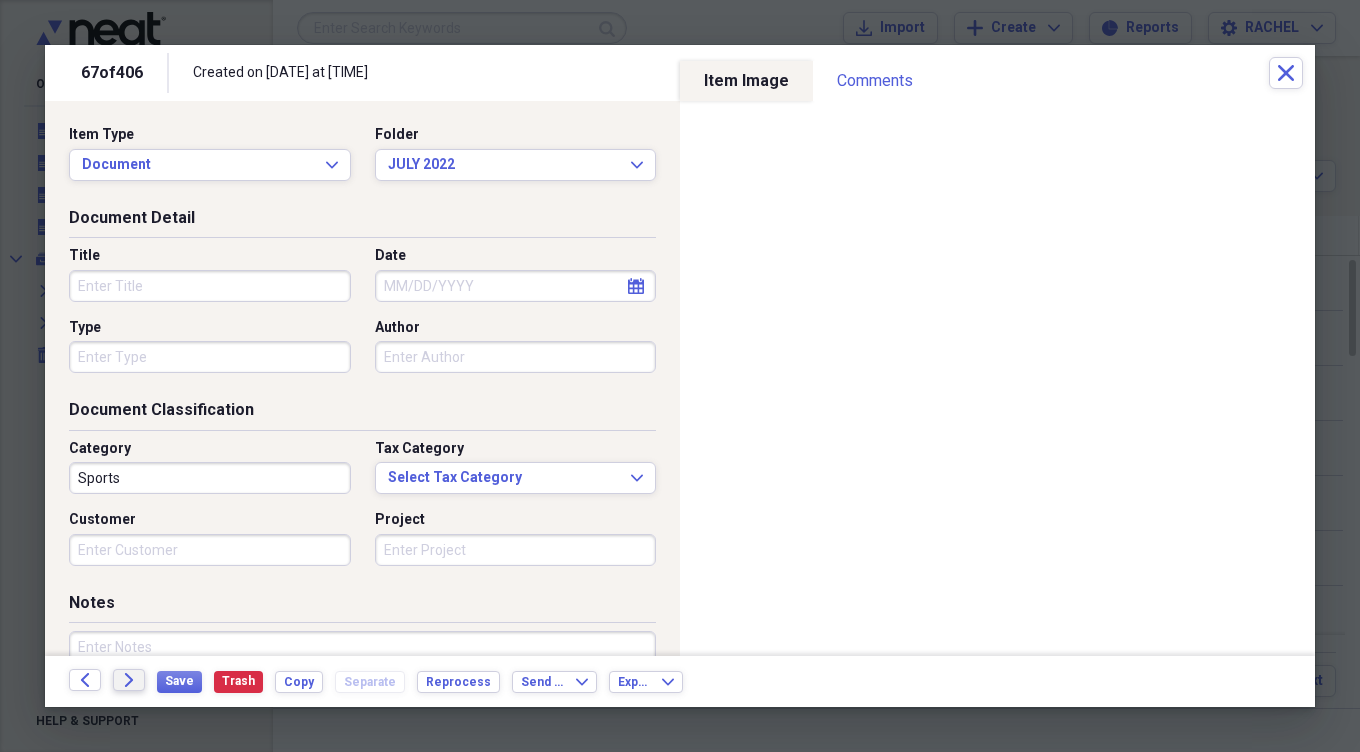 click on "Forward" at bounding box center (129, 680) 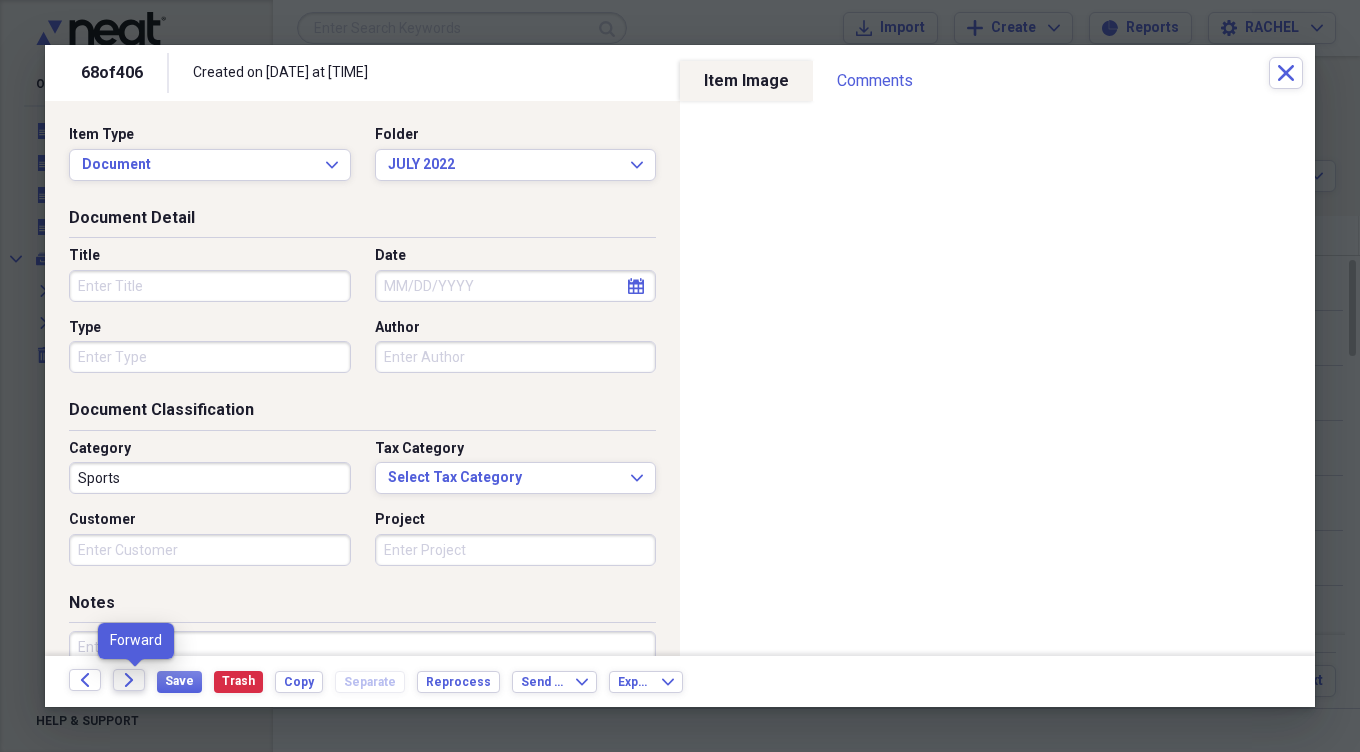 click 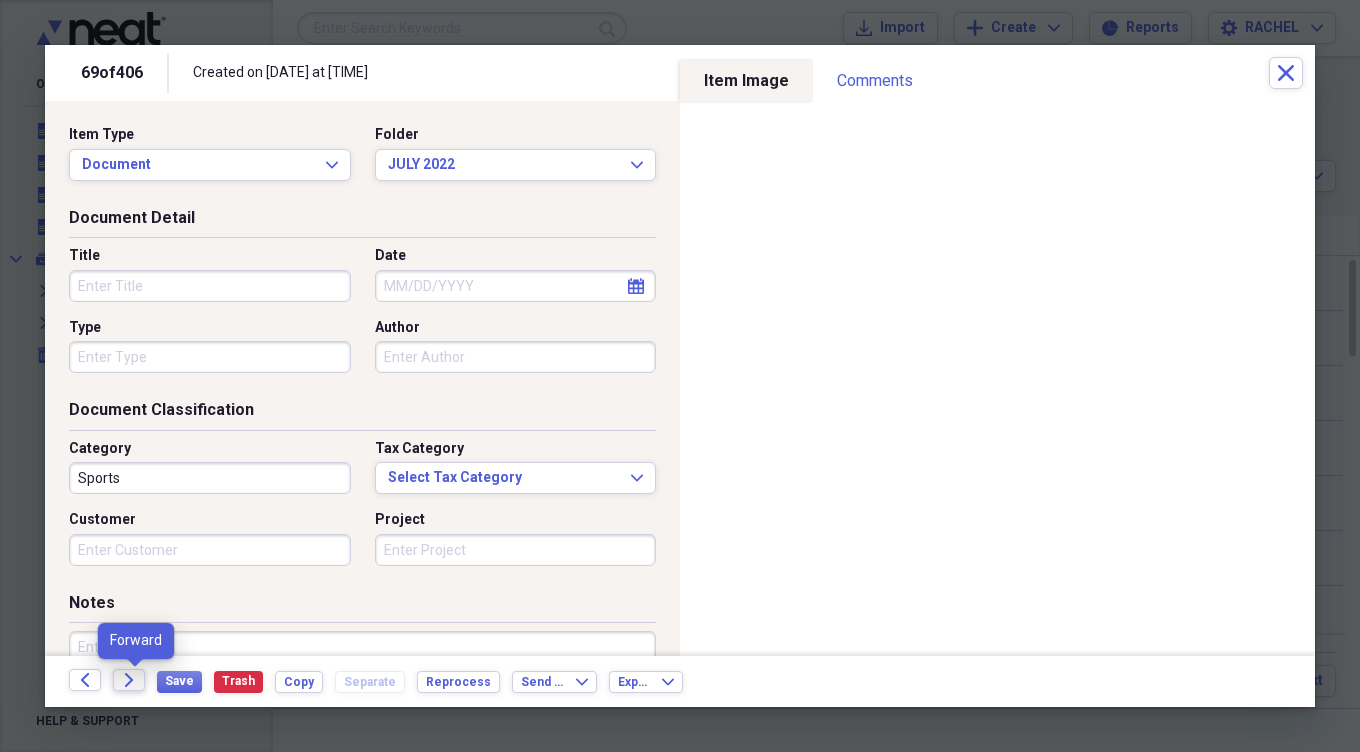 click on "Forward" 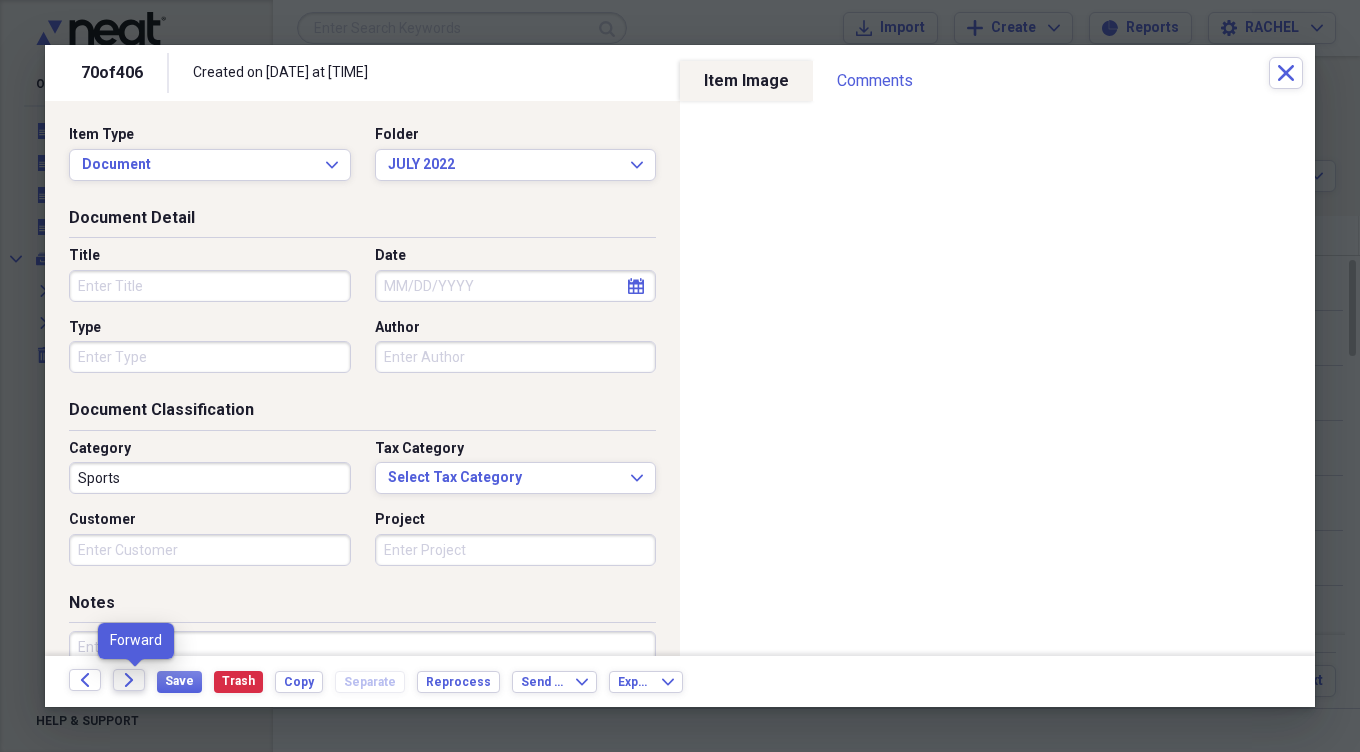 click on "Forward" 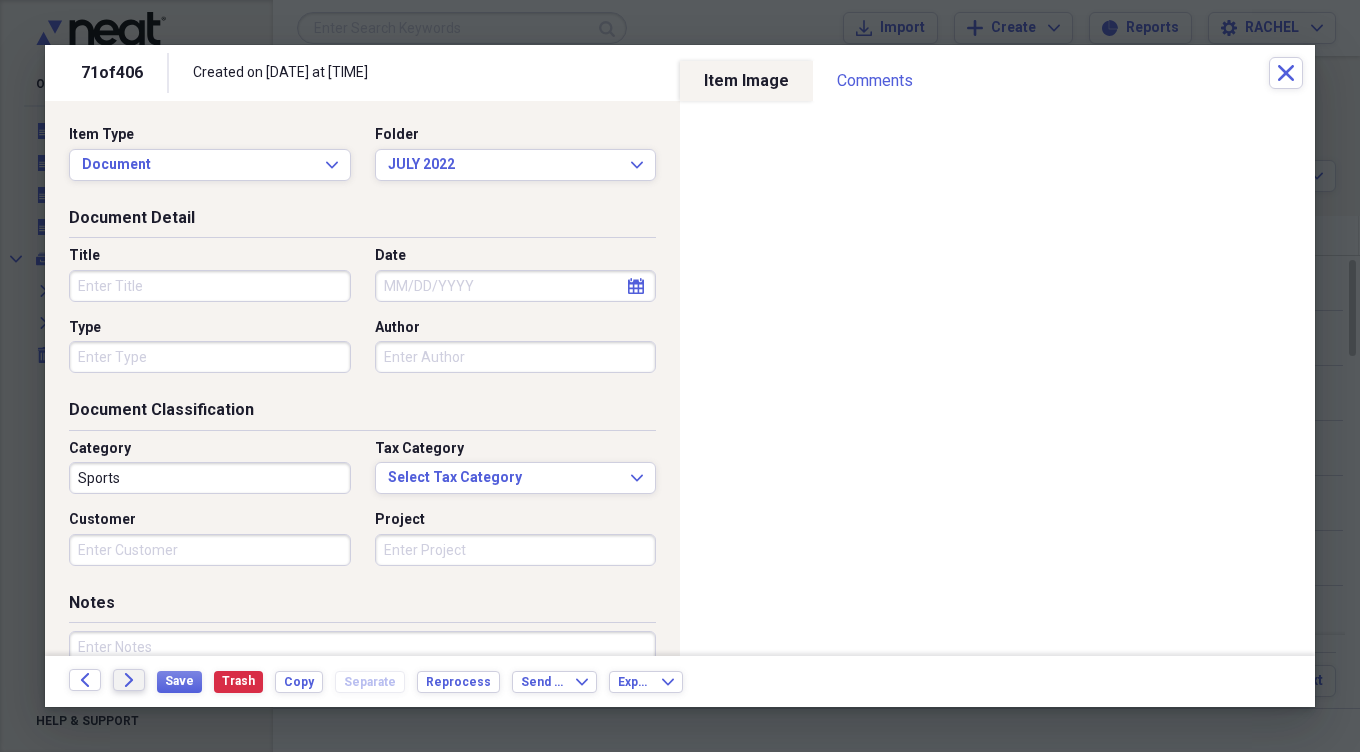 click on "Forward" 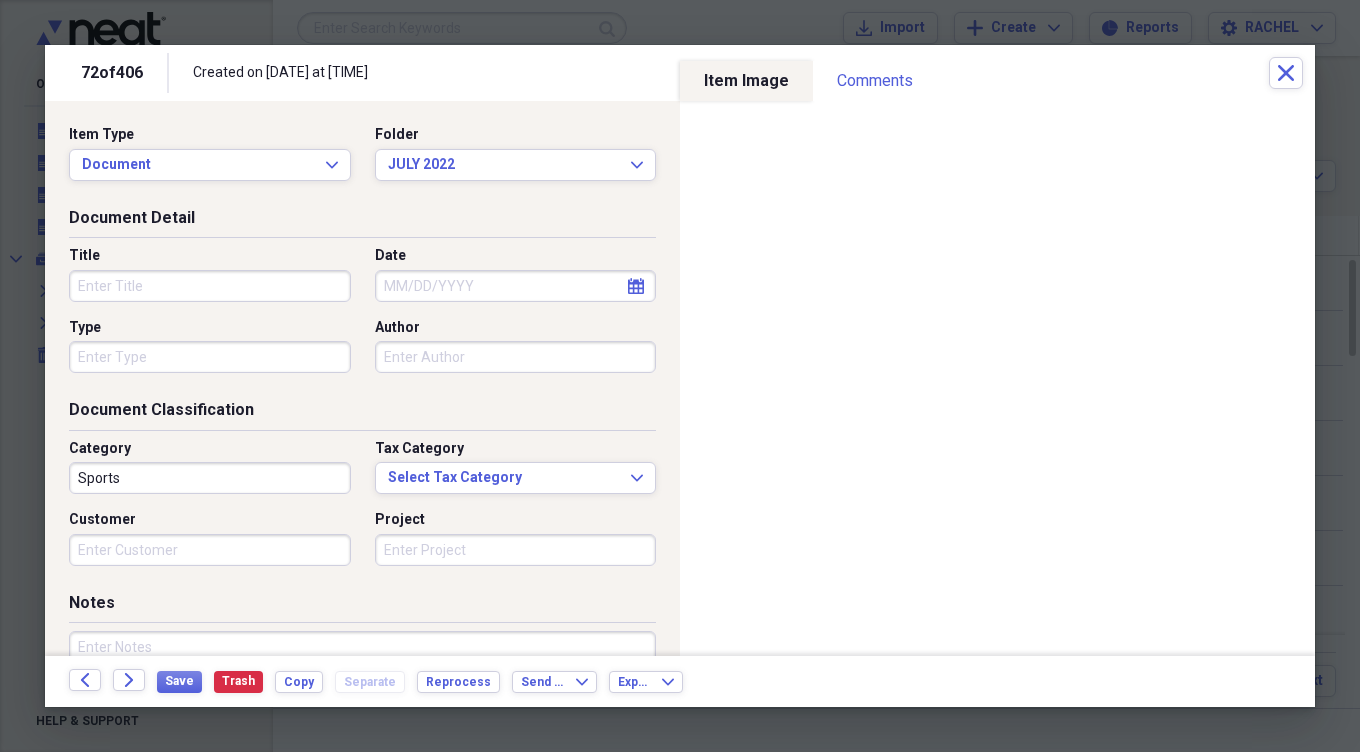 click on "Forward" at bounding box center [135, 681] 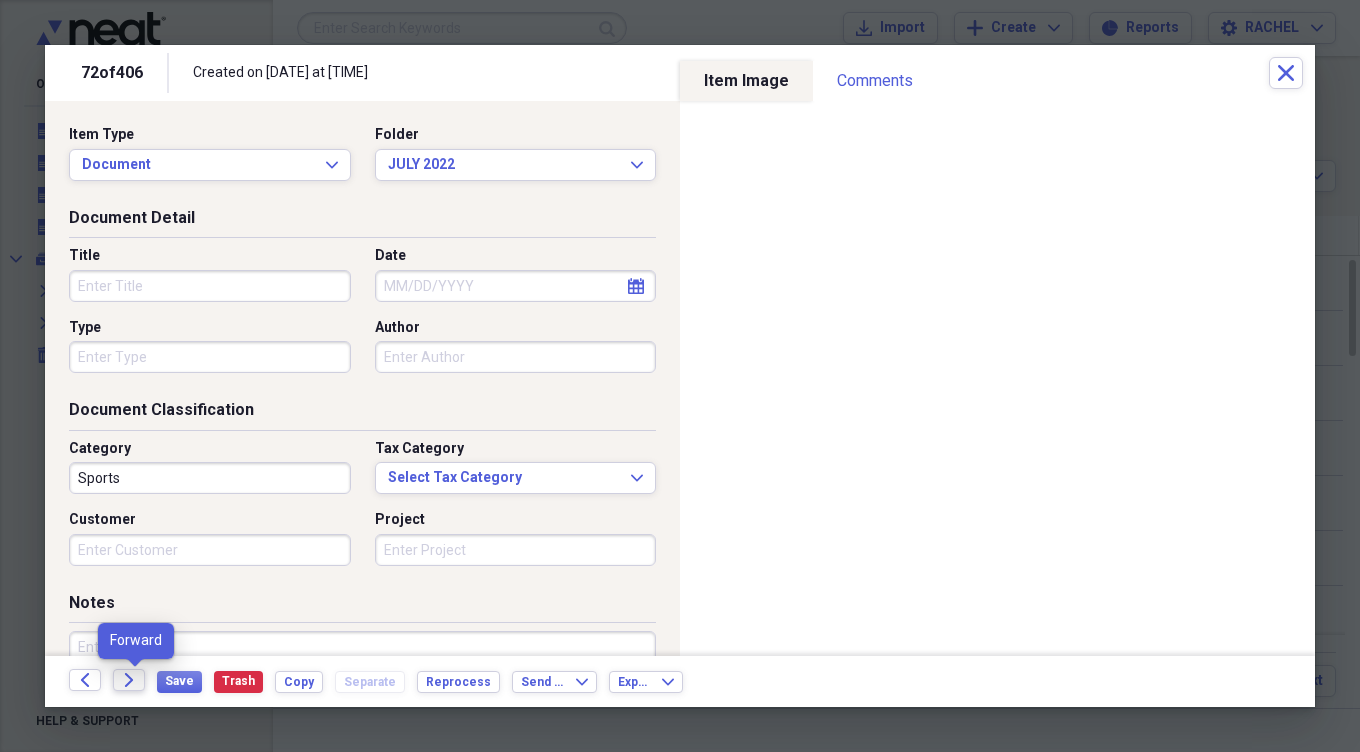 click on "Forward" 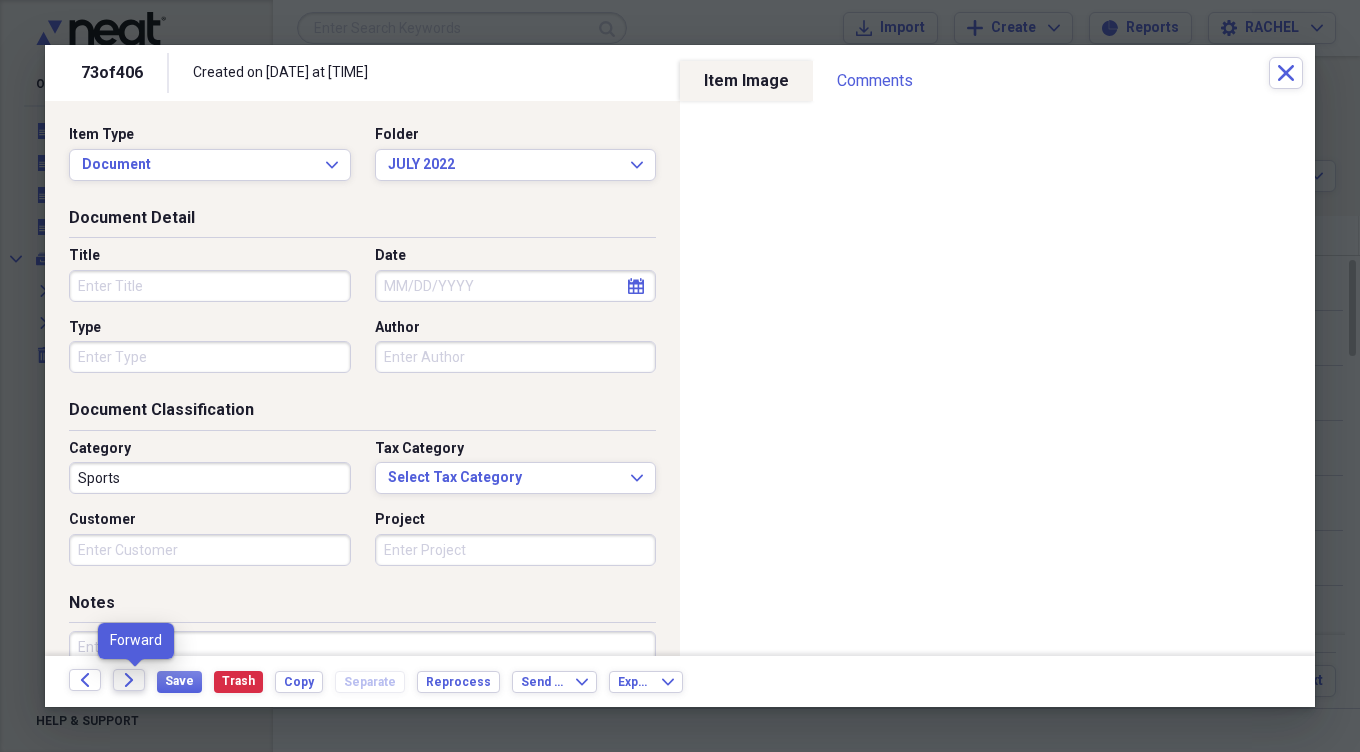 click on "Forward" 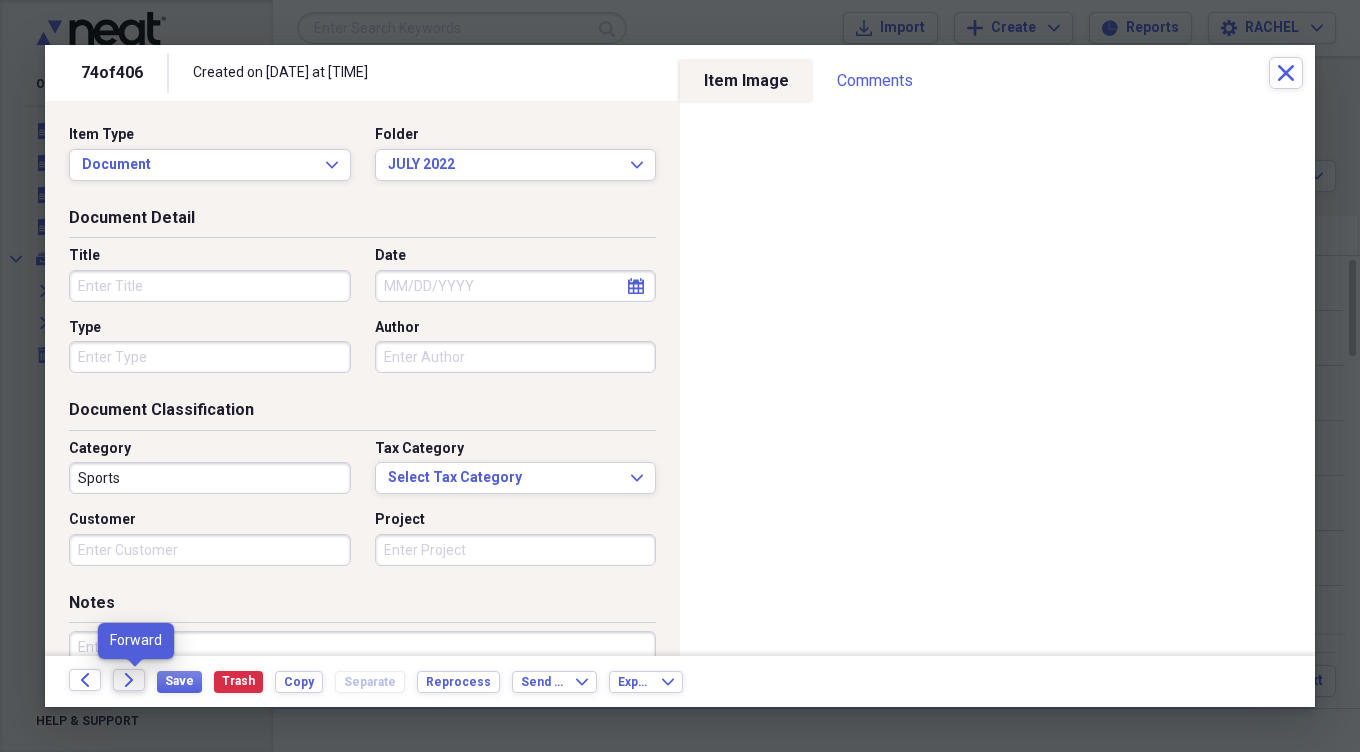 click 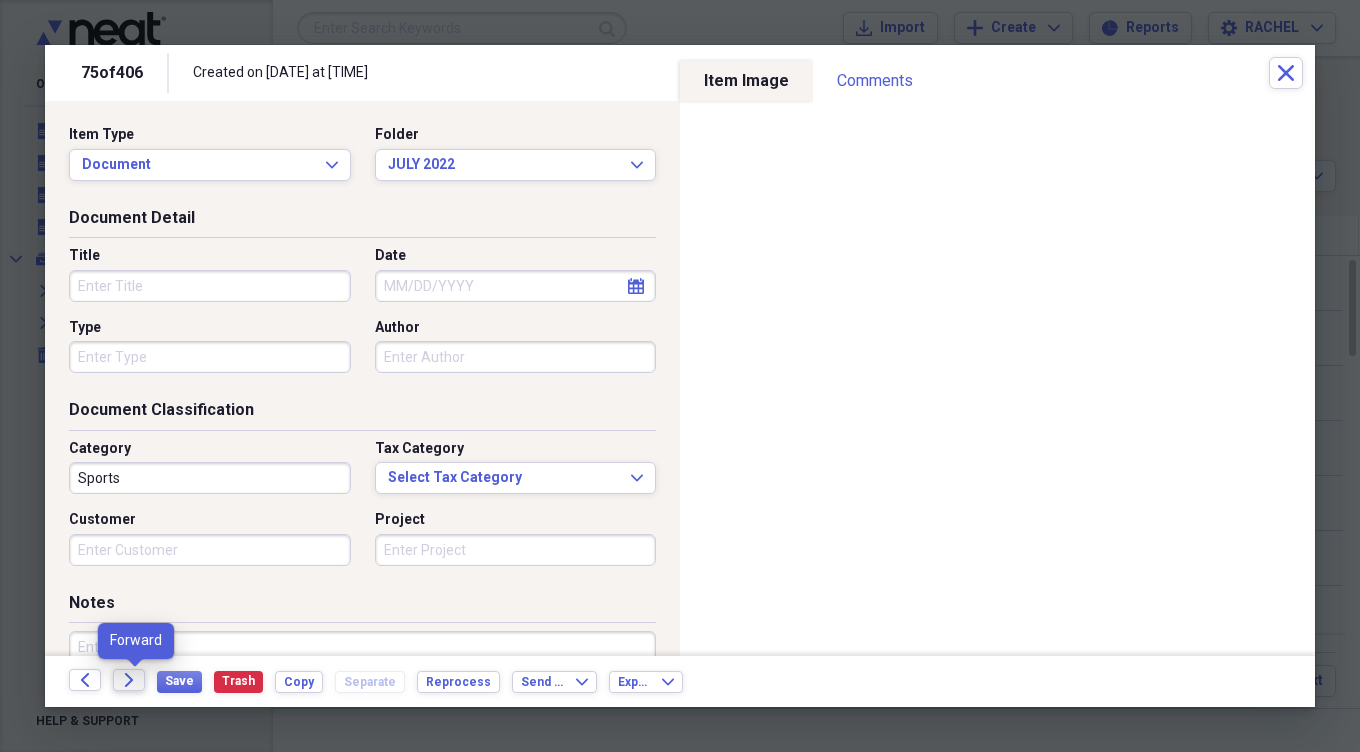 click 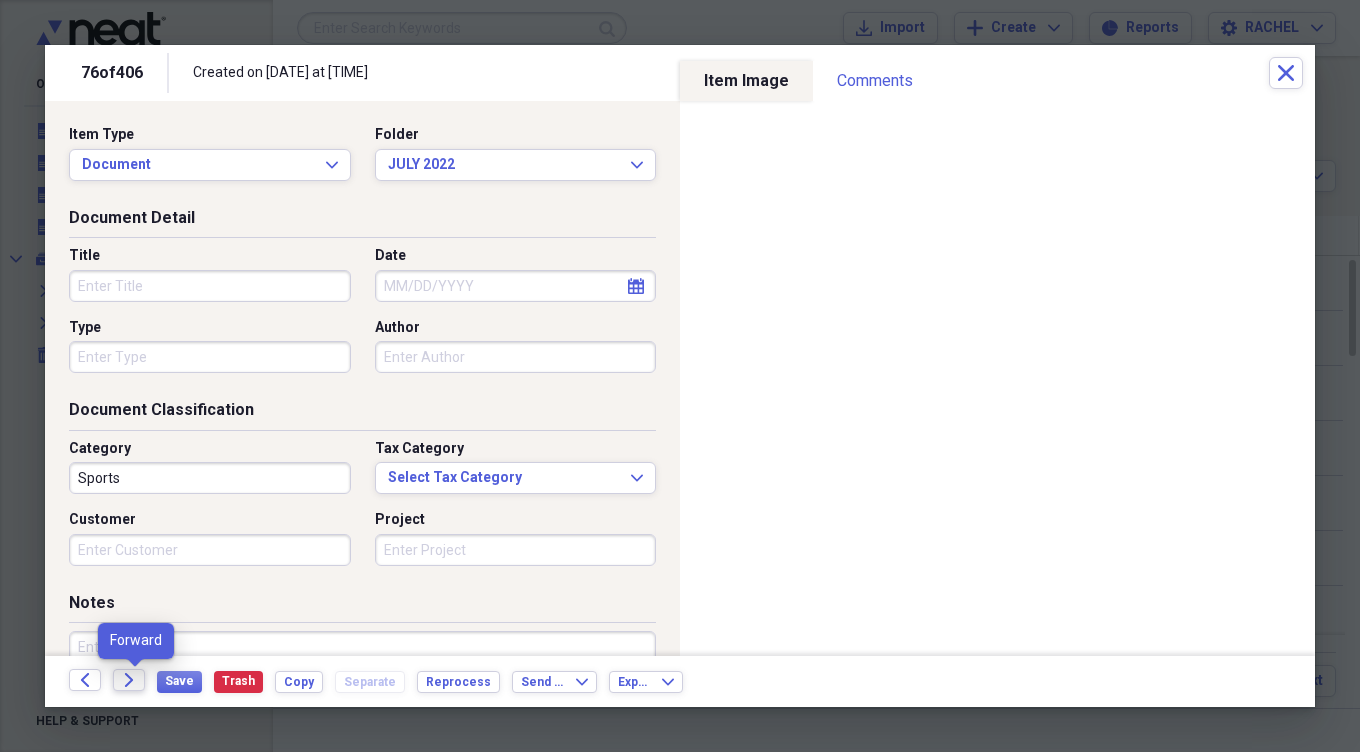 click on "Forward" 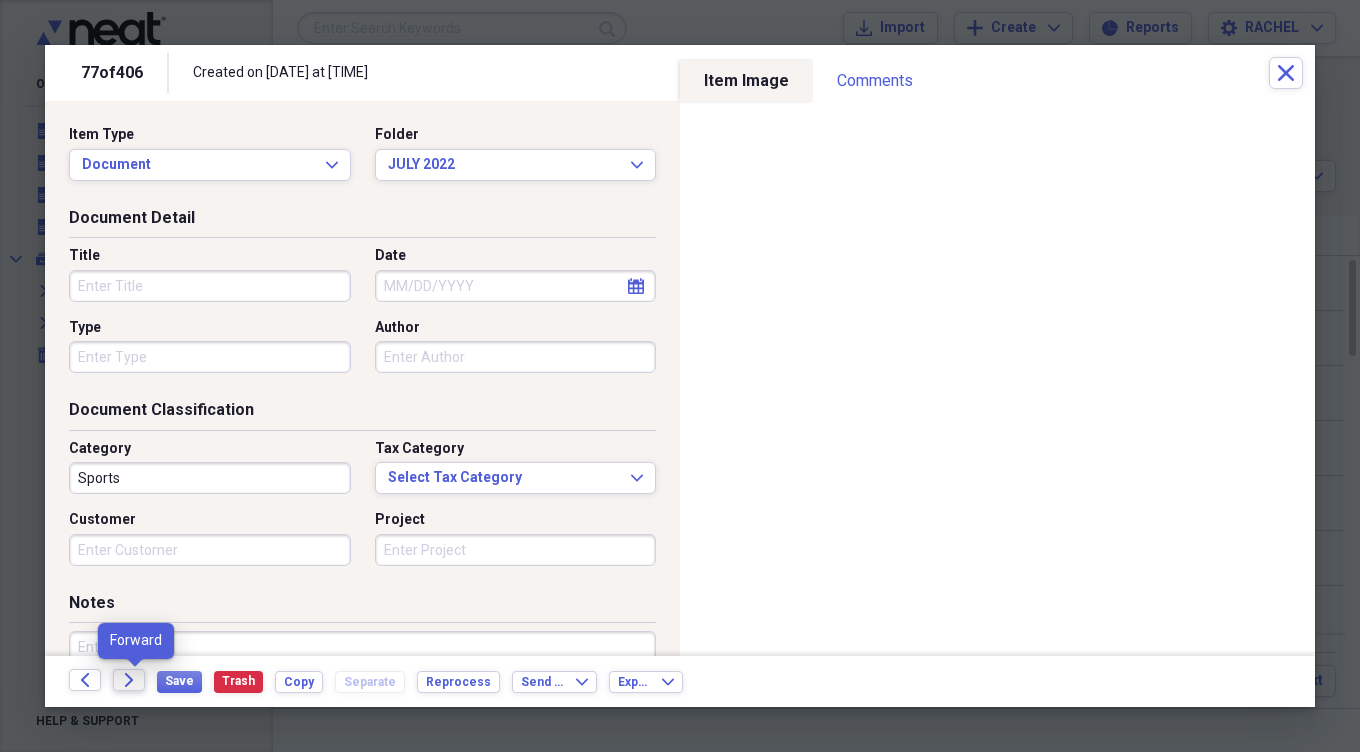 click on "Forward" 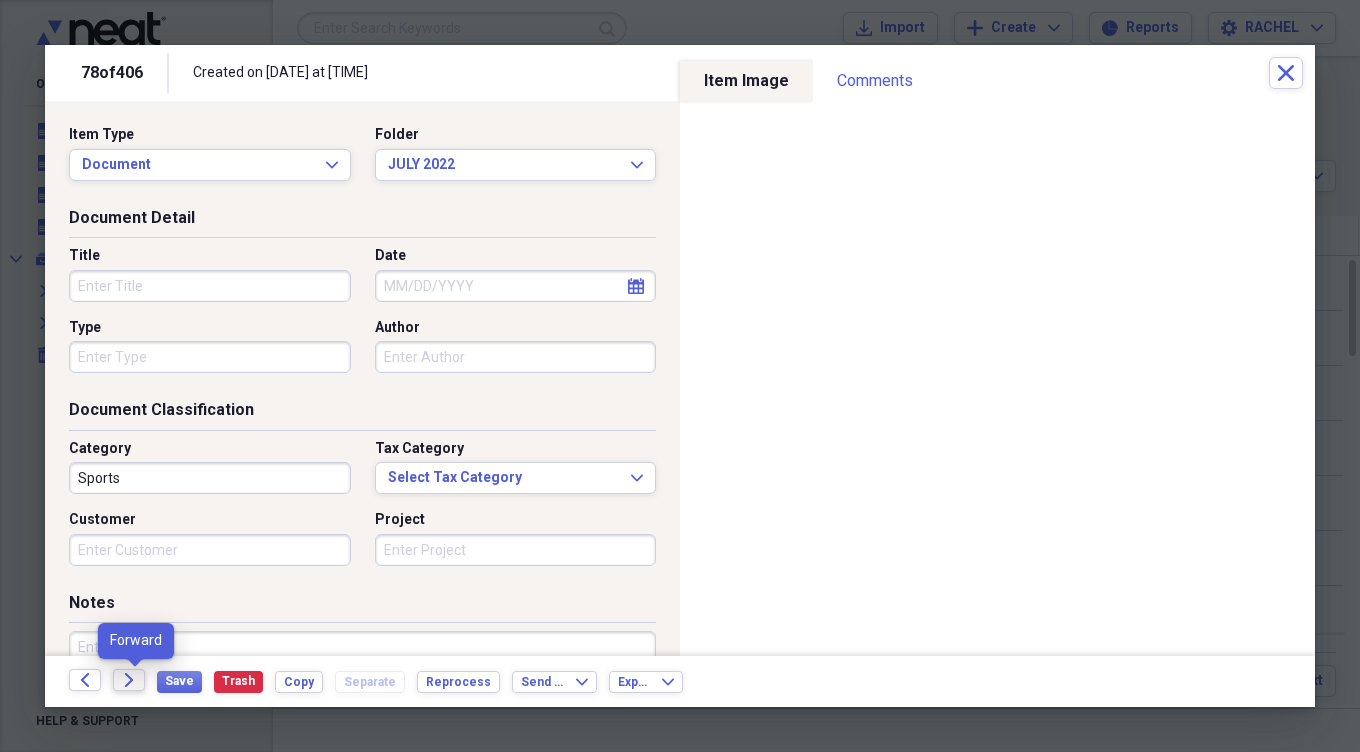click 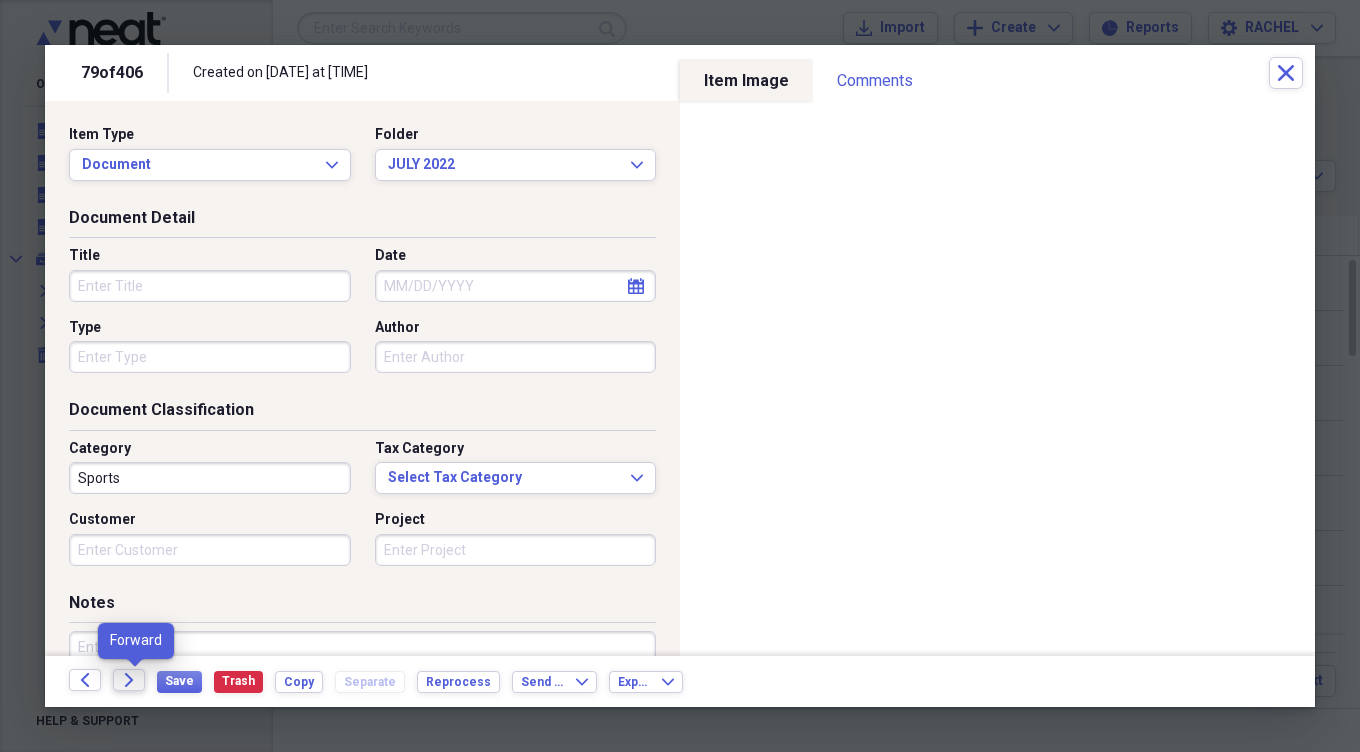 click on "Forward" at bounding box center (129, 680) 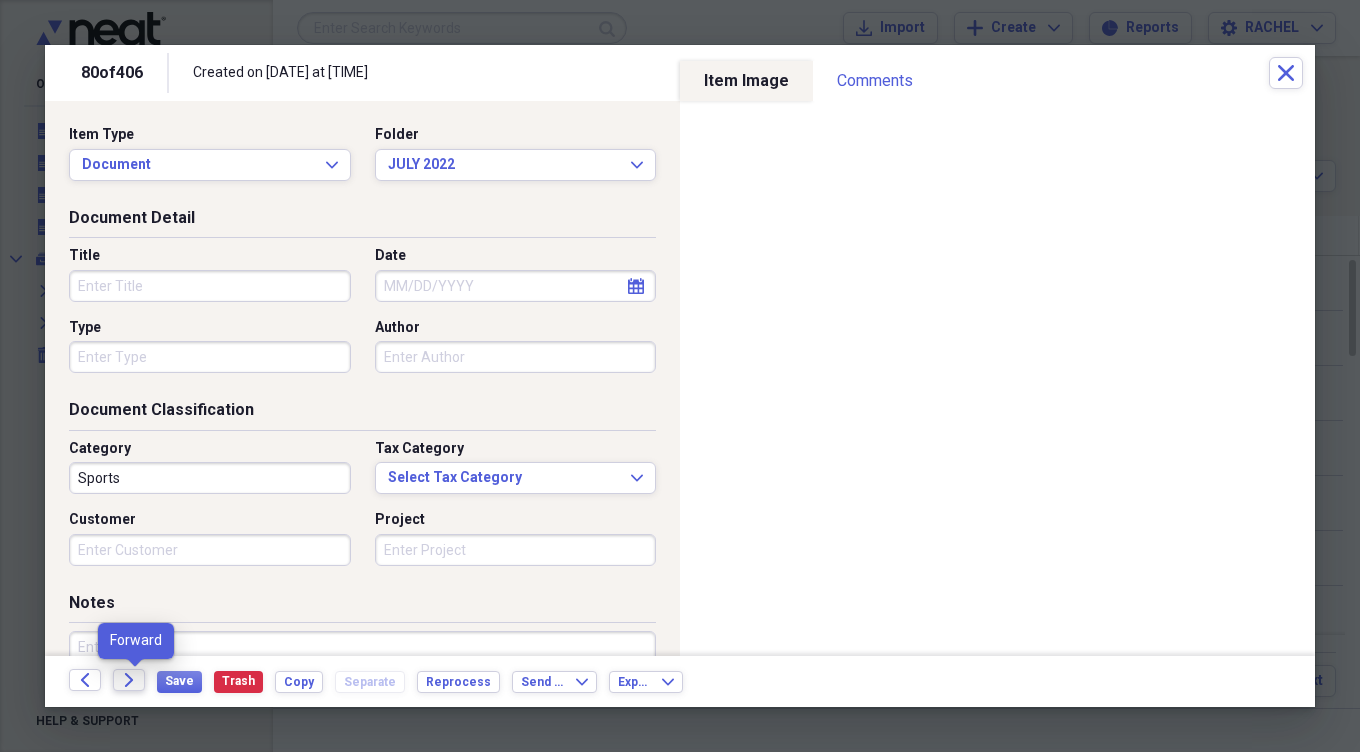 click 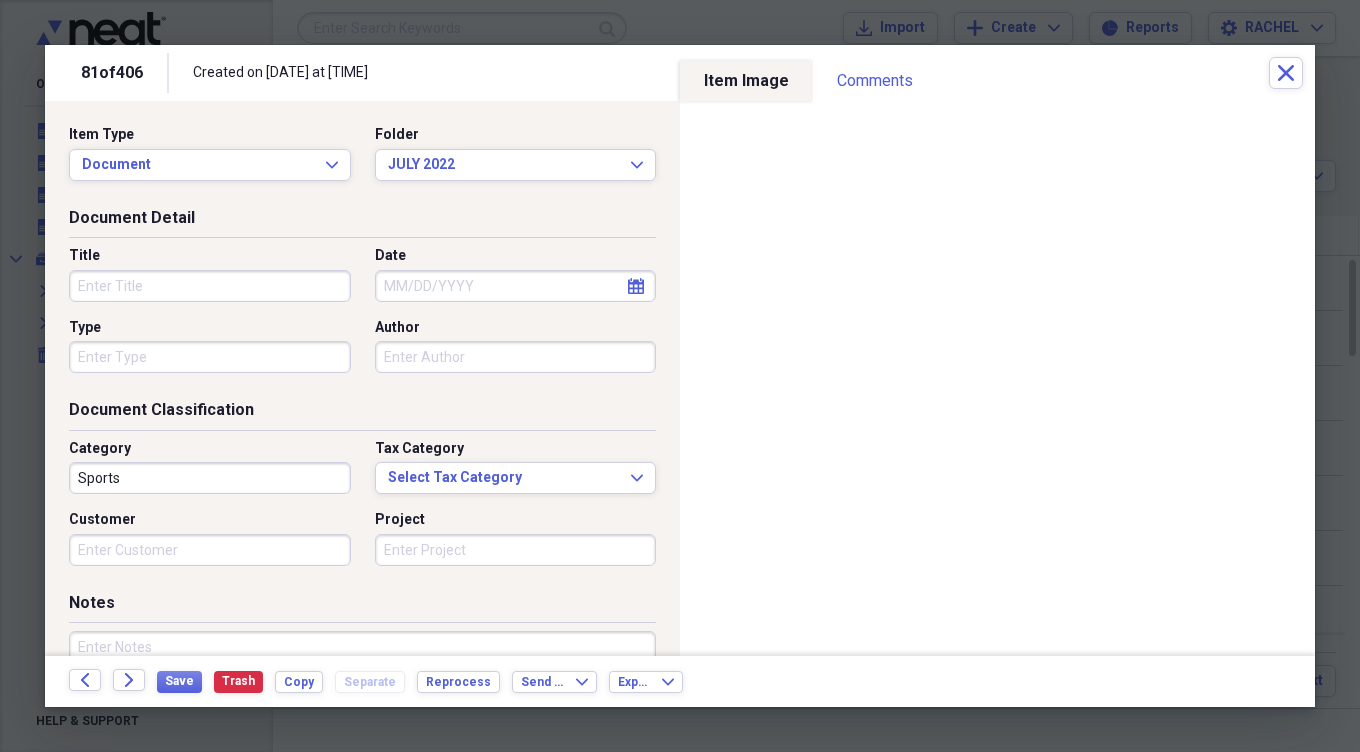 click on "Back Forward Save Trash Copy Separate Reprocess Send To Expand Export Expand" at bounding box center (680, 681) 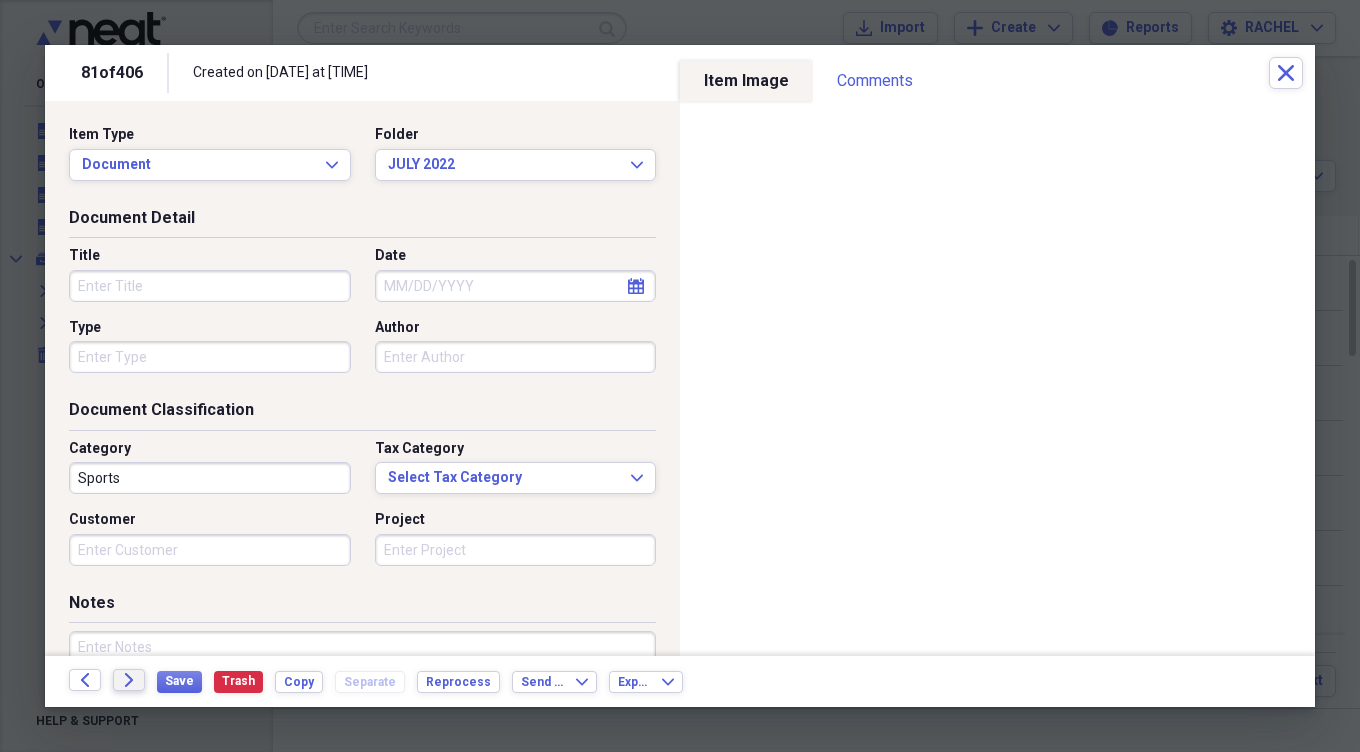click on "Forward" 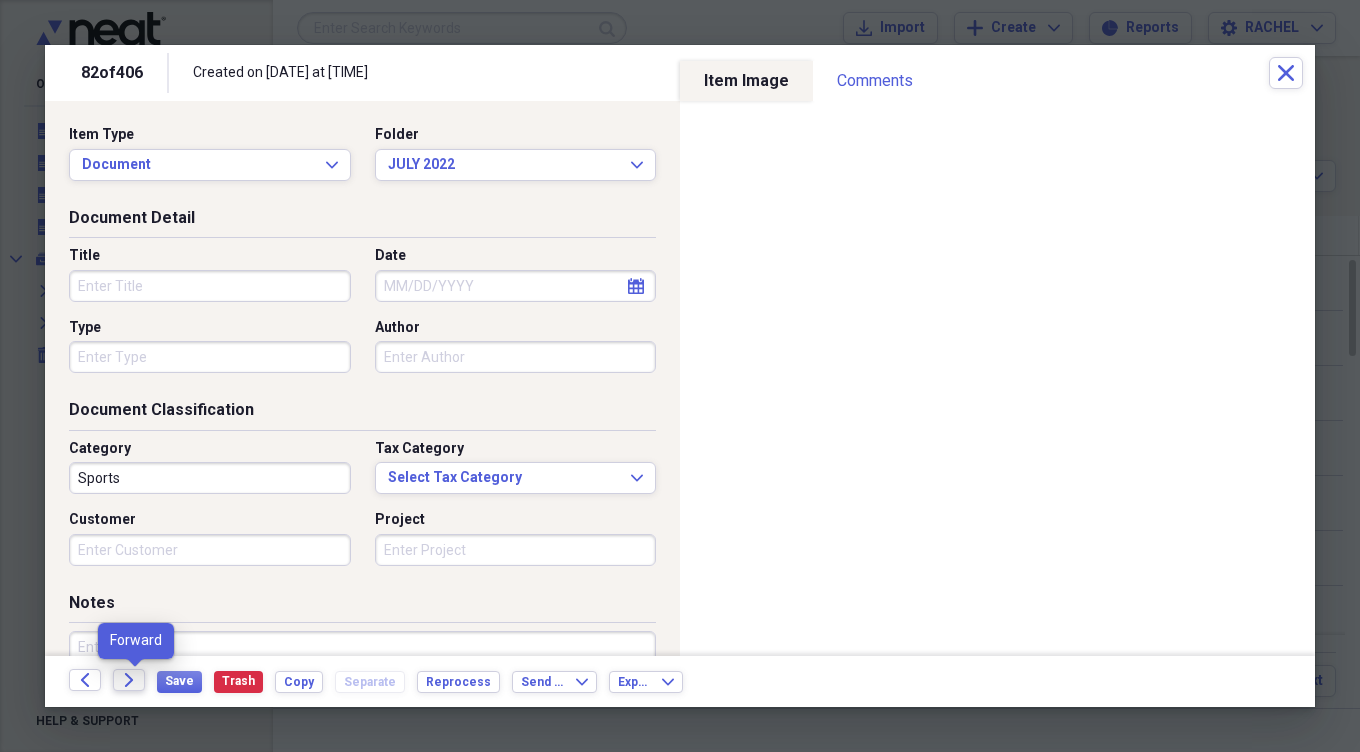 click 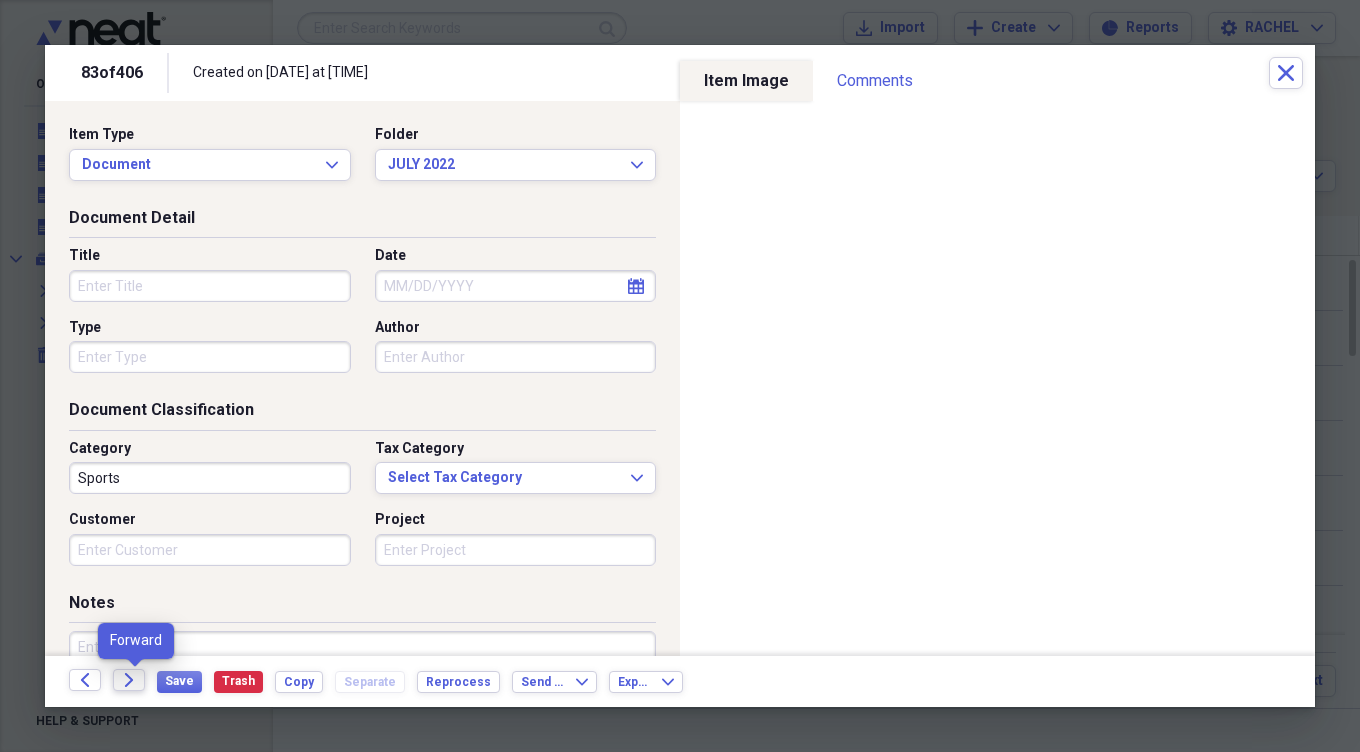click 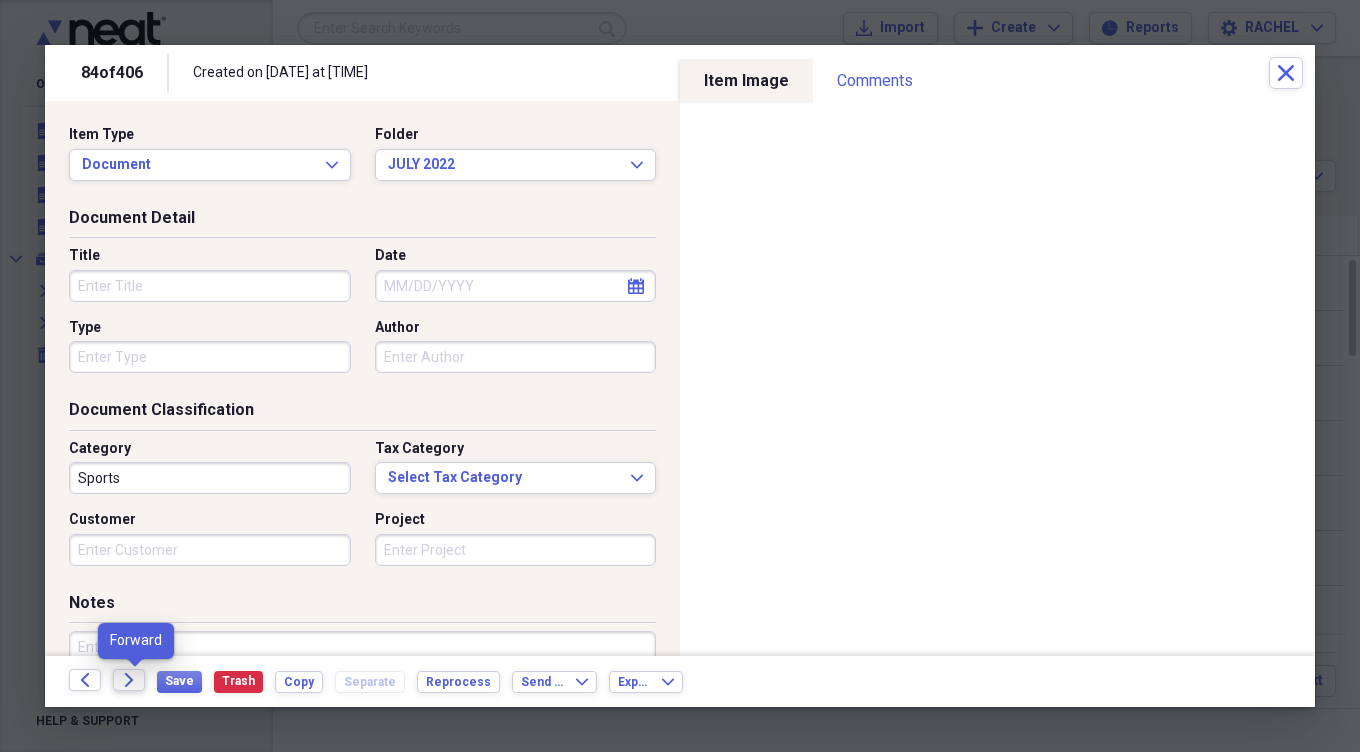 click on "Forward" 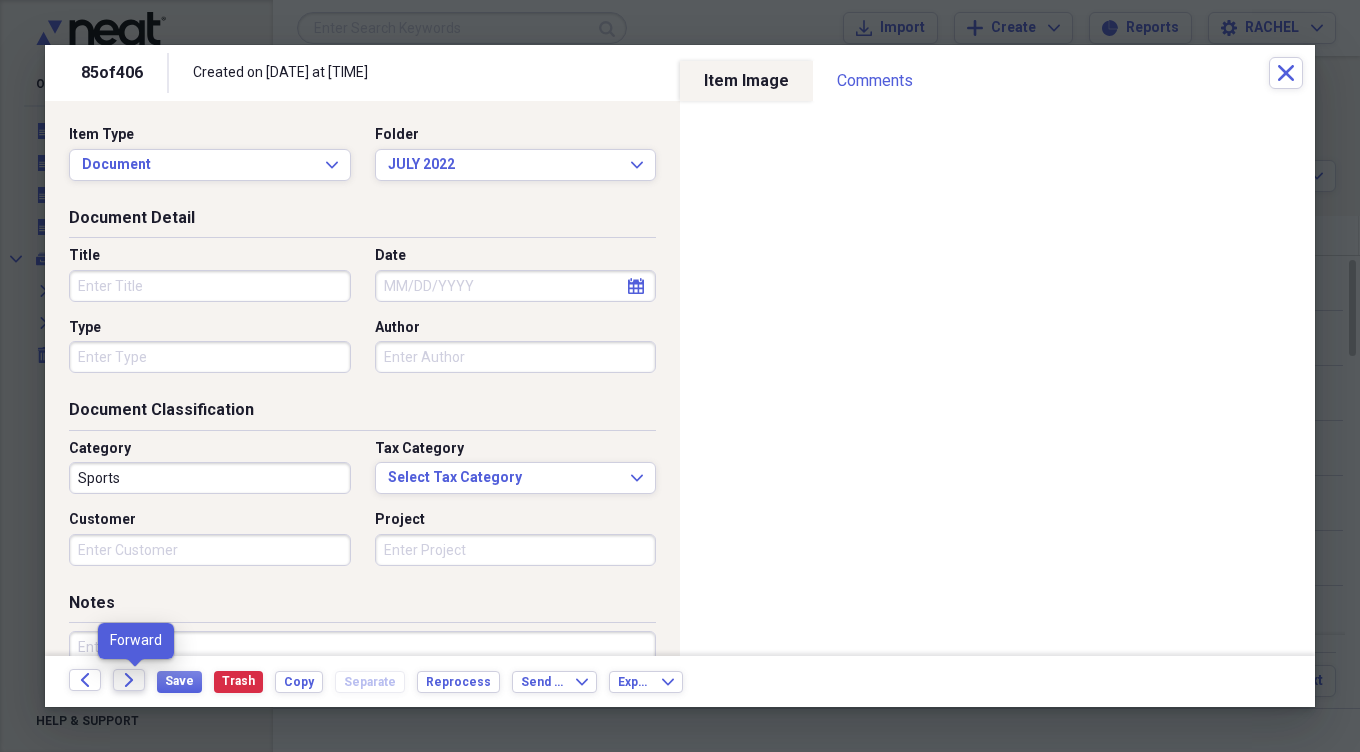 click 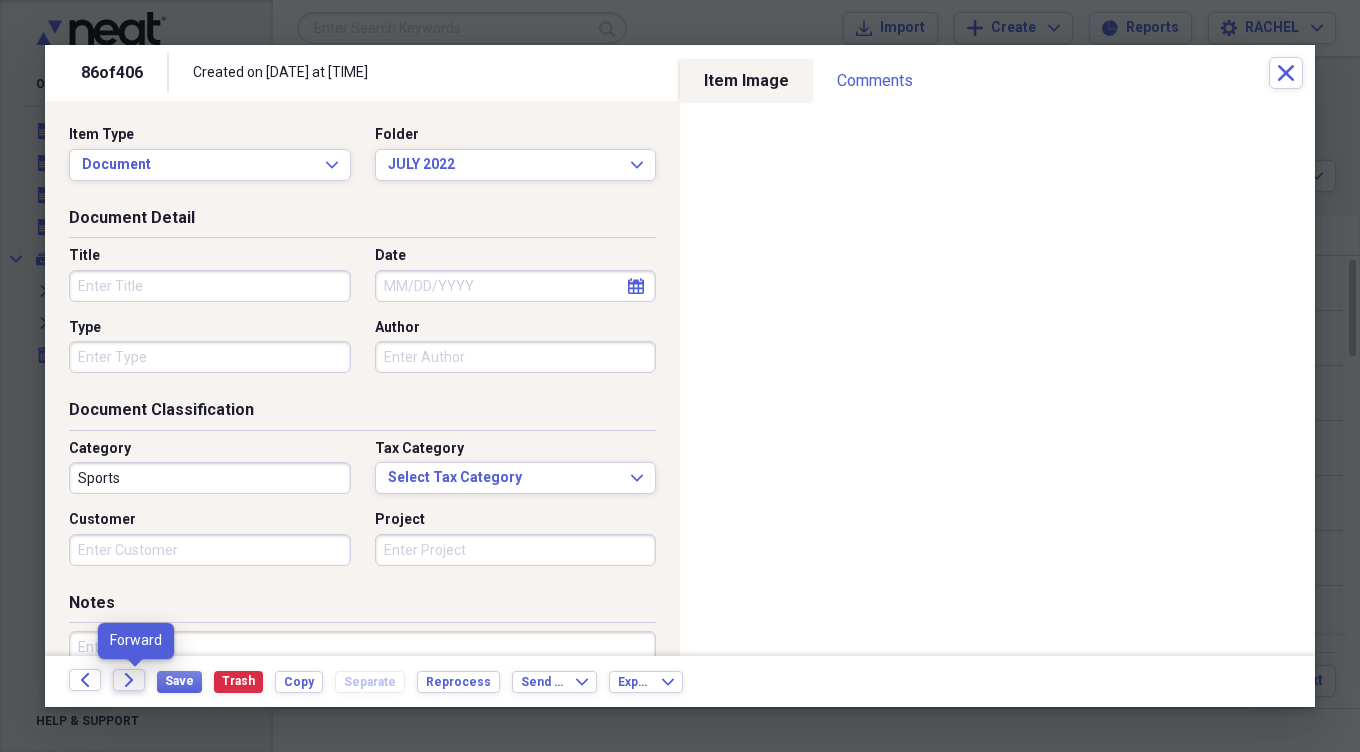 click 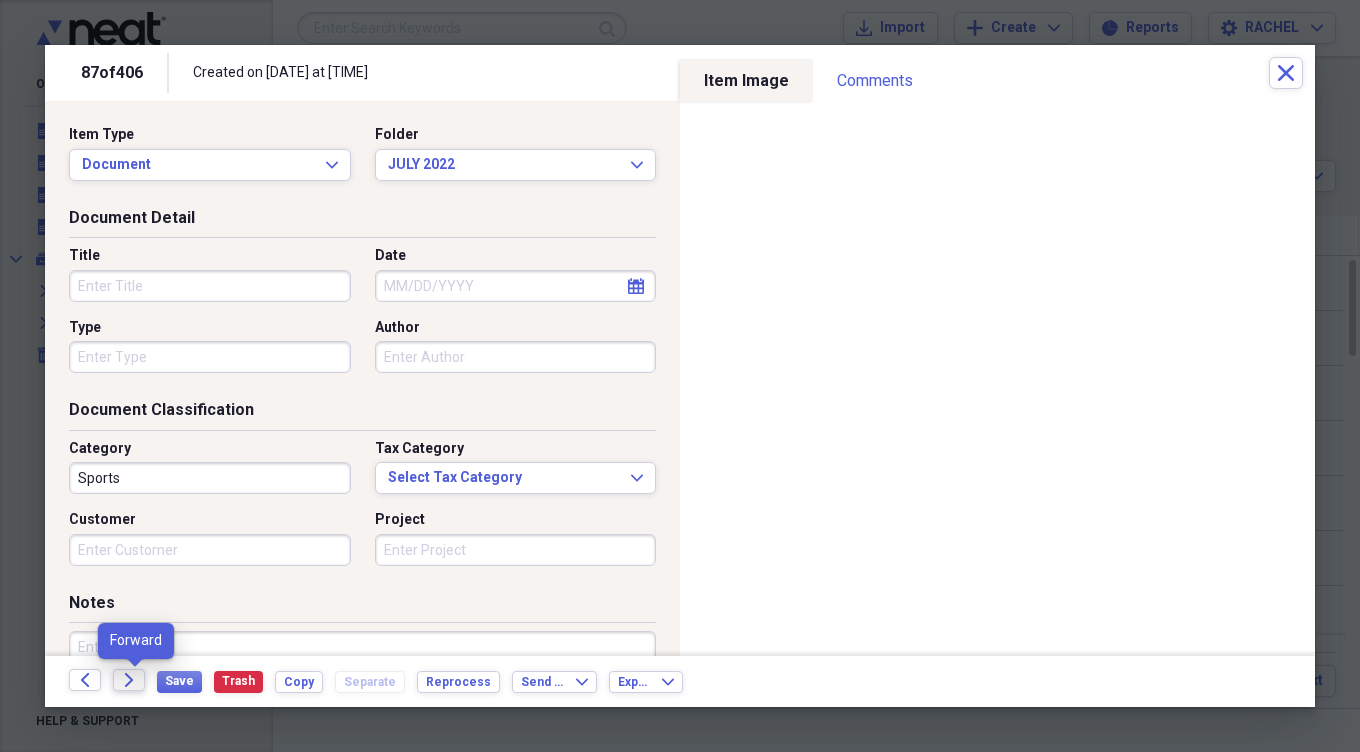 click on "Forward" 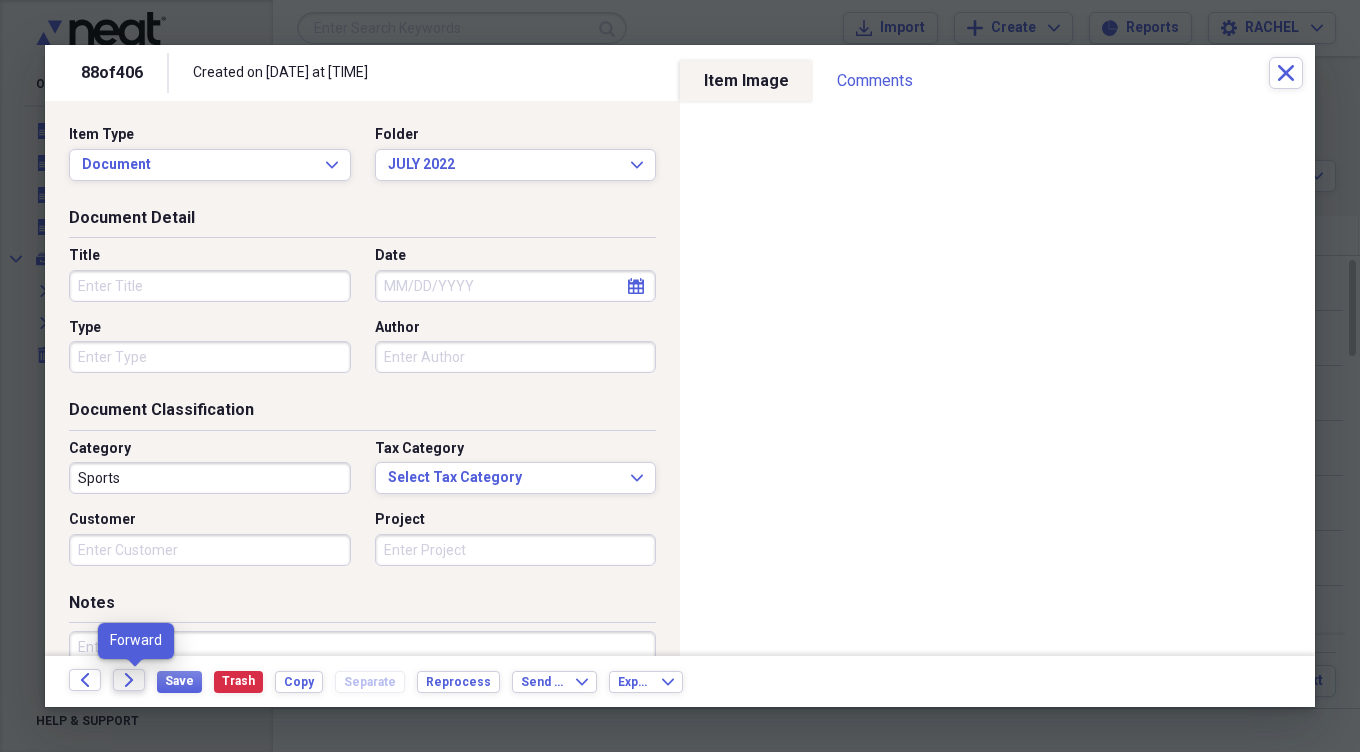 click on "Forward" 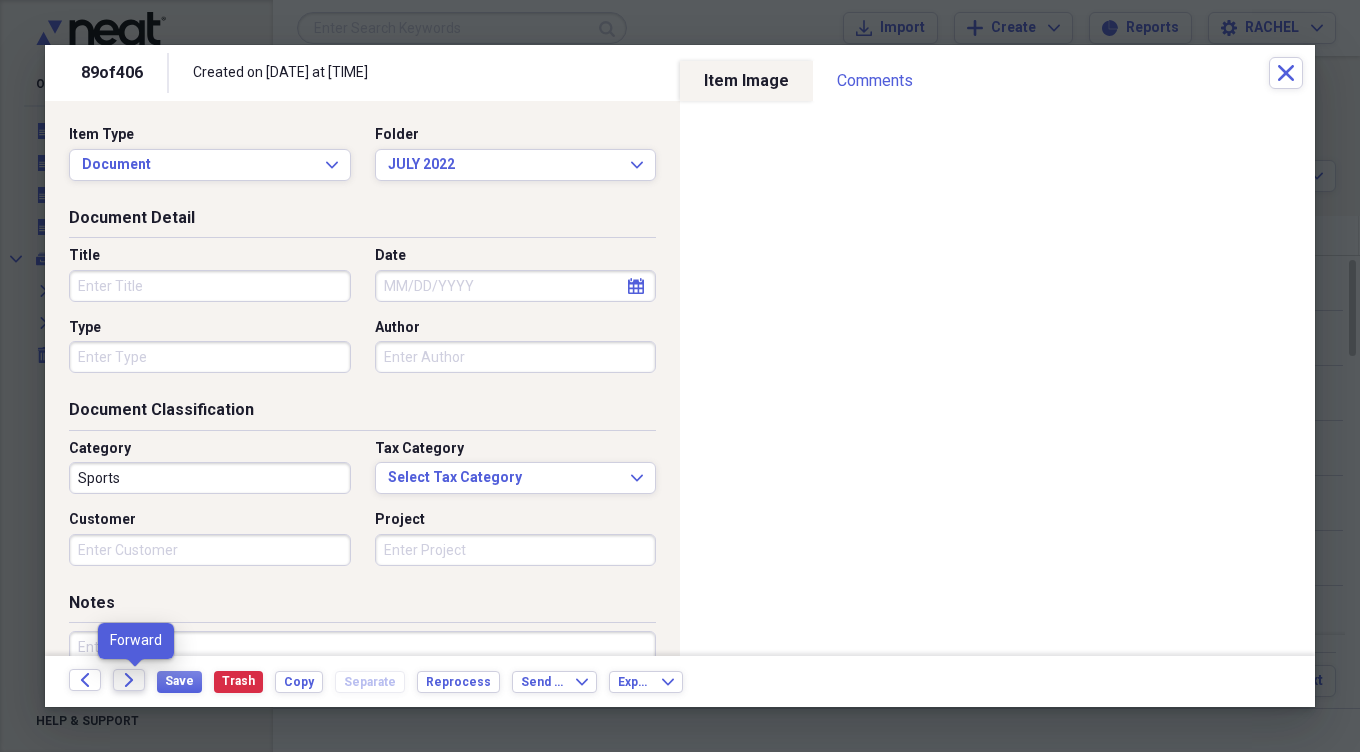 click on "Forward" 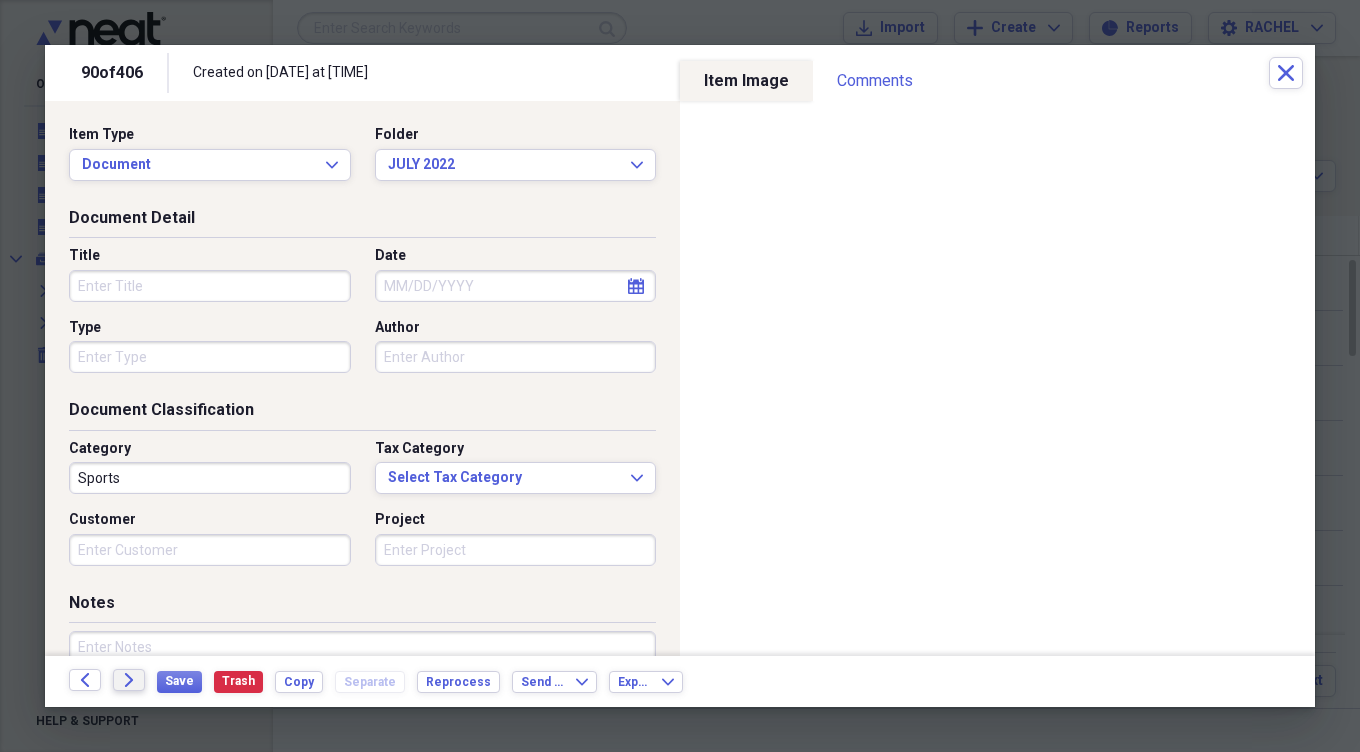 click on "Forward" at bounding box center (129, 680) 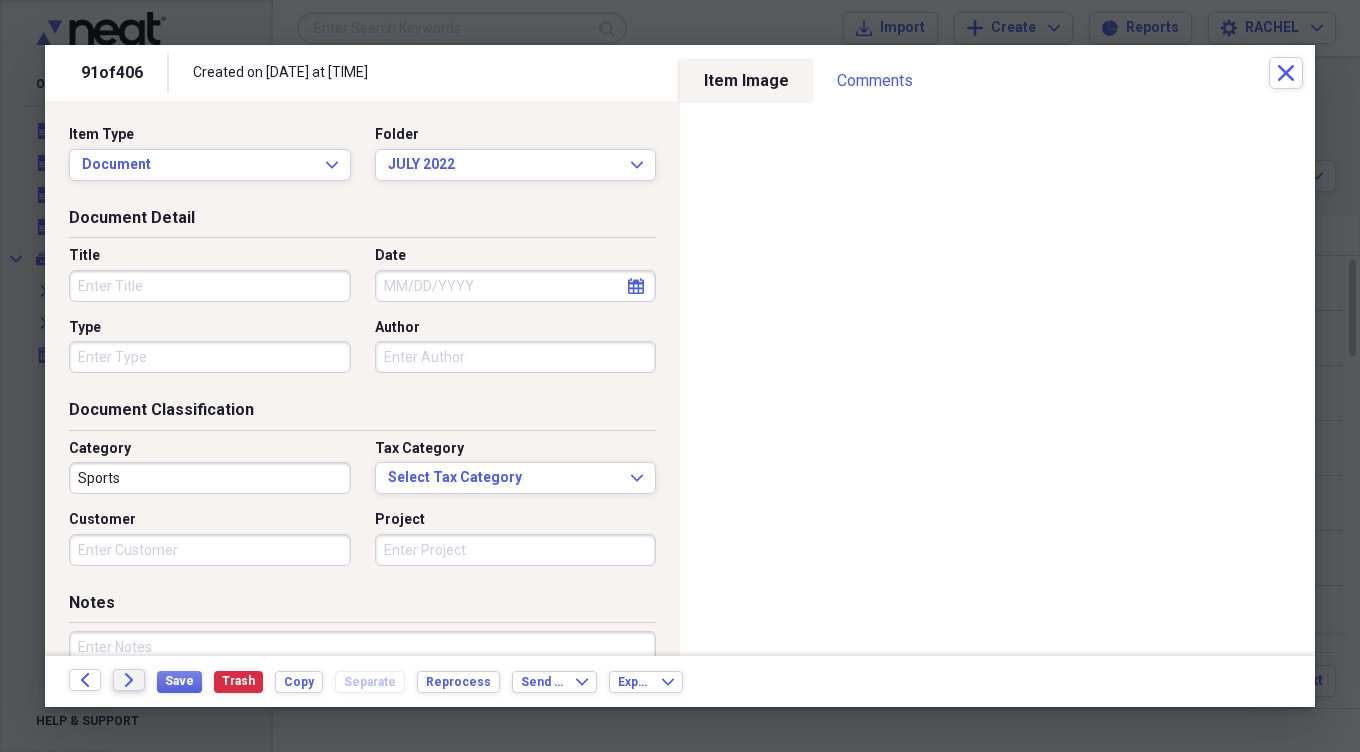 click on "Forward" at bounding box center [129, 680] 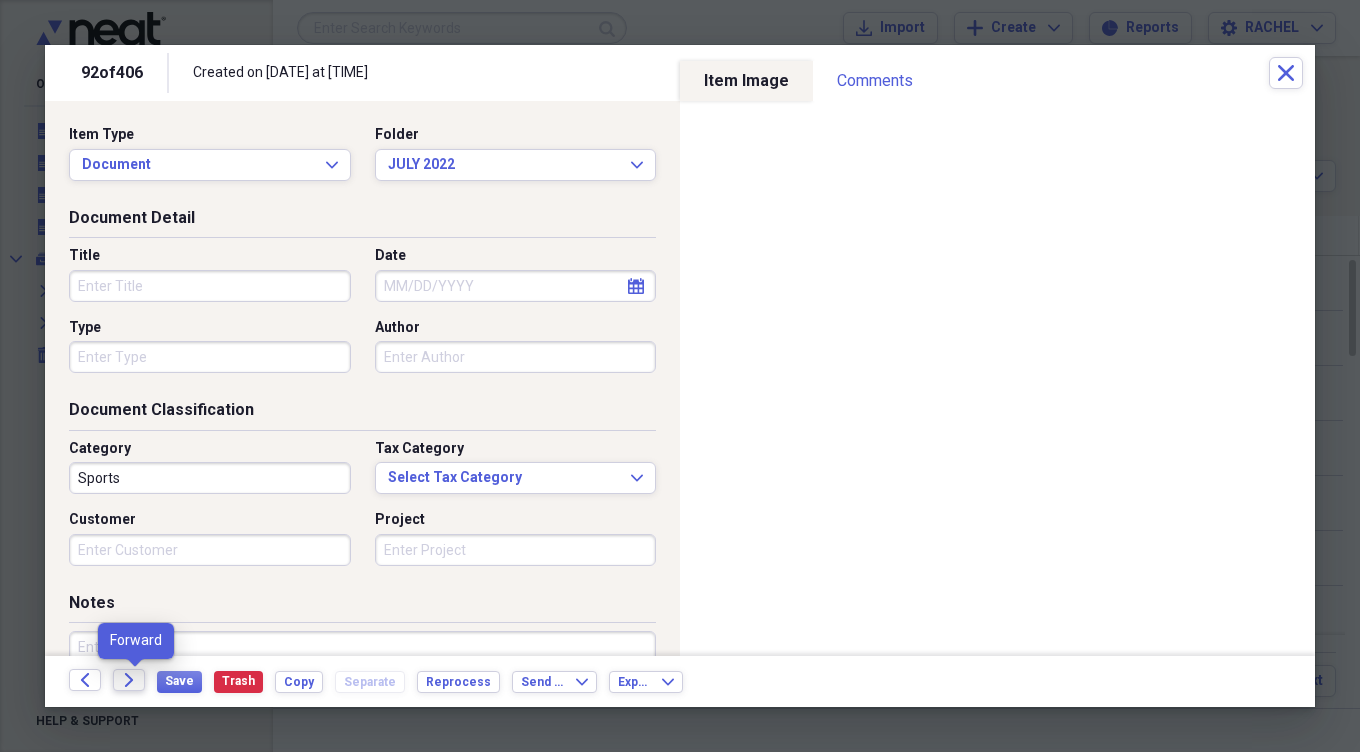 click on "Forward" 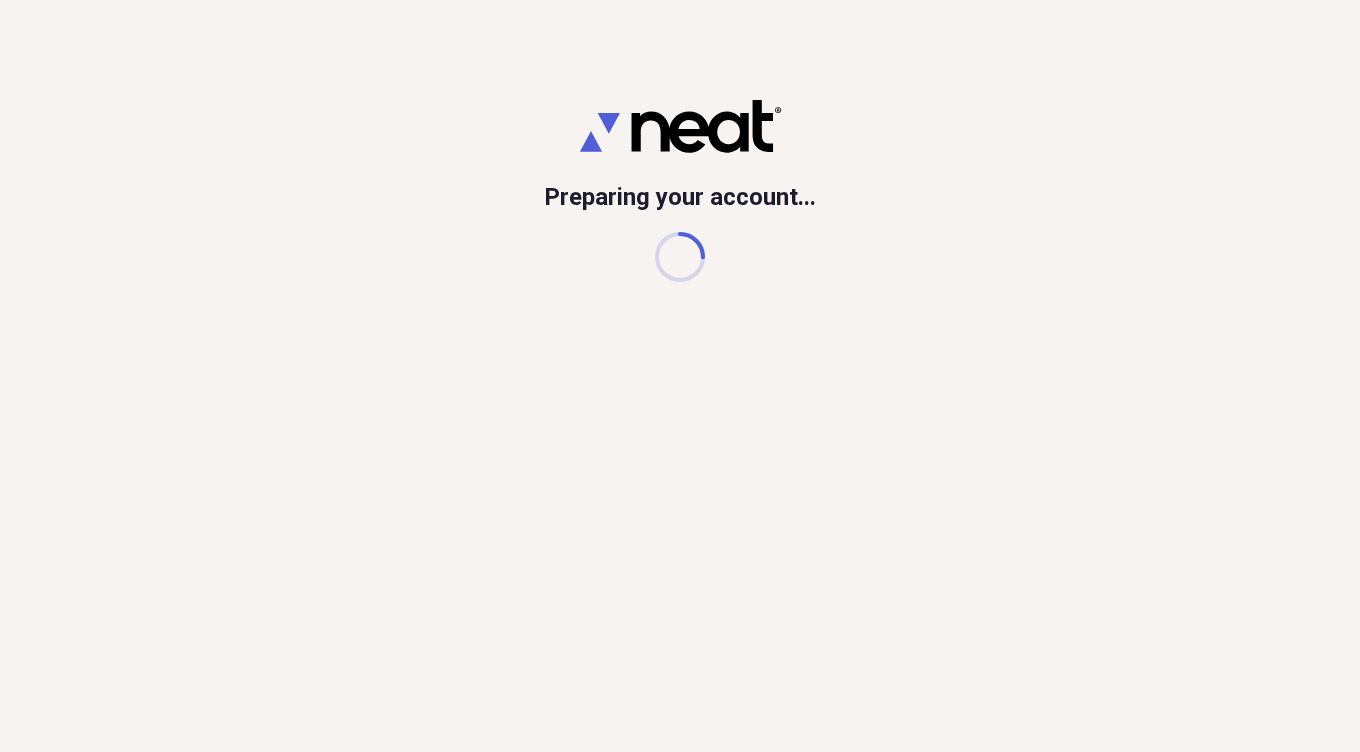 scroll, scrollTop: 0, scrollLeft: 0, axis: both 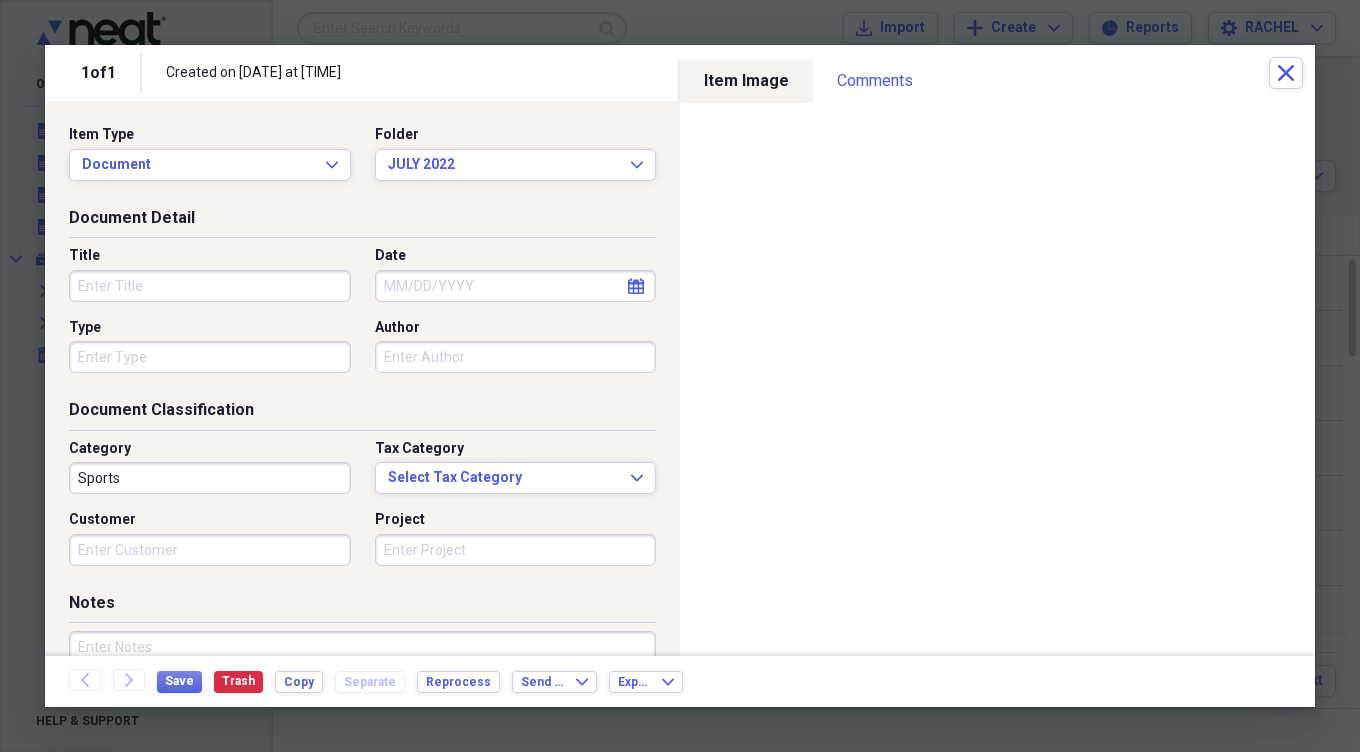click on "1  of  1 Created on 07/02/2025 at 11:39 am Close" at bounding box center (680, 73) 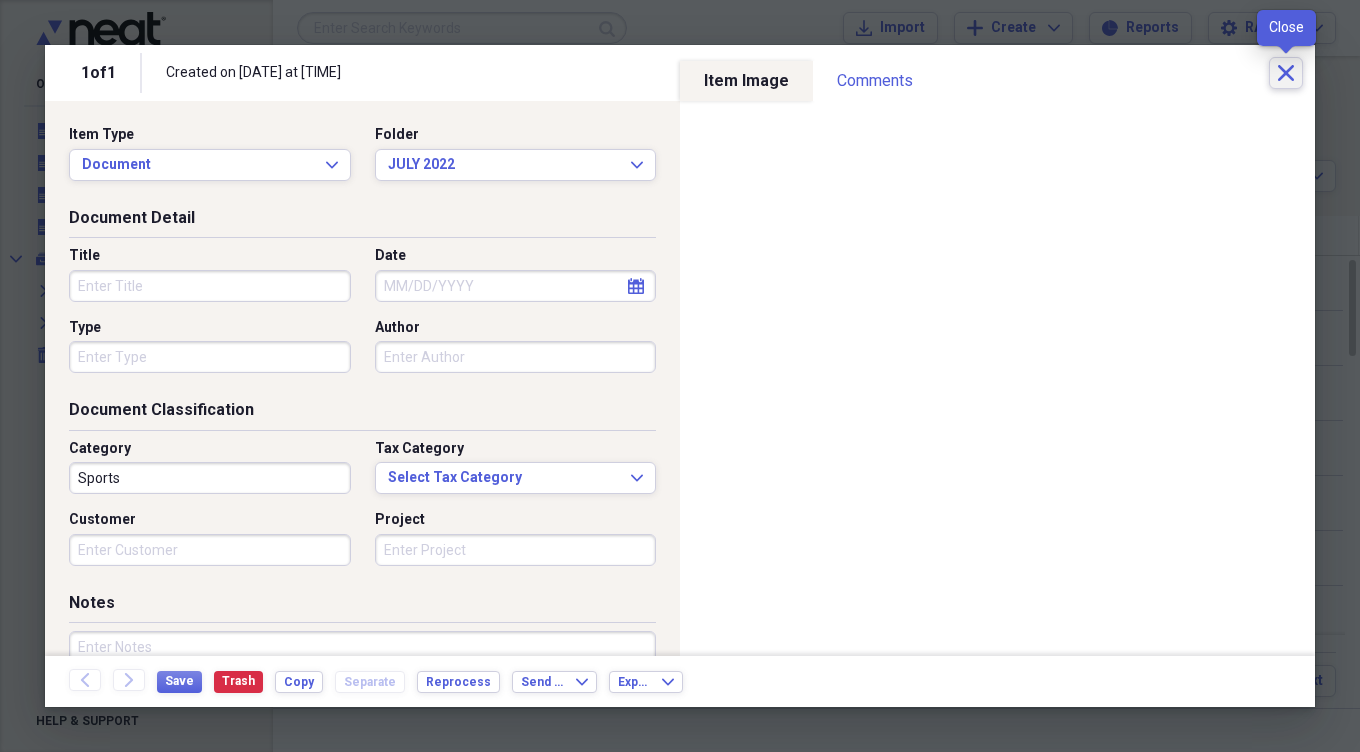 click 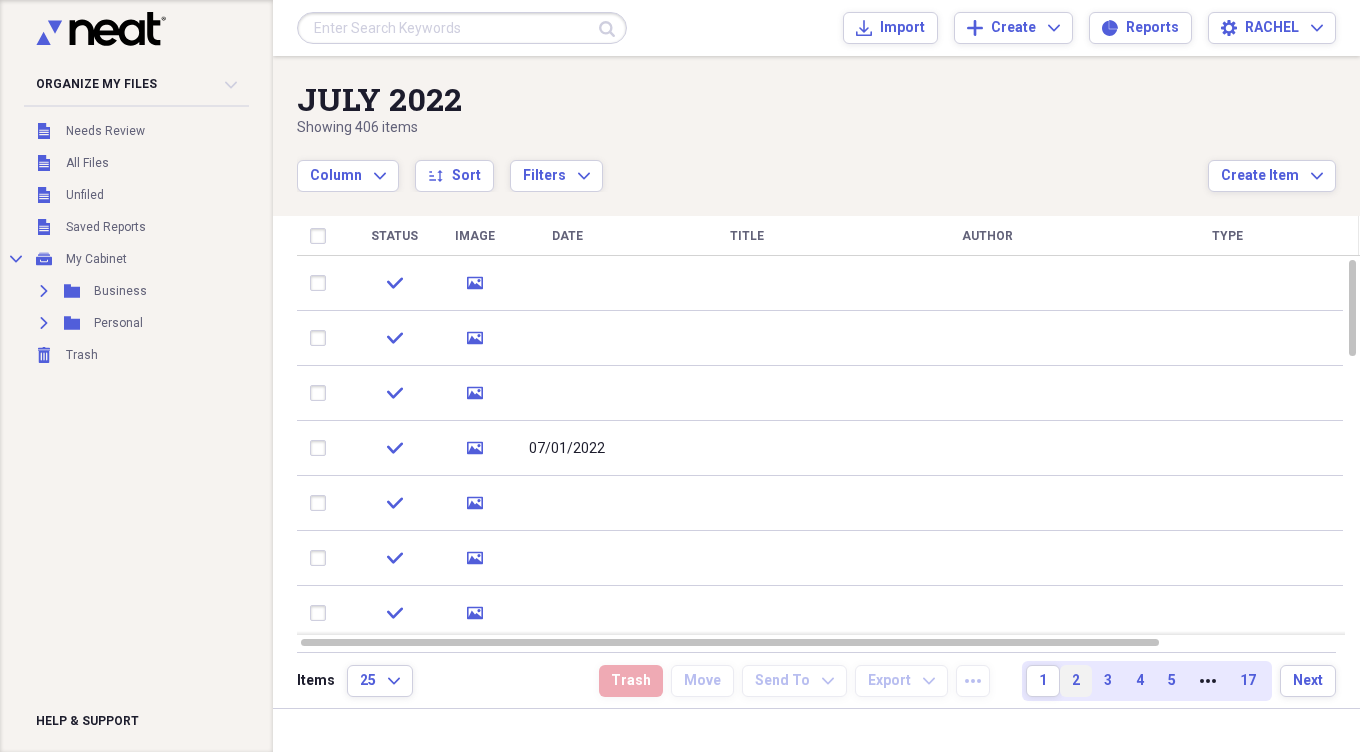 click on "2" at bounding box center [1076, 681] 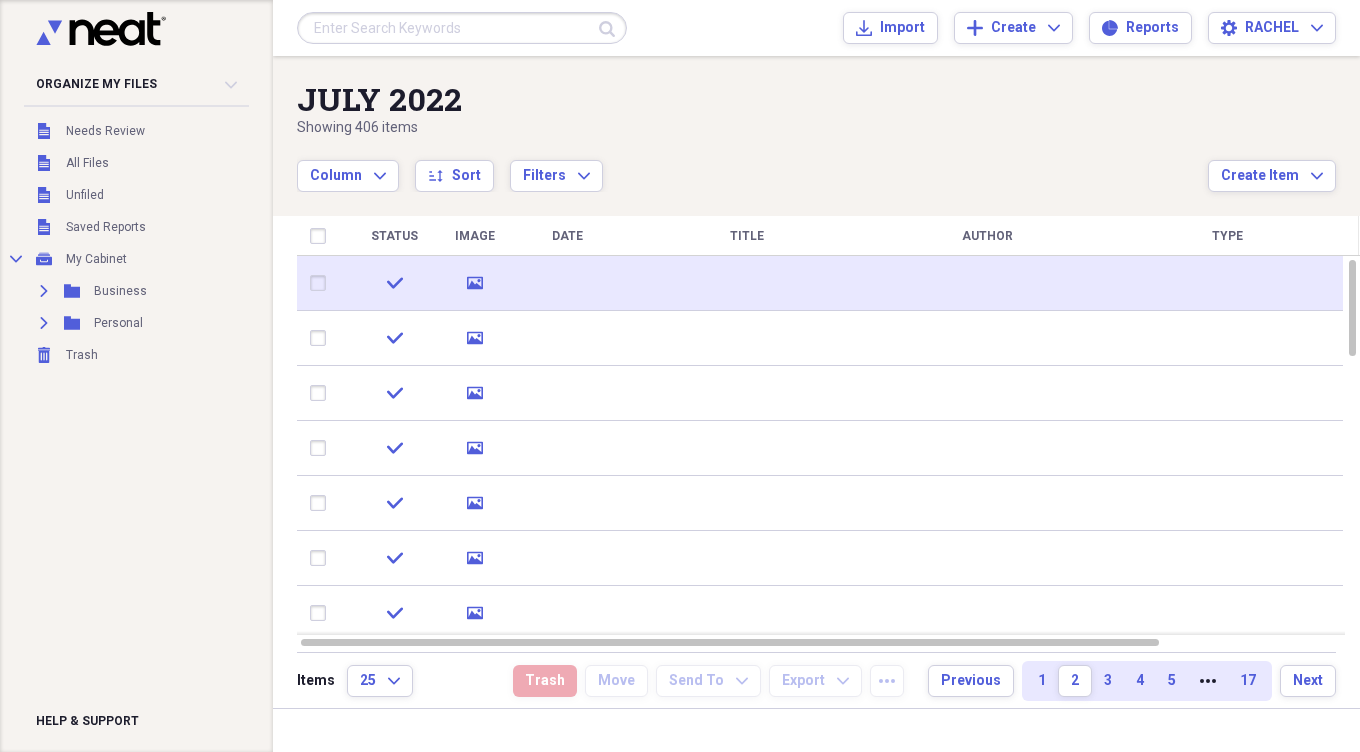 click at bounding box center (322, 283) 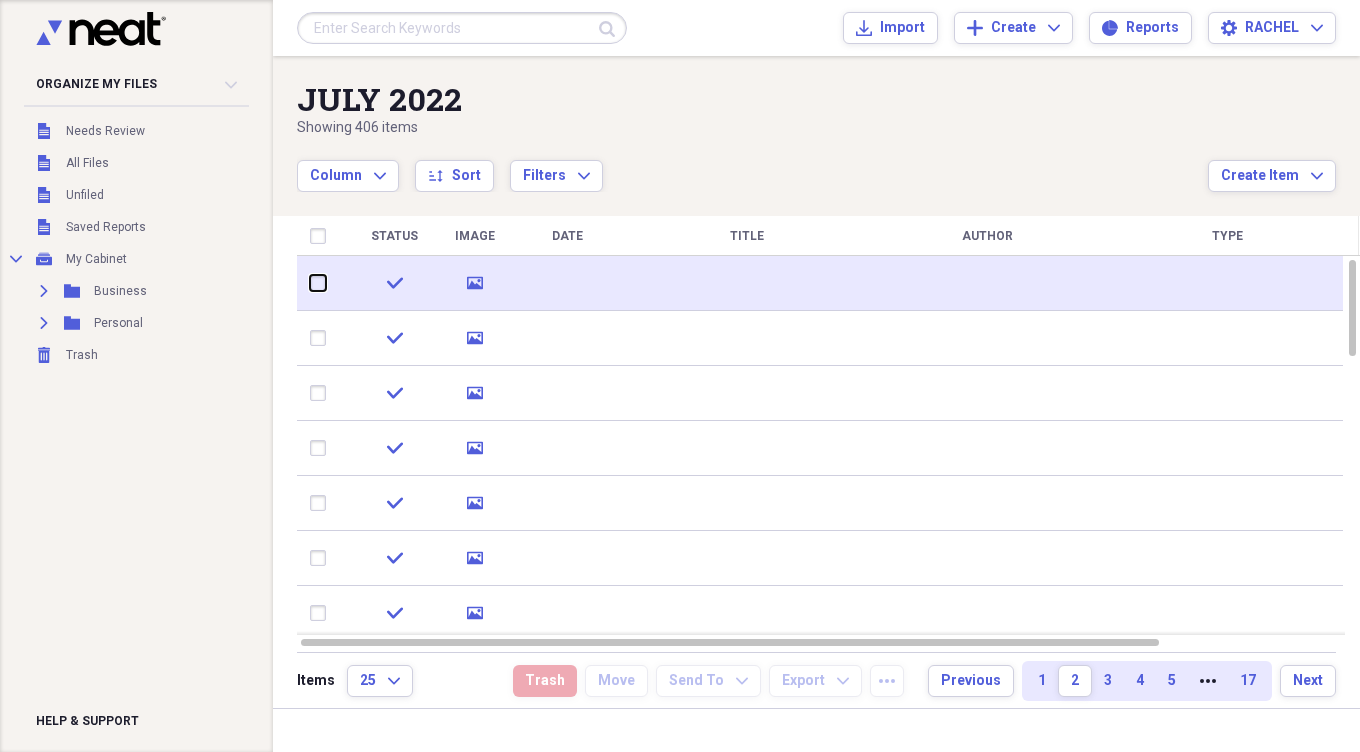 click at bounding box center (310, 283) 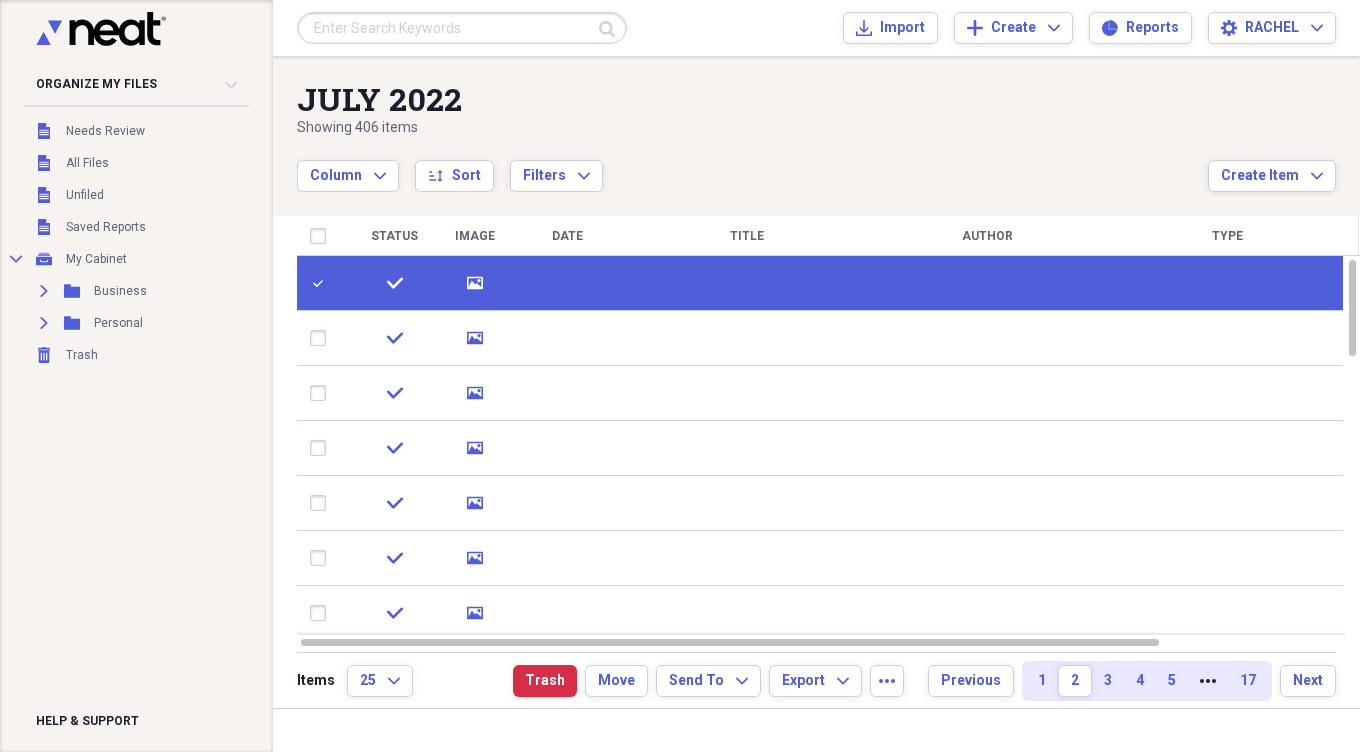 click on "check" at bounding box center [394, 283] 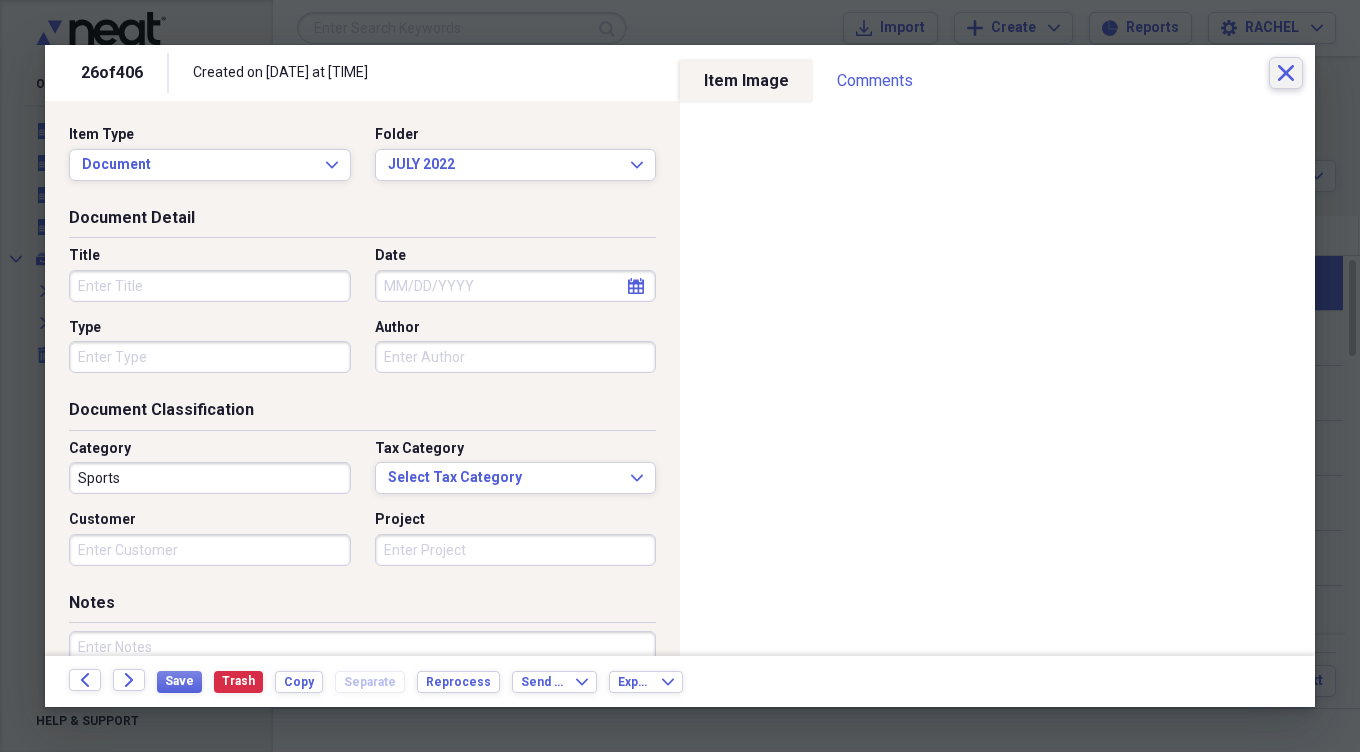 click on "Close" 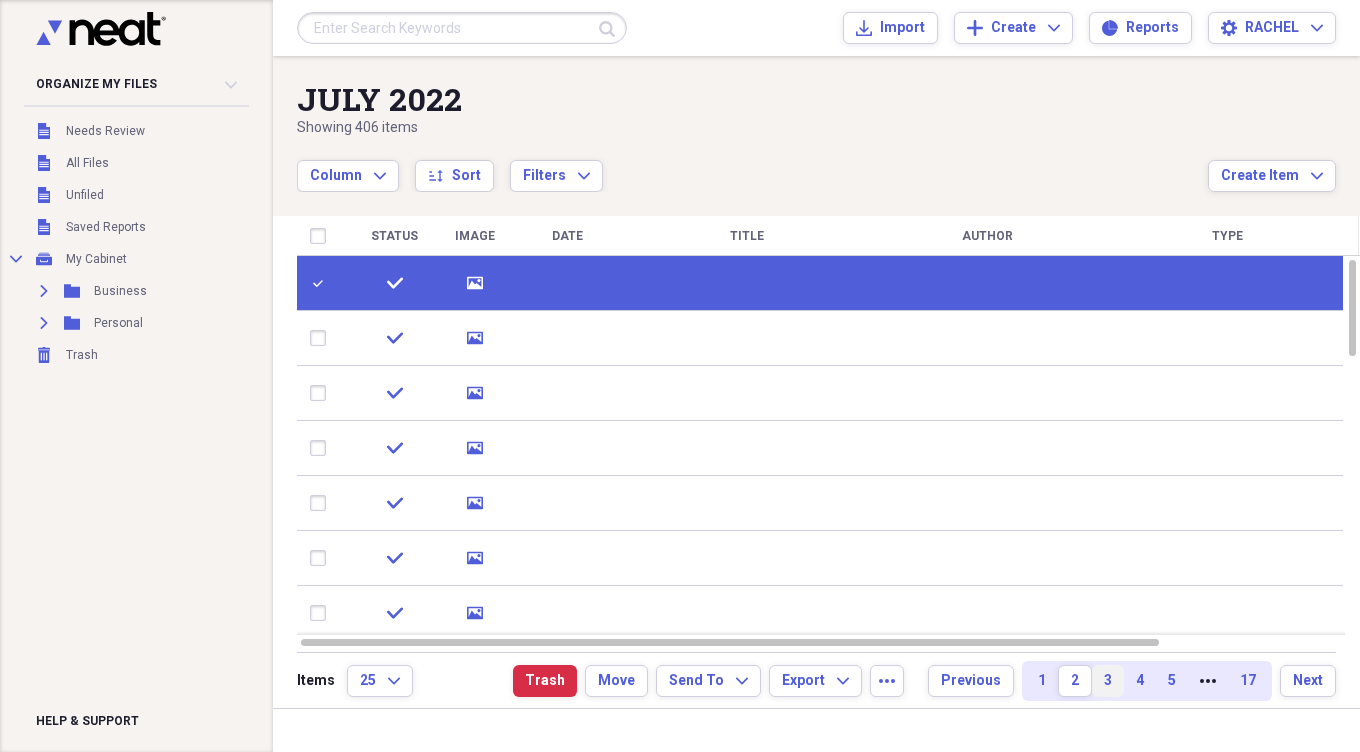 click on "3" at bounding box center [1108, 681] 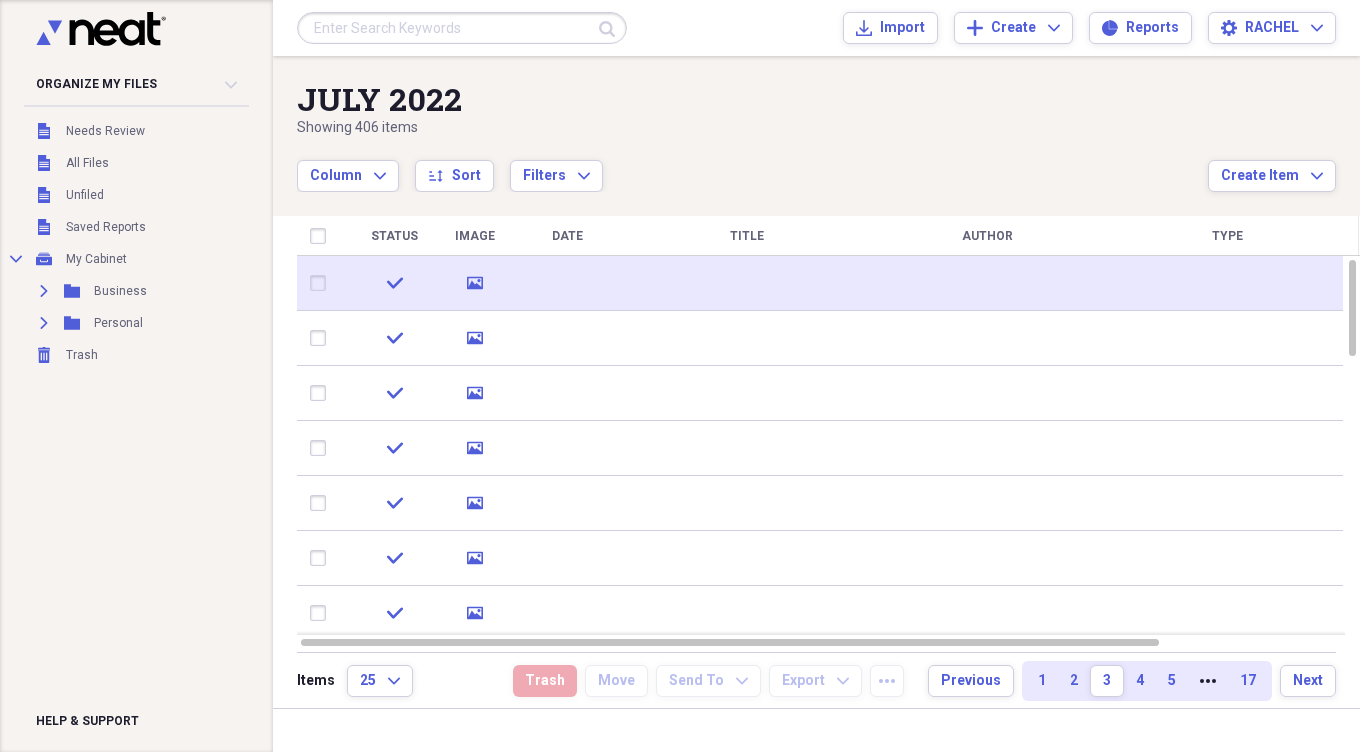 click at bounding box center [322, 283] 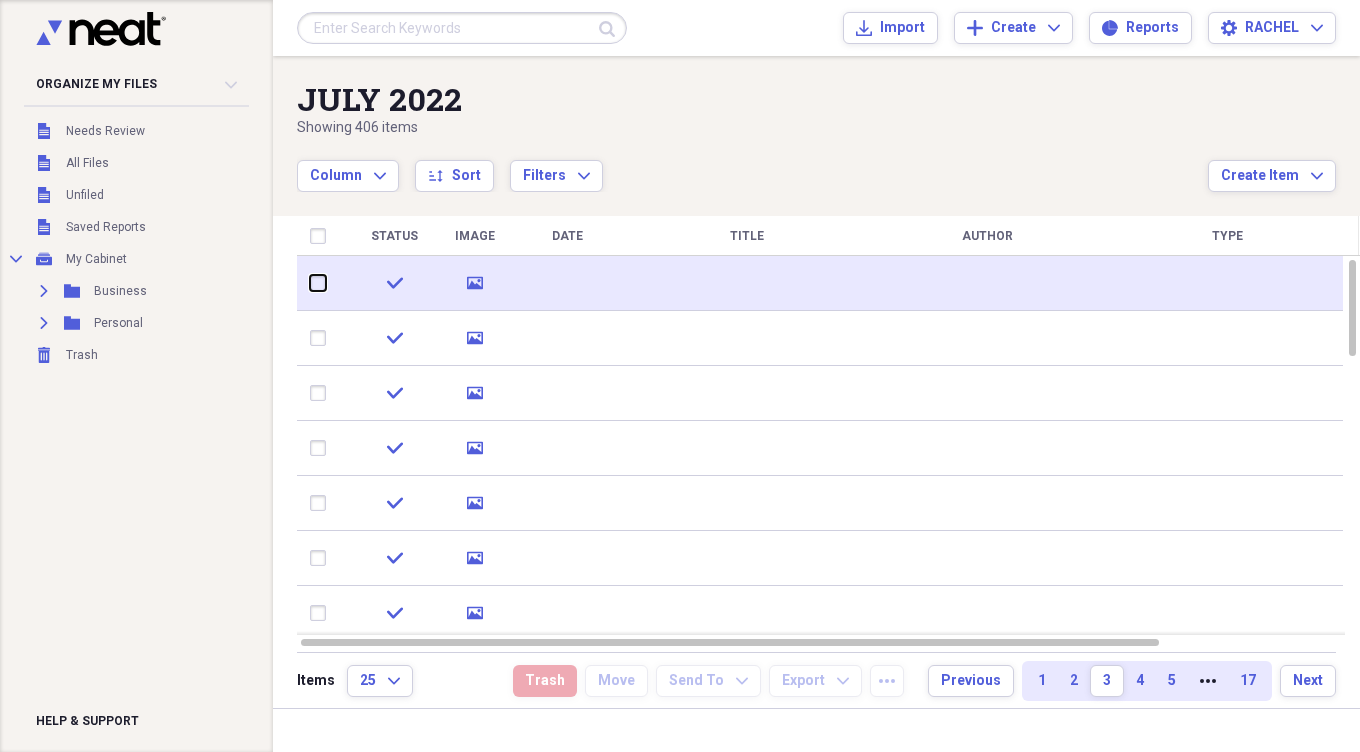 click at bounding box center (310, 283) 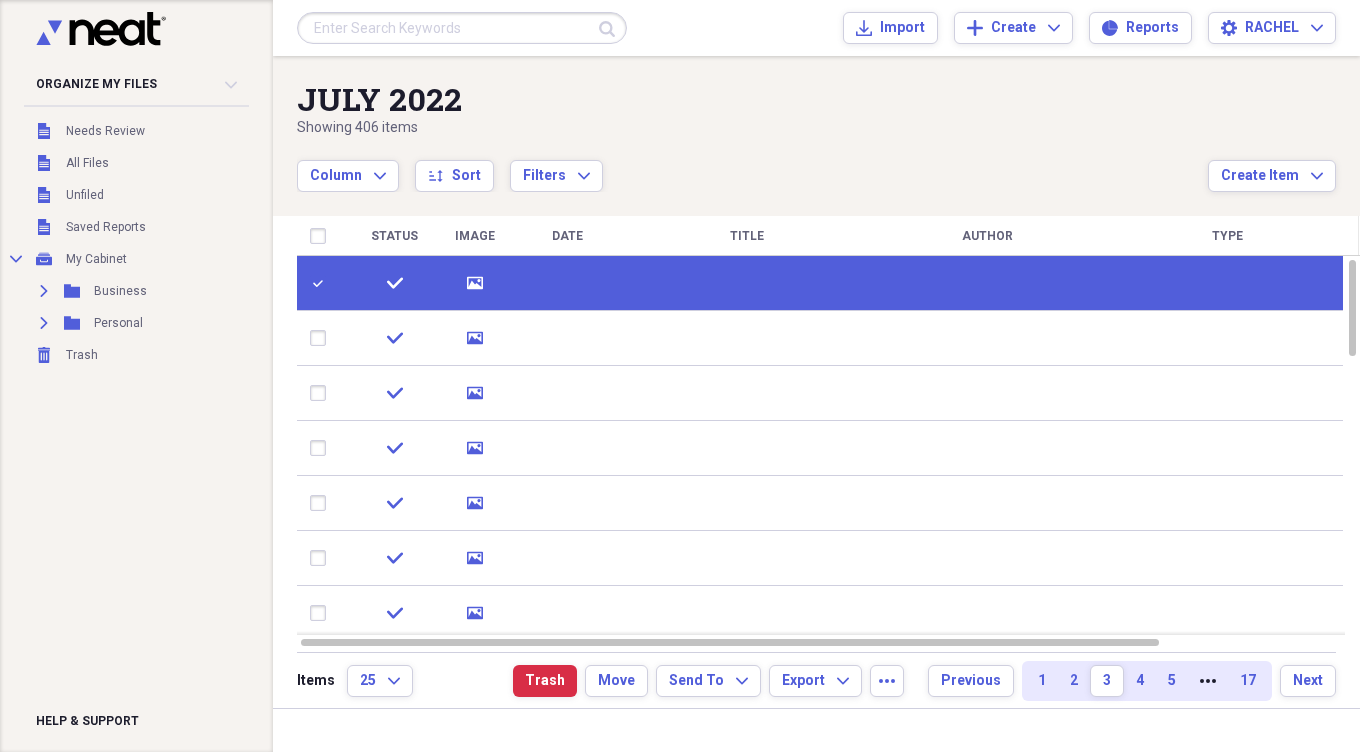 click at bounding box center [322, 283] 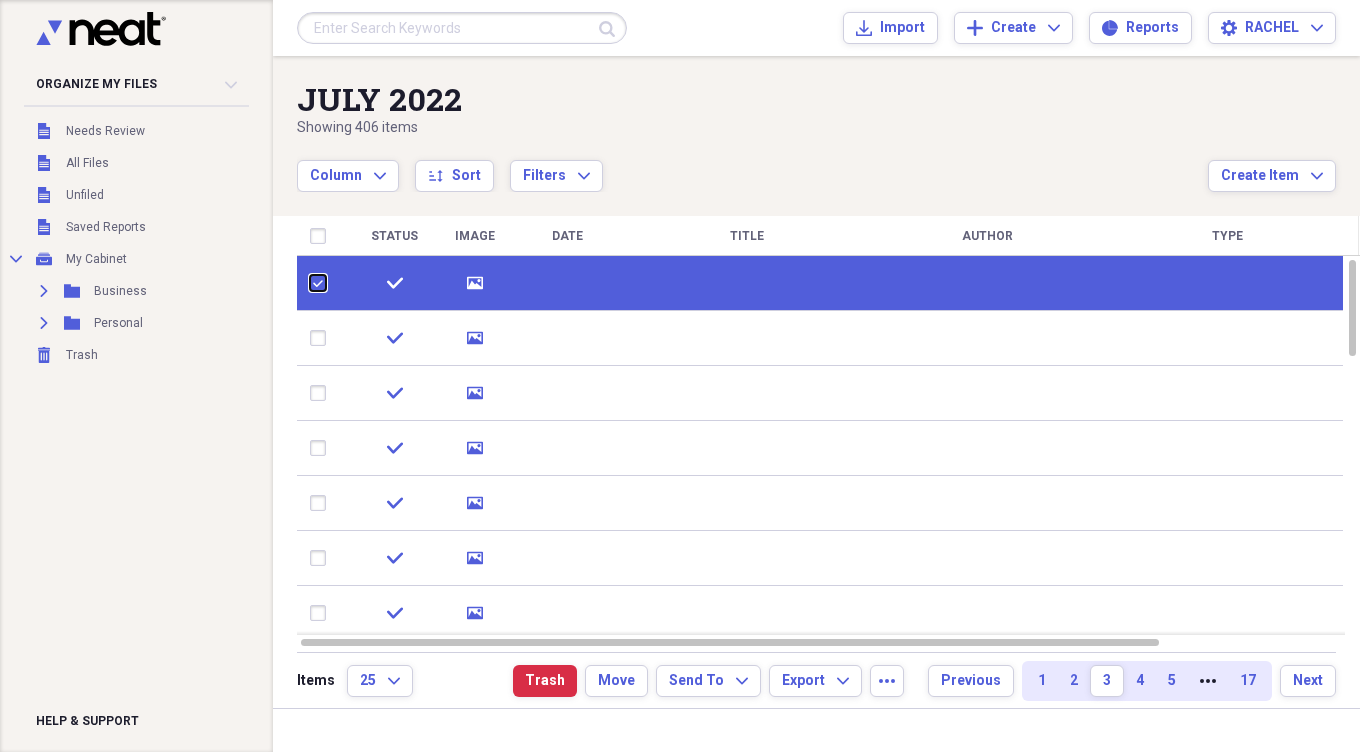 click at bounding box center (310, 283) 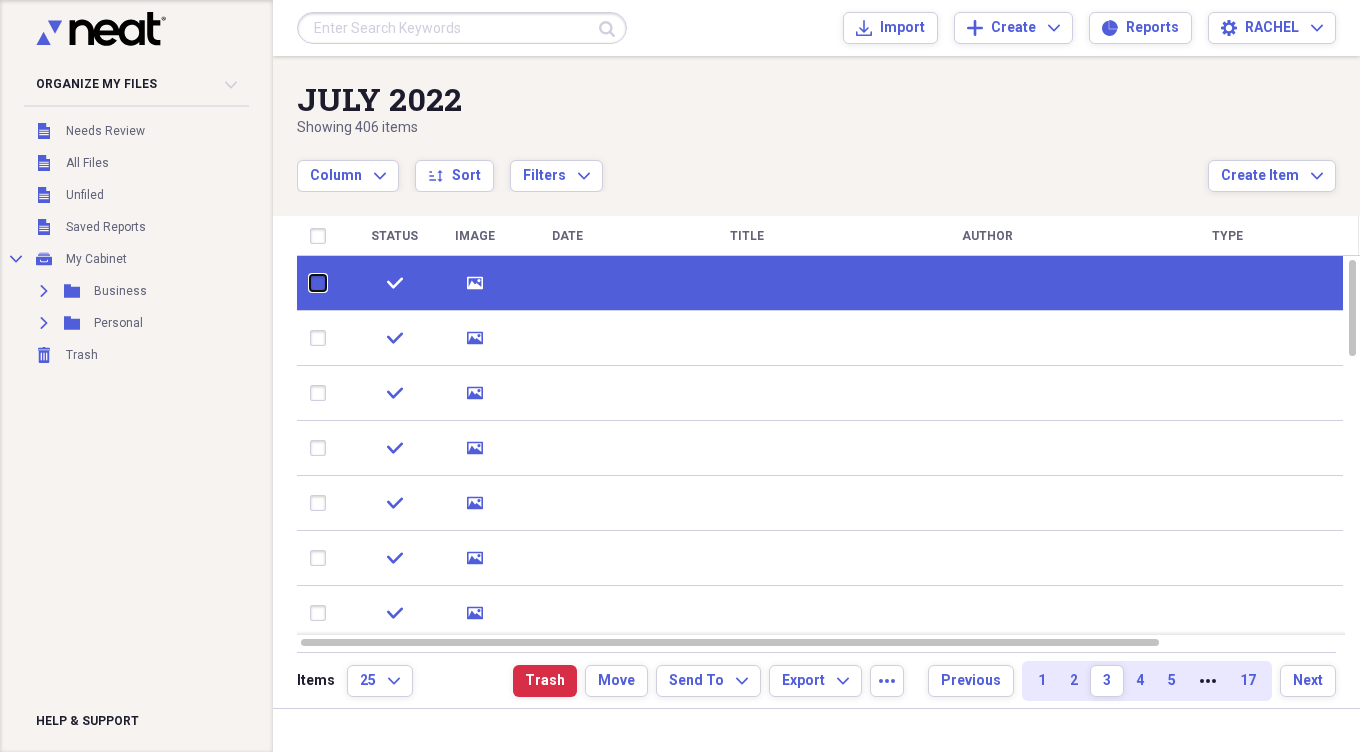 checkbox on "false" 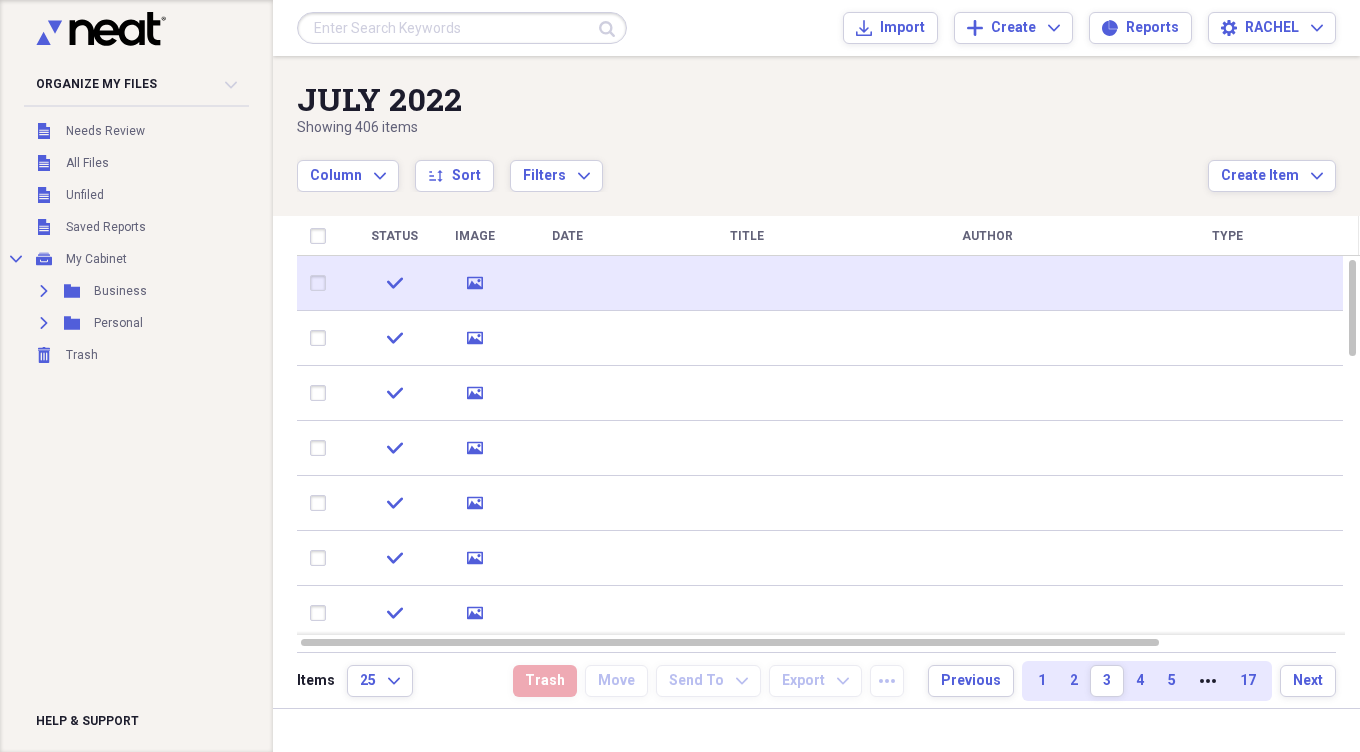 click on "check" at bounding box center (394, 283) 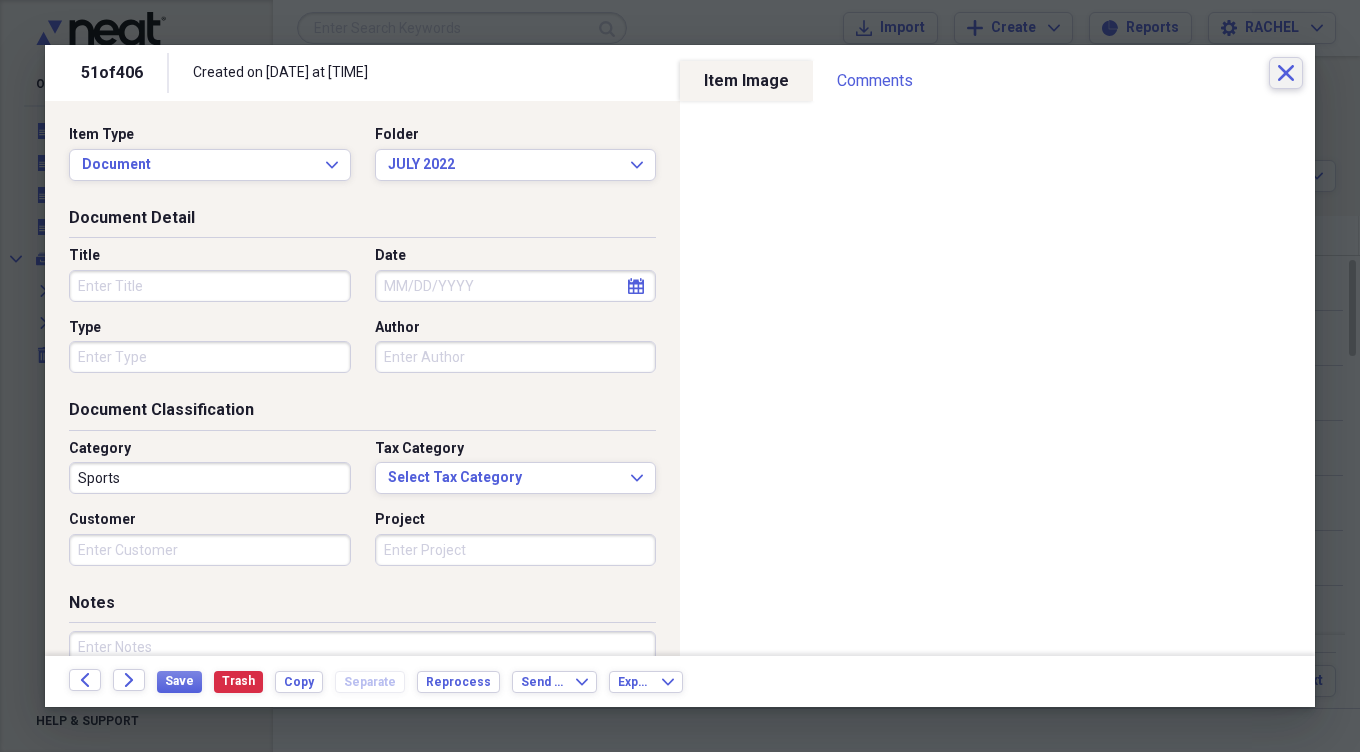 click on "Close" at bounding box center (1286, 73) 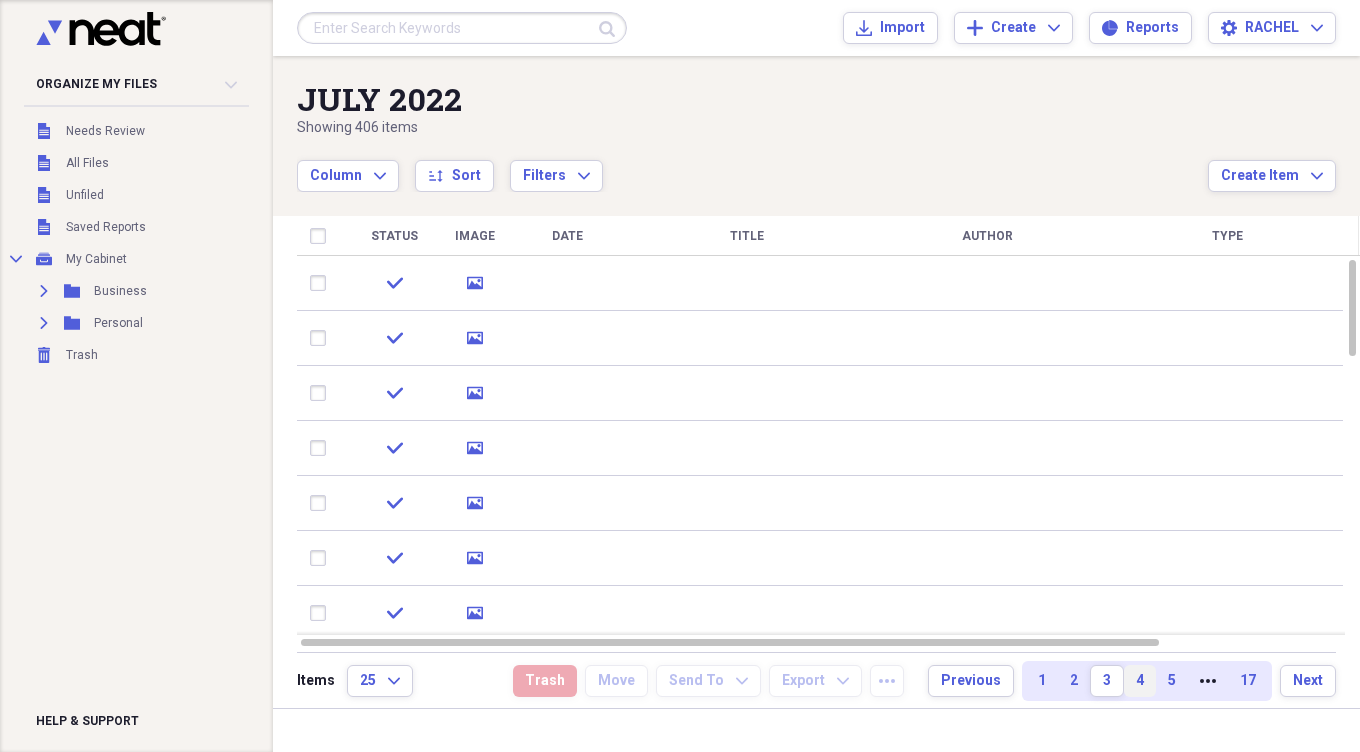 click on "4" at bounding box center [1140, 681] 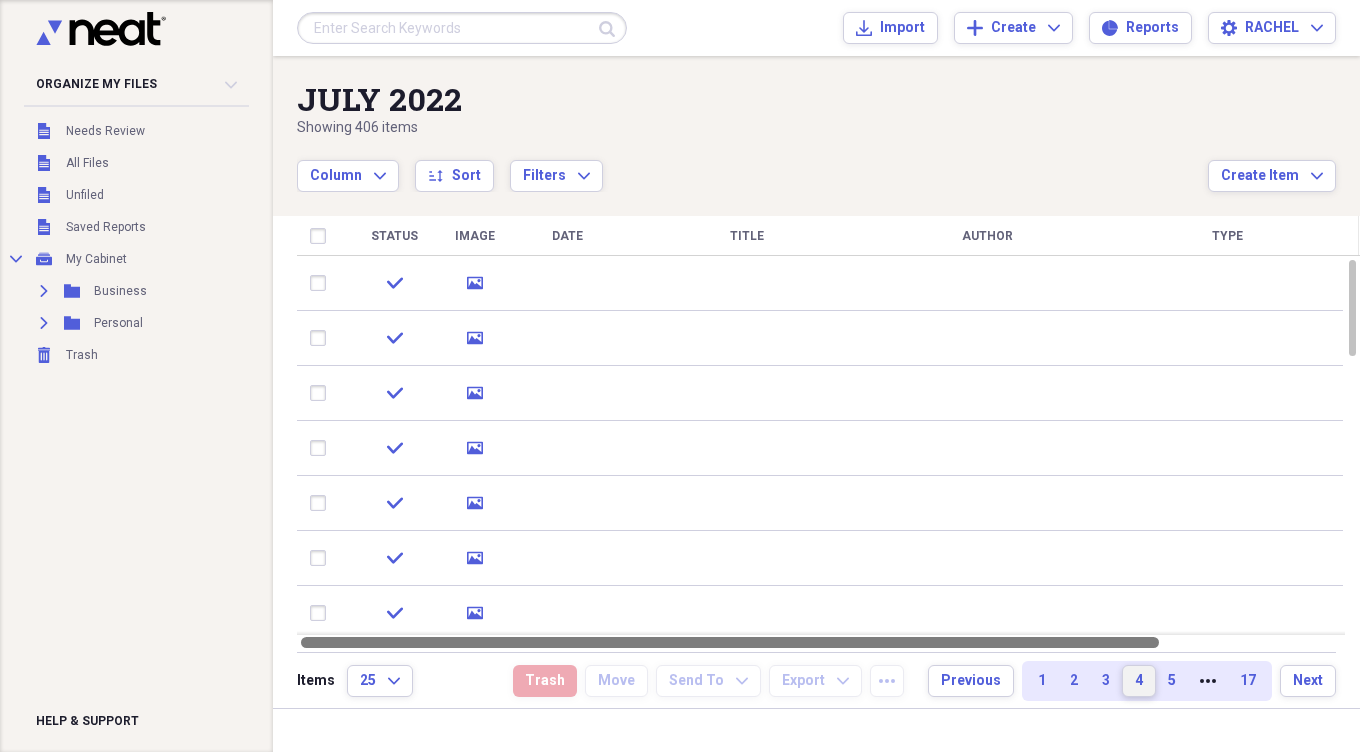 drag, startPoint x: 1149, startPoint y: 677, endPoint x: 1131, endPoint y: 636, distance: 44.777225 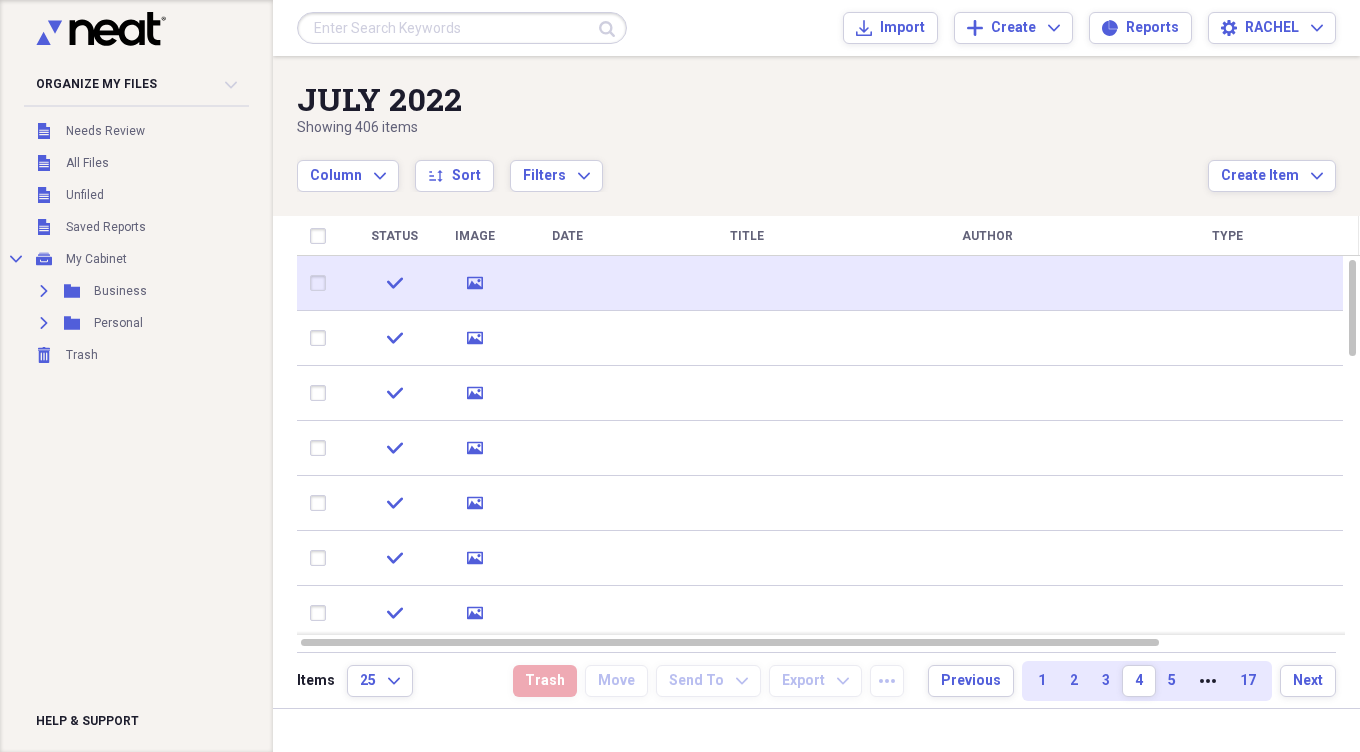 click on "check" at bounding box center (394, 283) 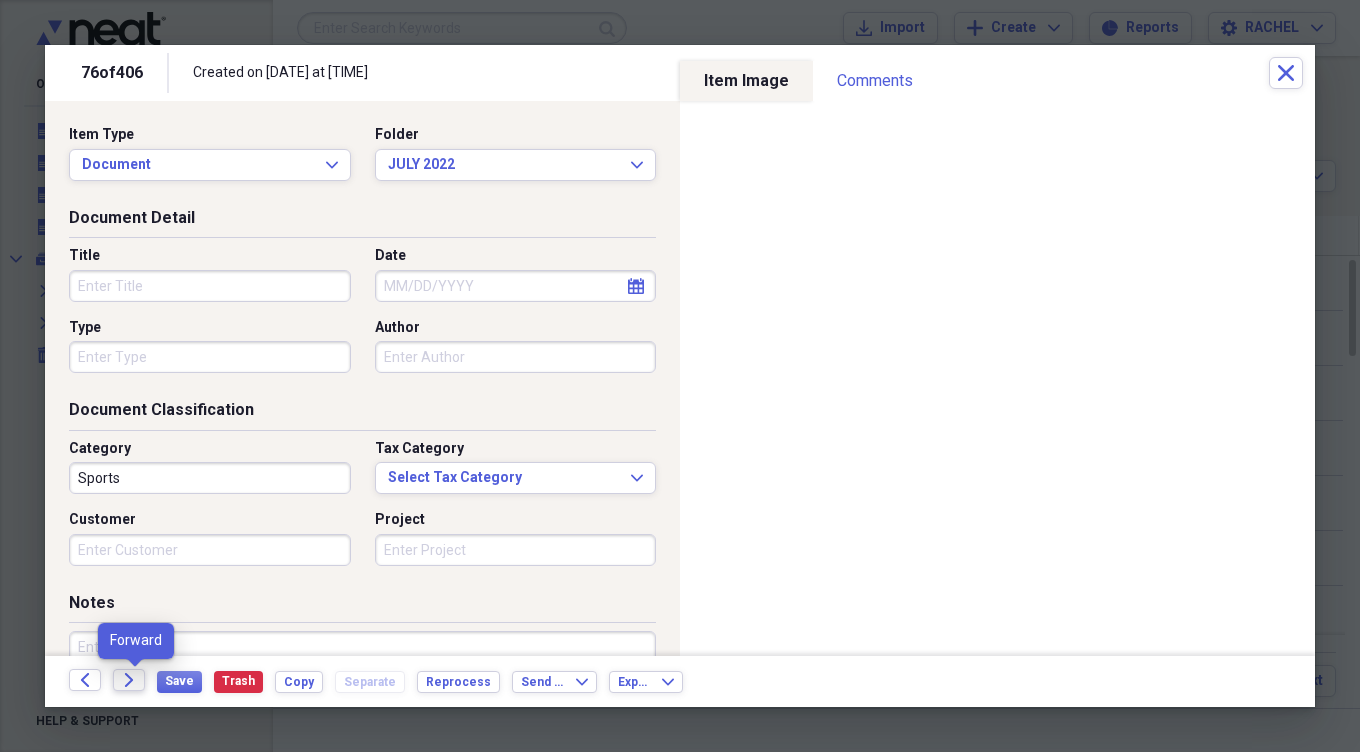 click 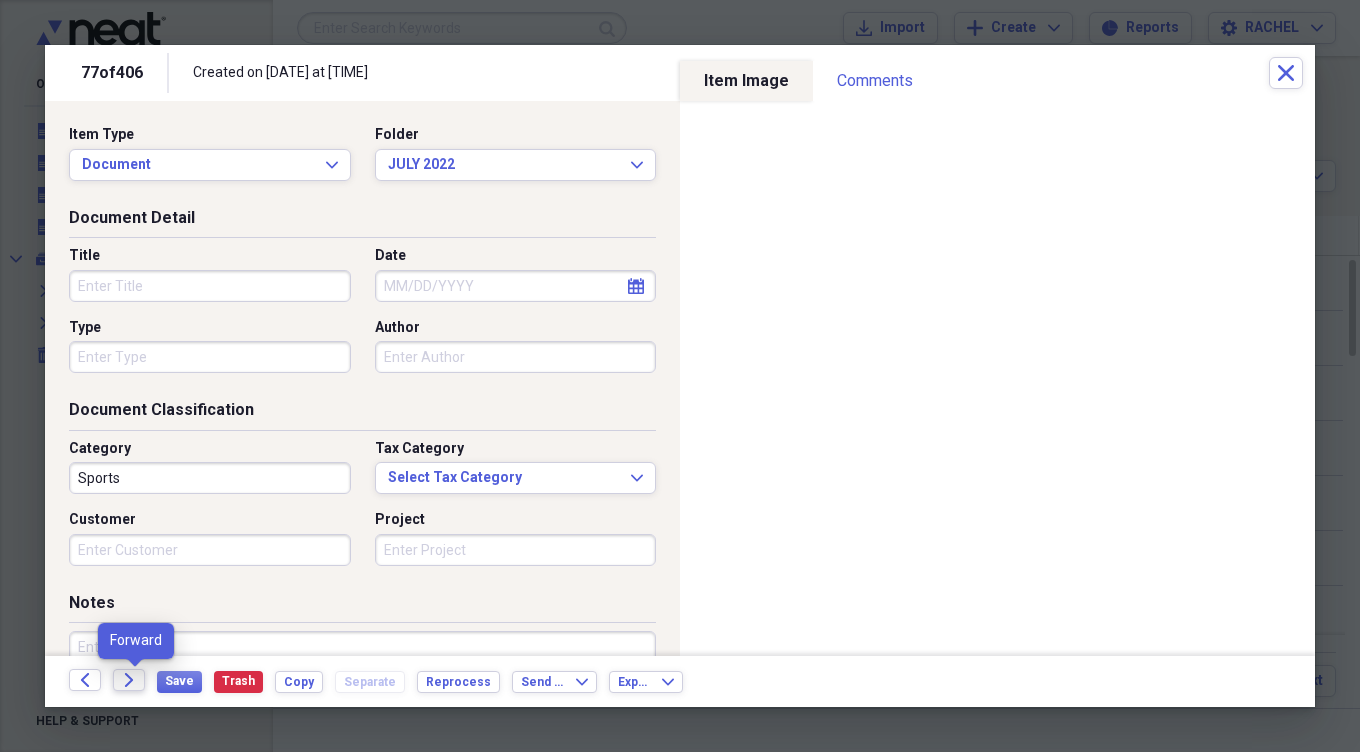 click 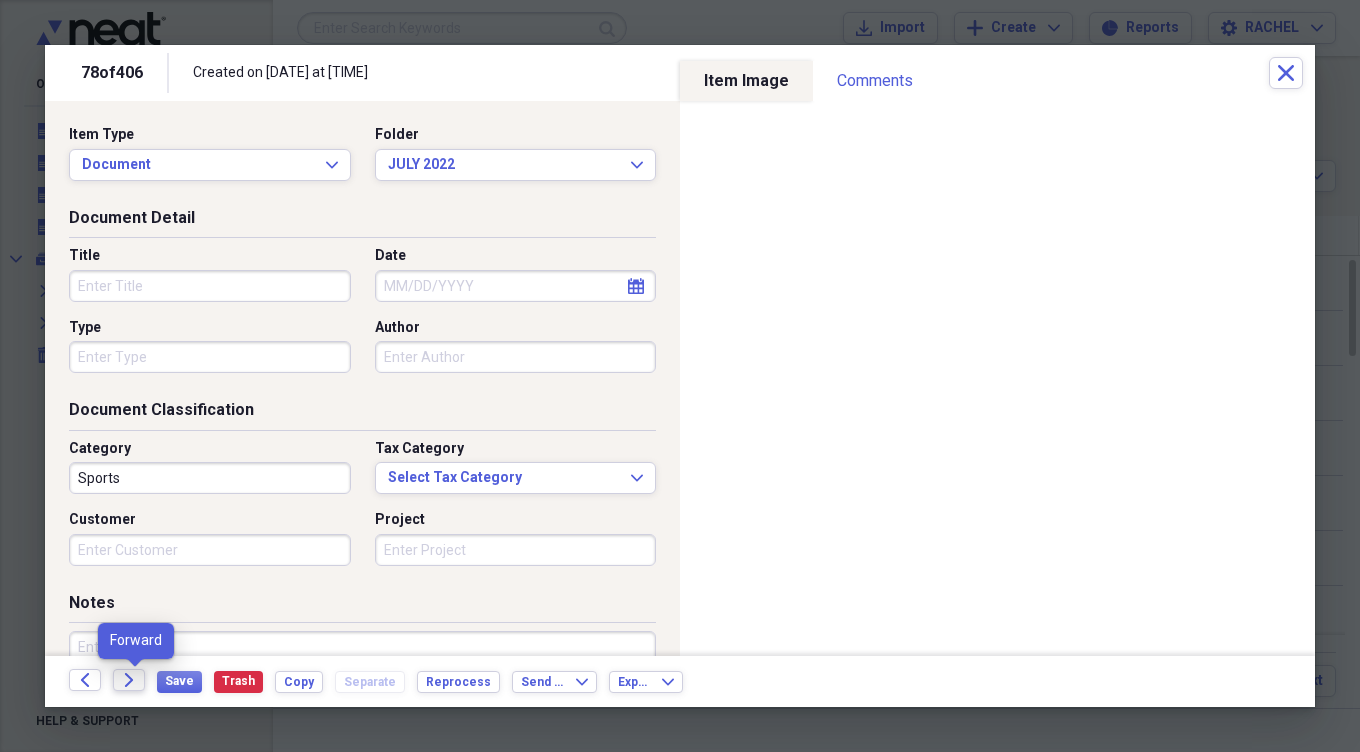 click on "Forward" 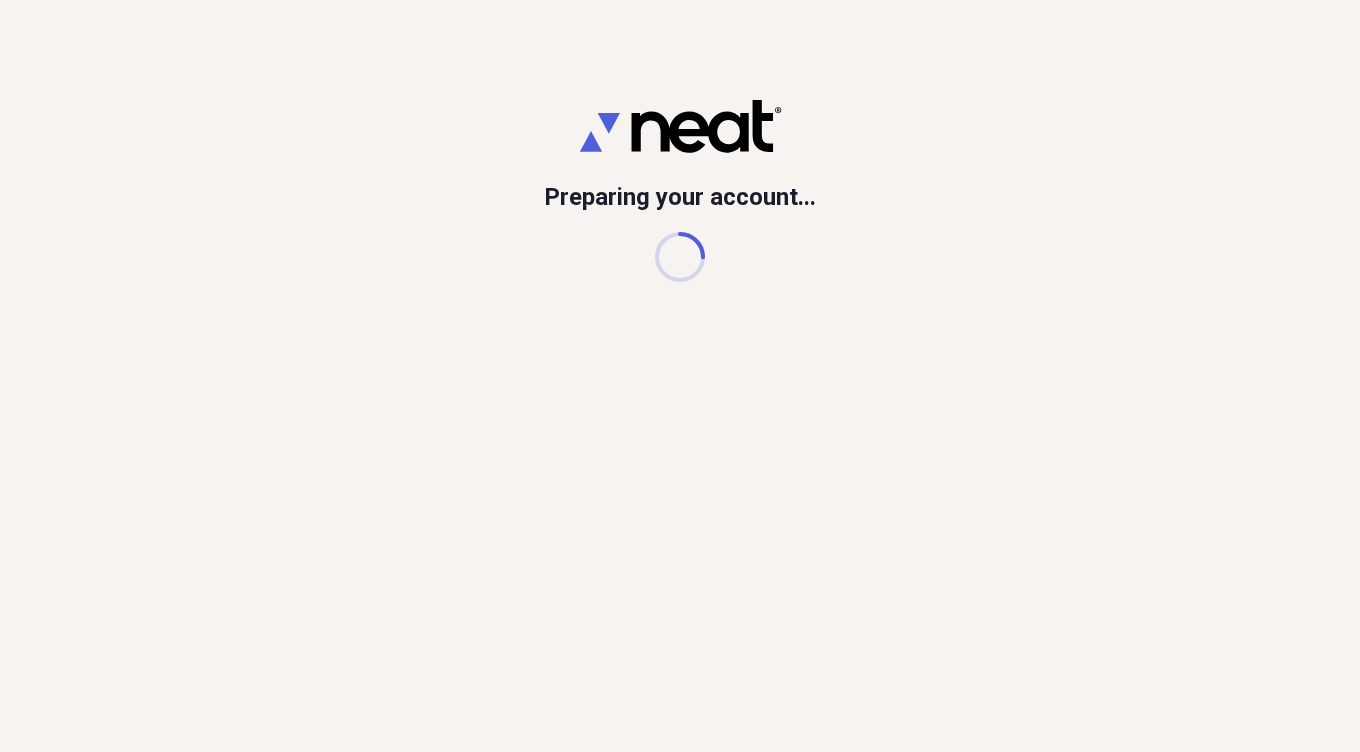 scroll, scrollTop: 0, scrollLeft: 0, axis: both 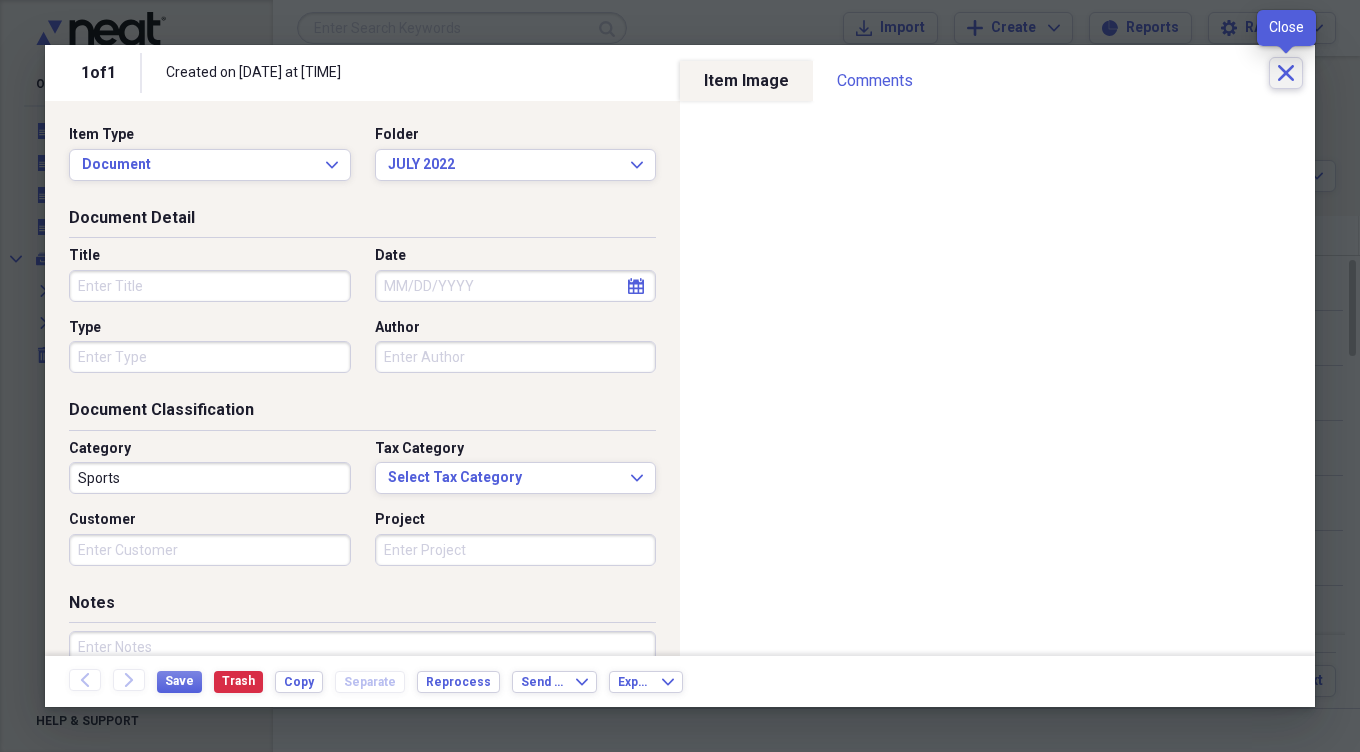click on "Close" at bounding box center [1286, 73] 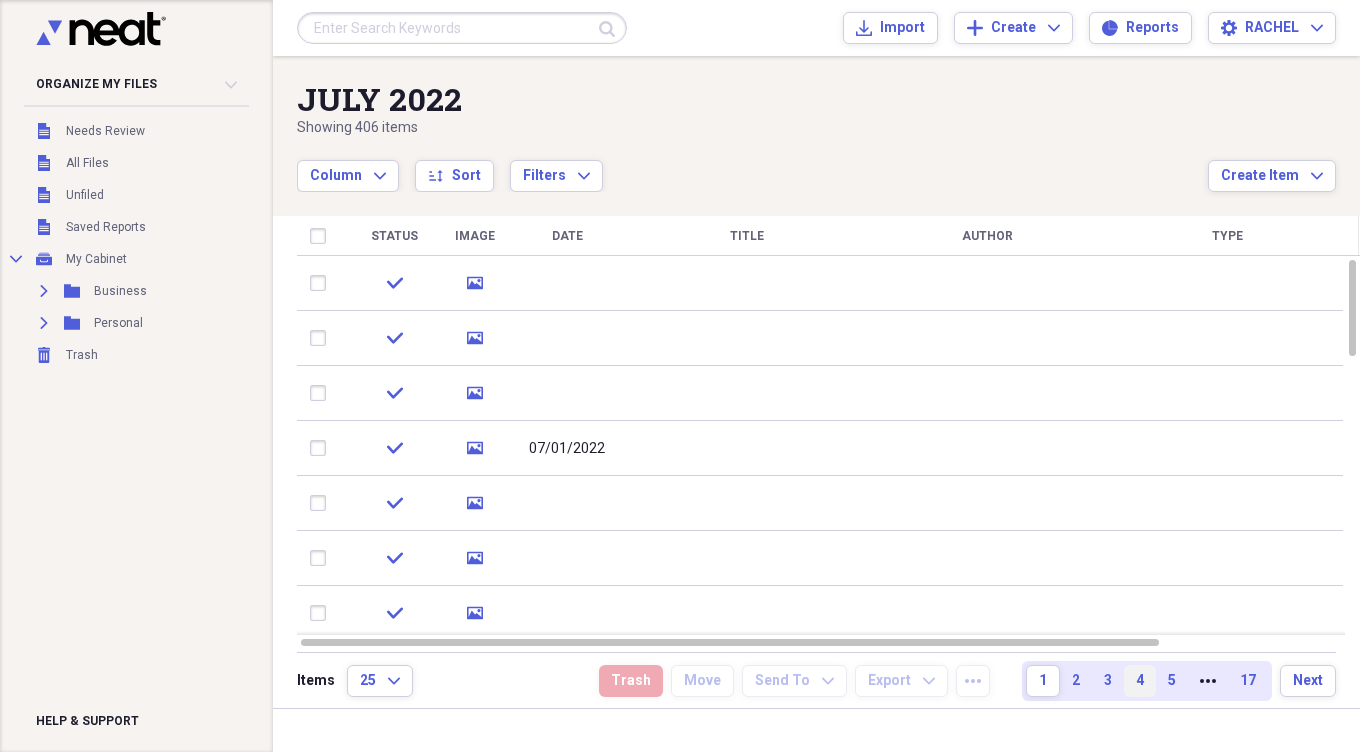 click on "4" at bounding box center (1140, 681) 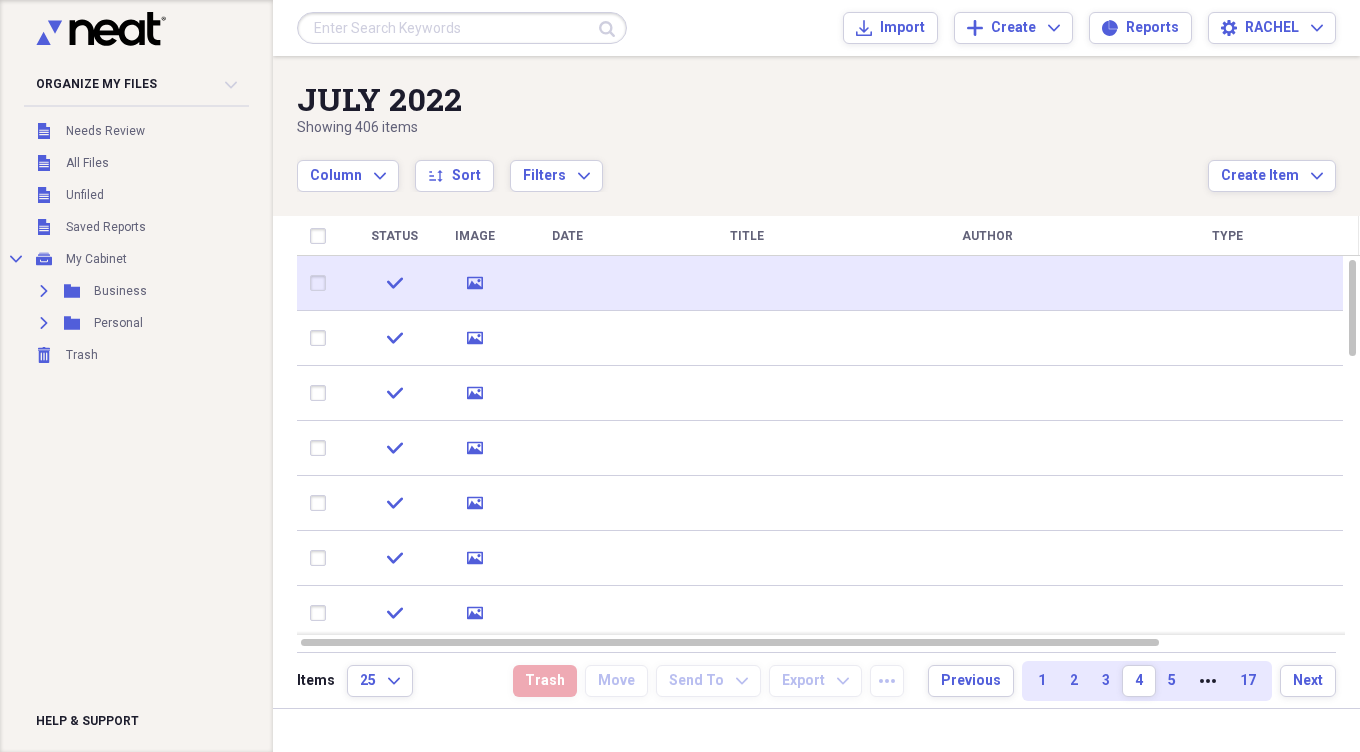 click at bounding box center [567, 283] 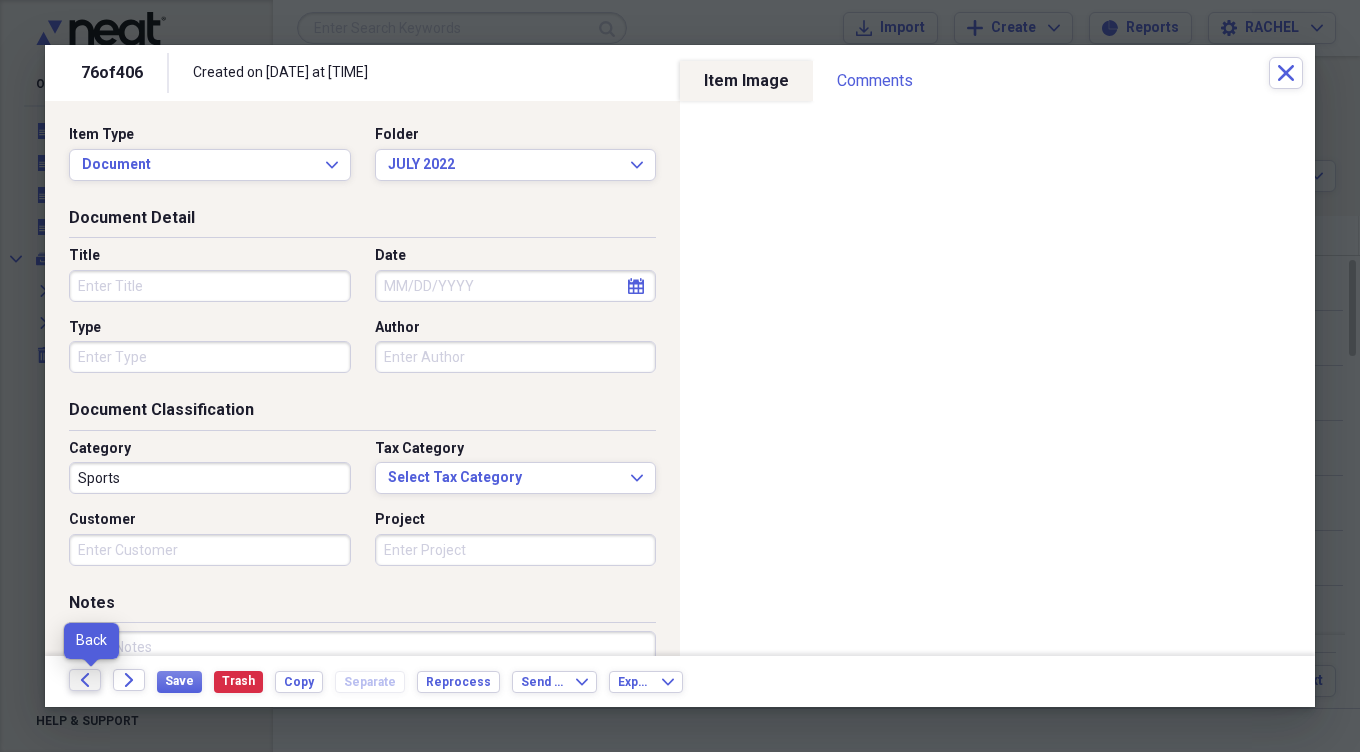 click on "Back" 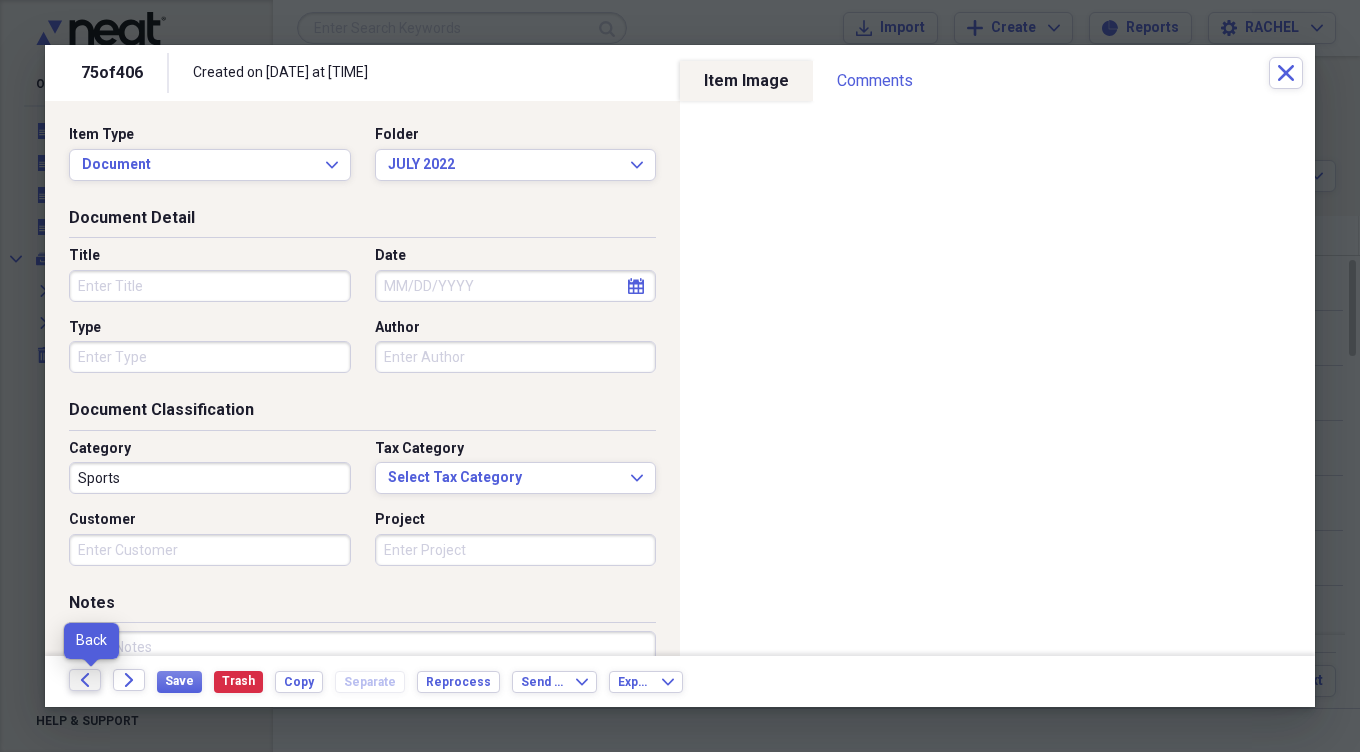 click on "Back" 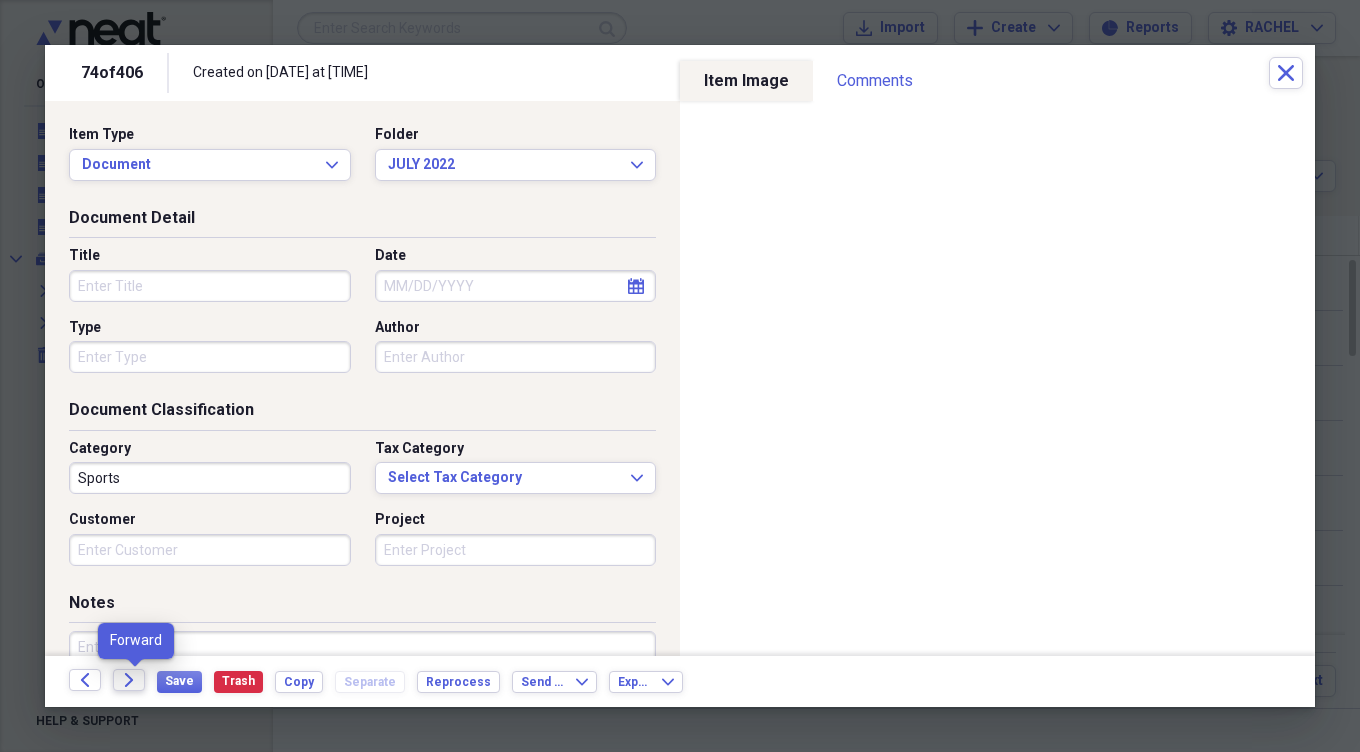 click on "Forward" 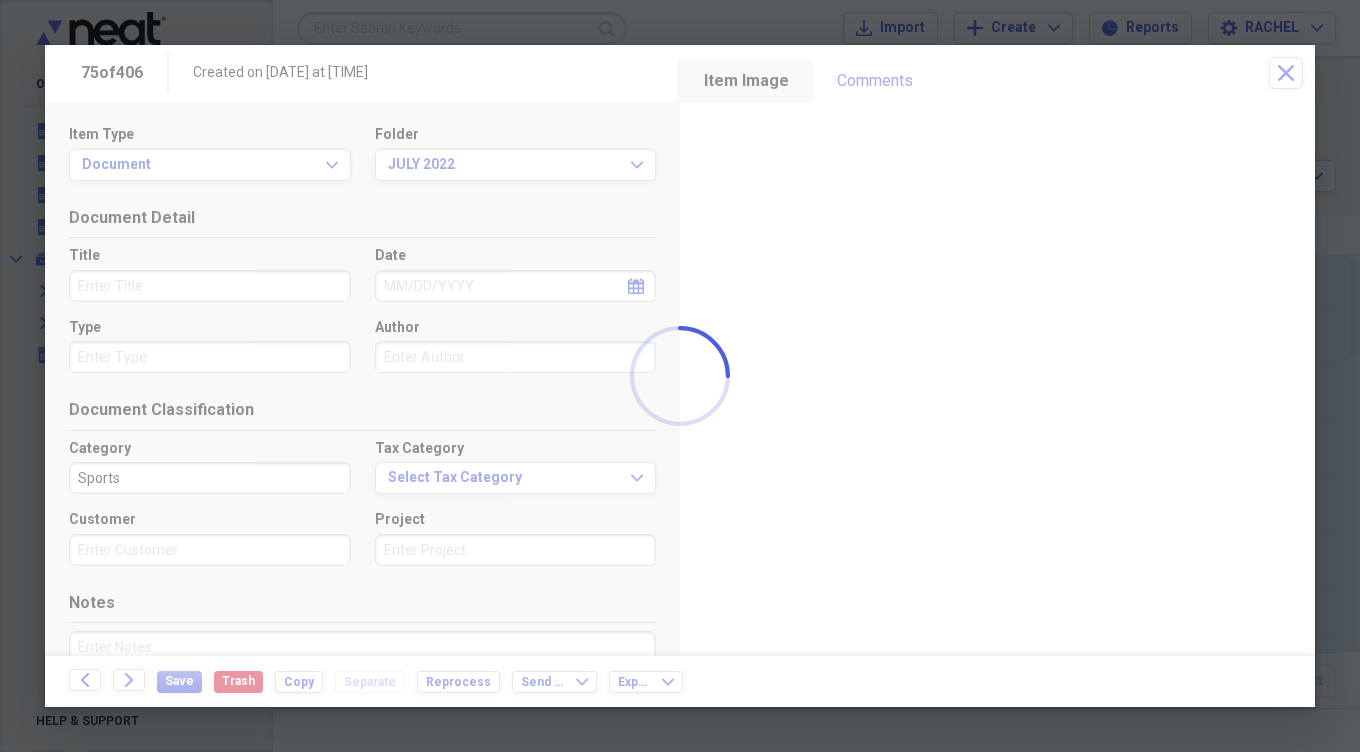 click at bounding box center [680, 376] 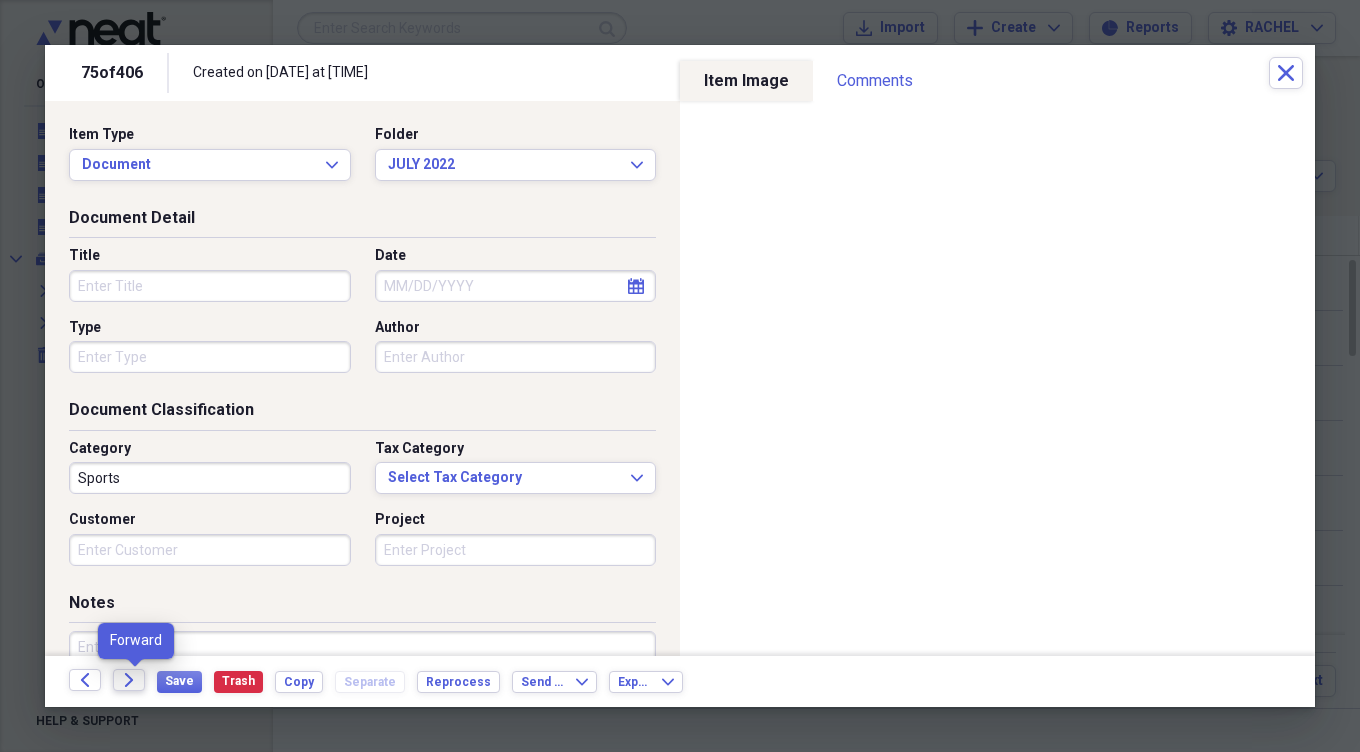 click 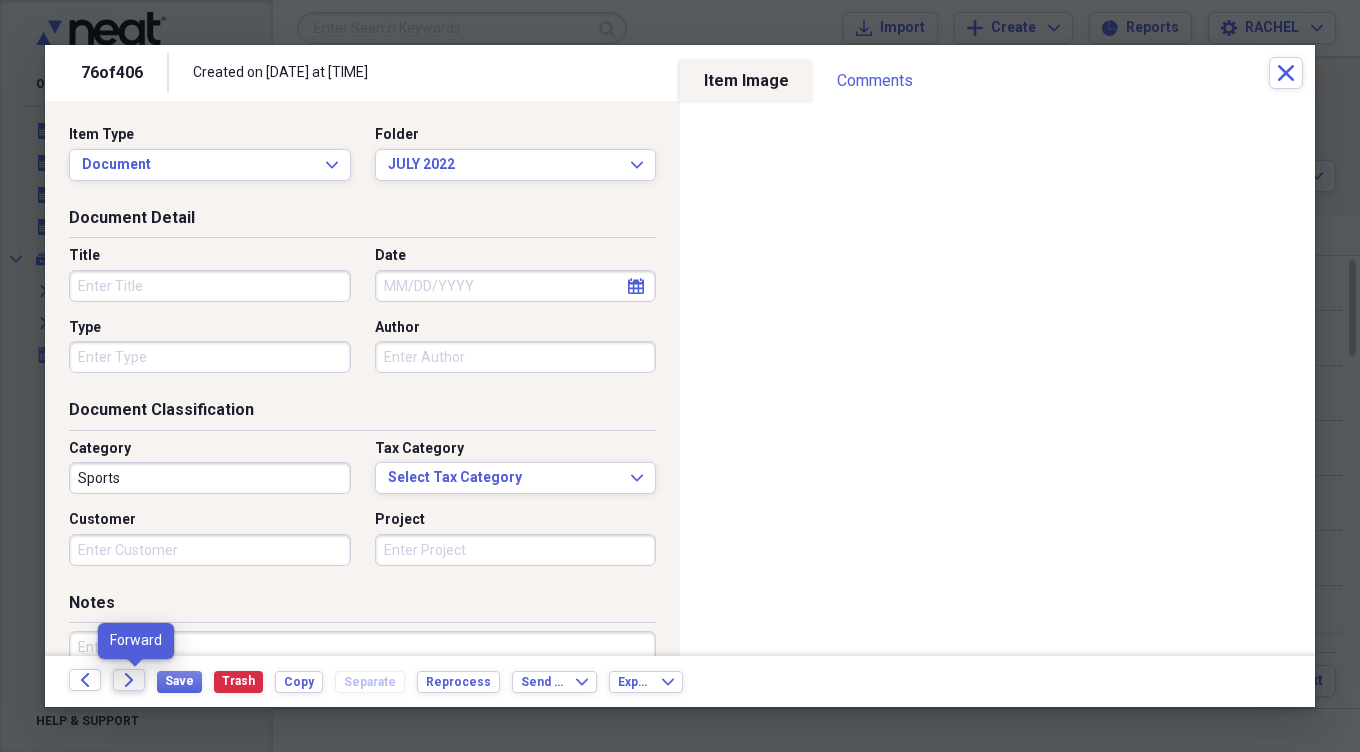click 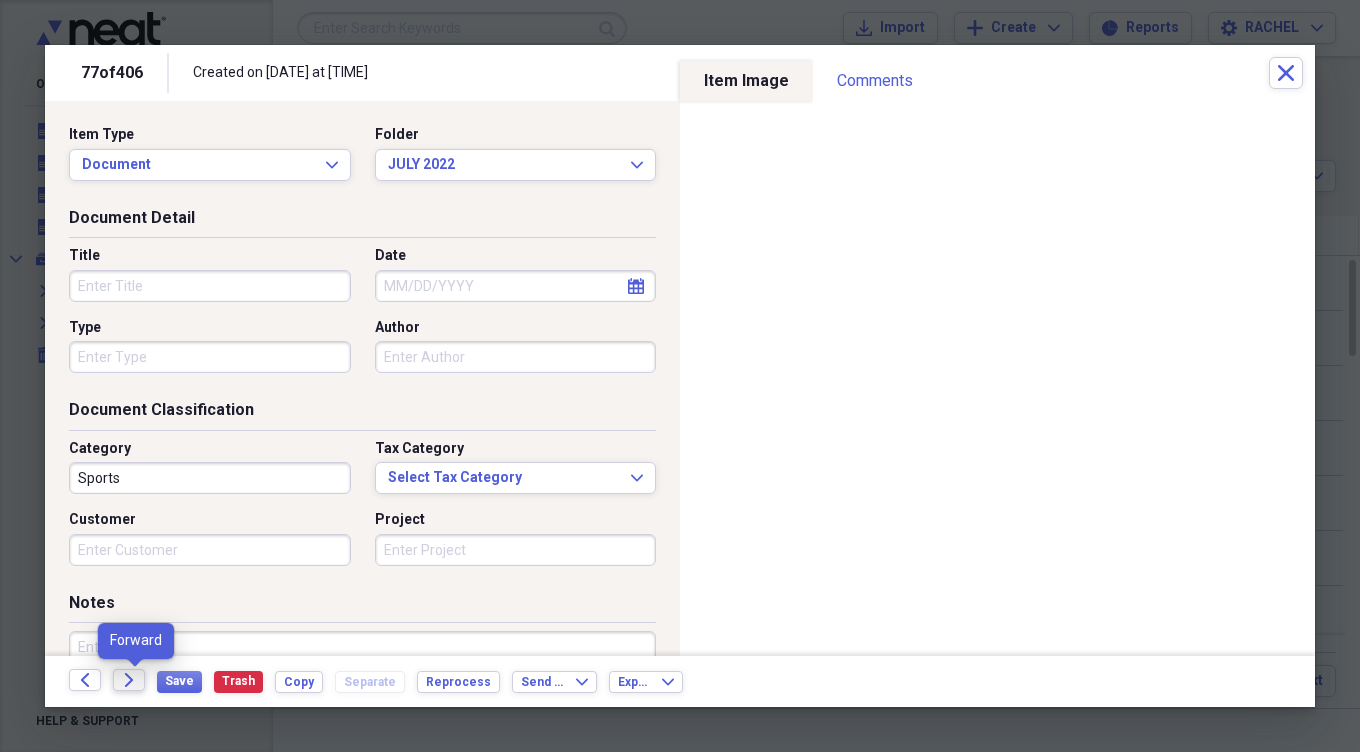 click 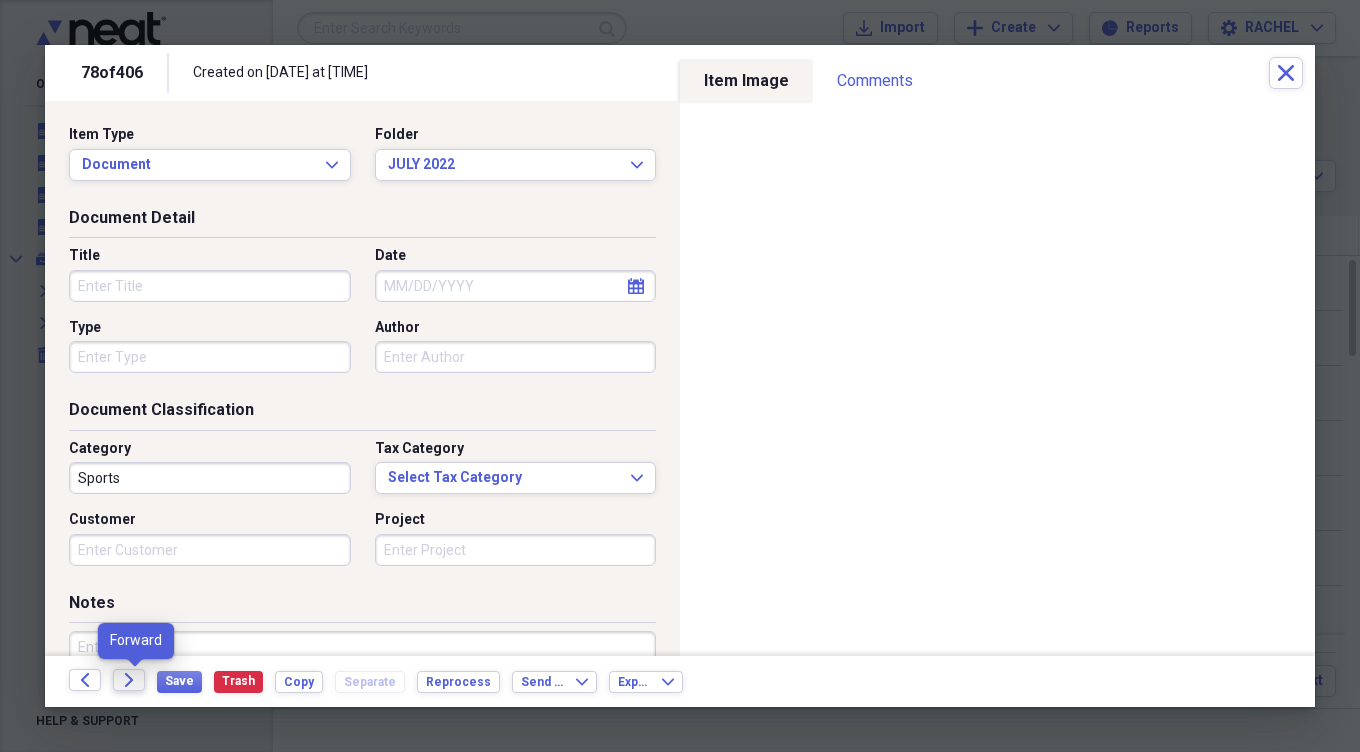 click 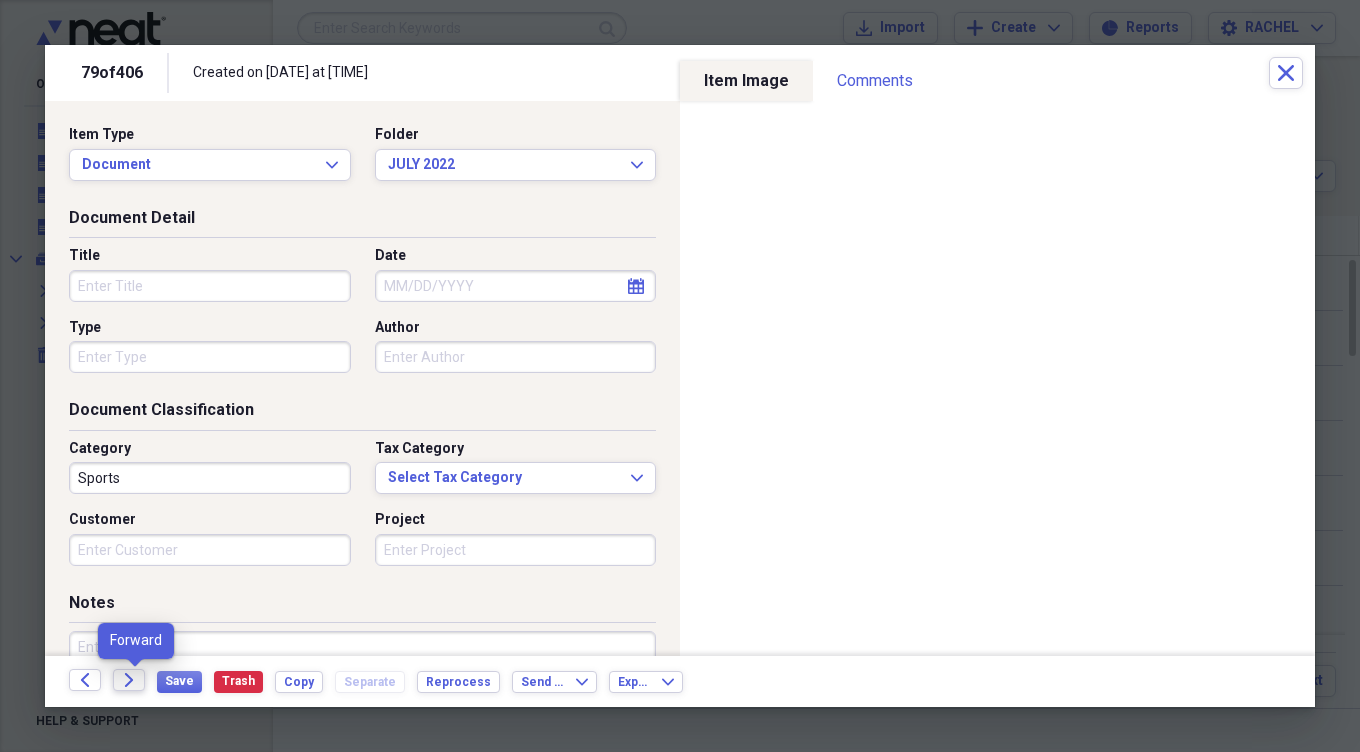 click on "Forward" at bounding box center (129, 680) 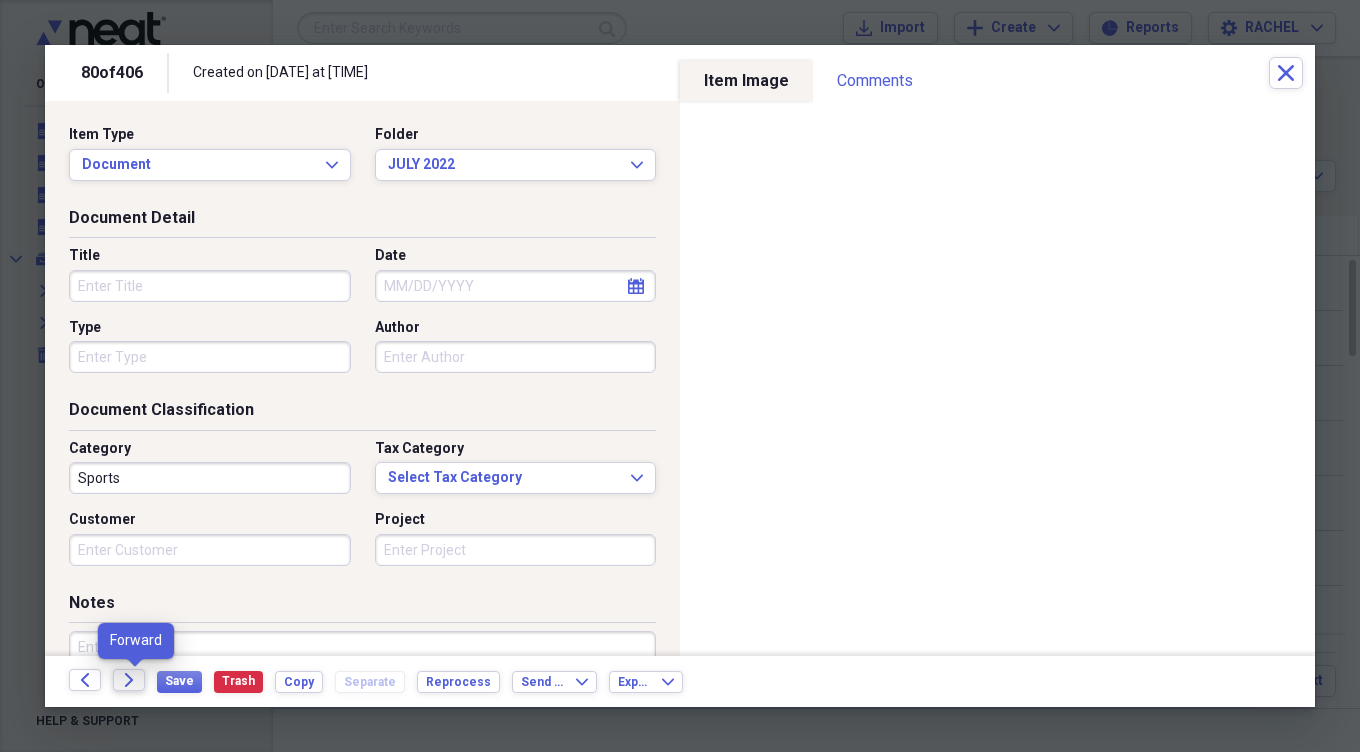 click 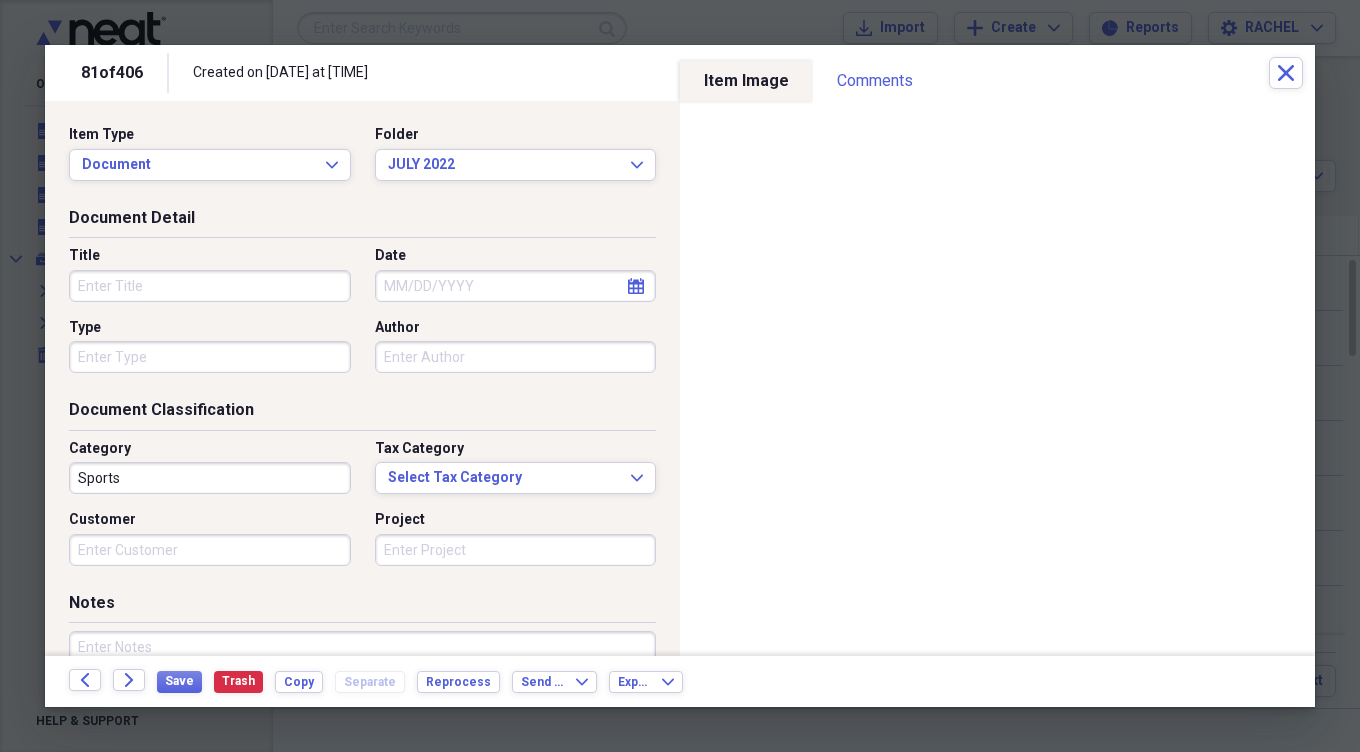 click on "Created on [DATE] at [TIME]" at bounding box center (417, 73) 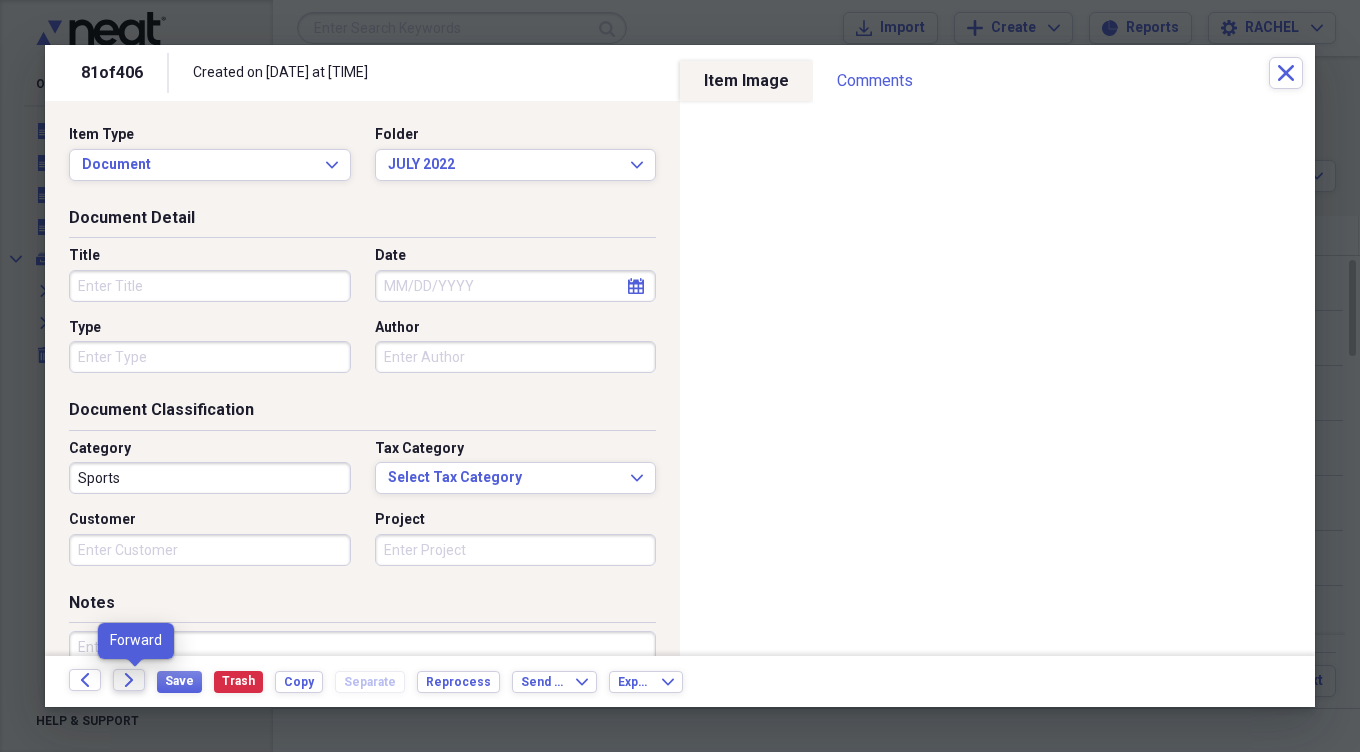 click on "Forward" 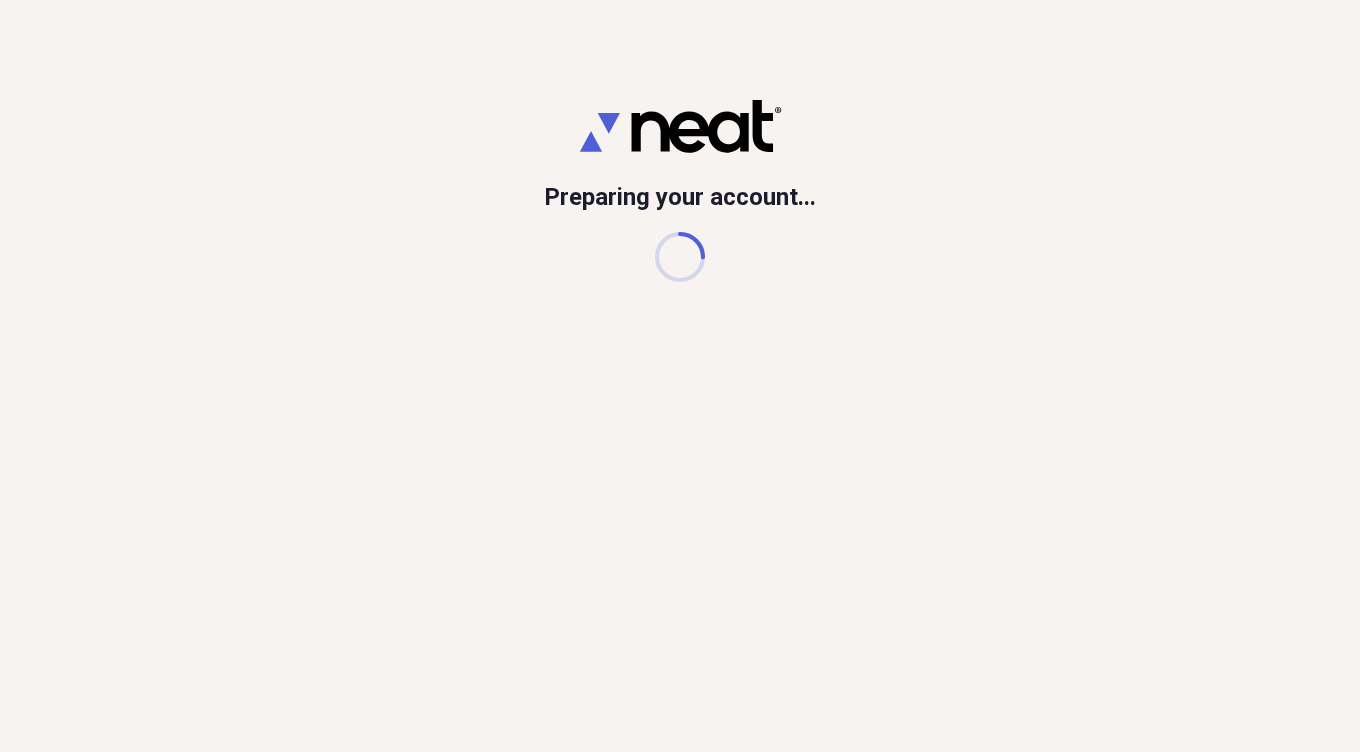 scroll, scrollTop: 0, scrollLeft: 0, axis: both 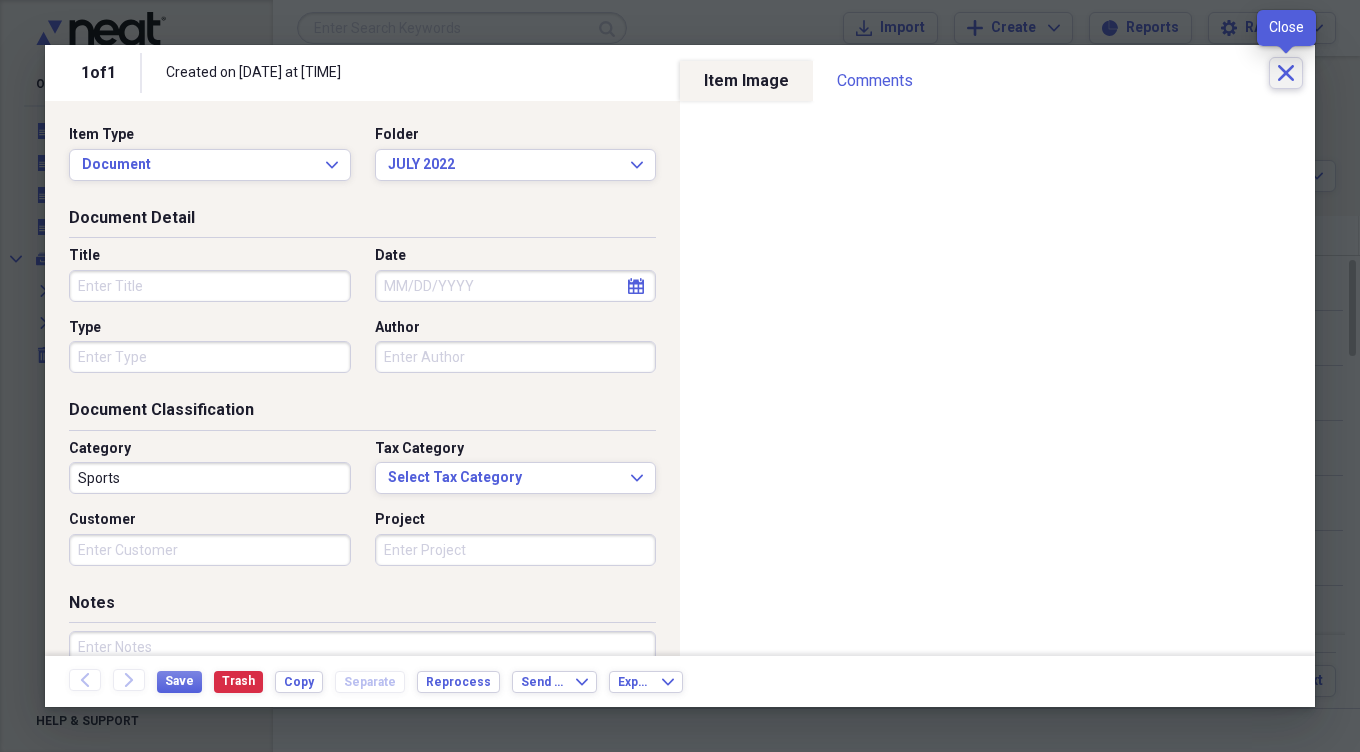 click on "Close" 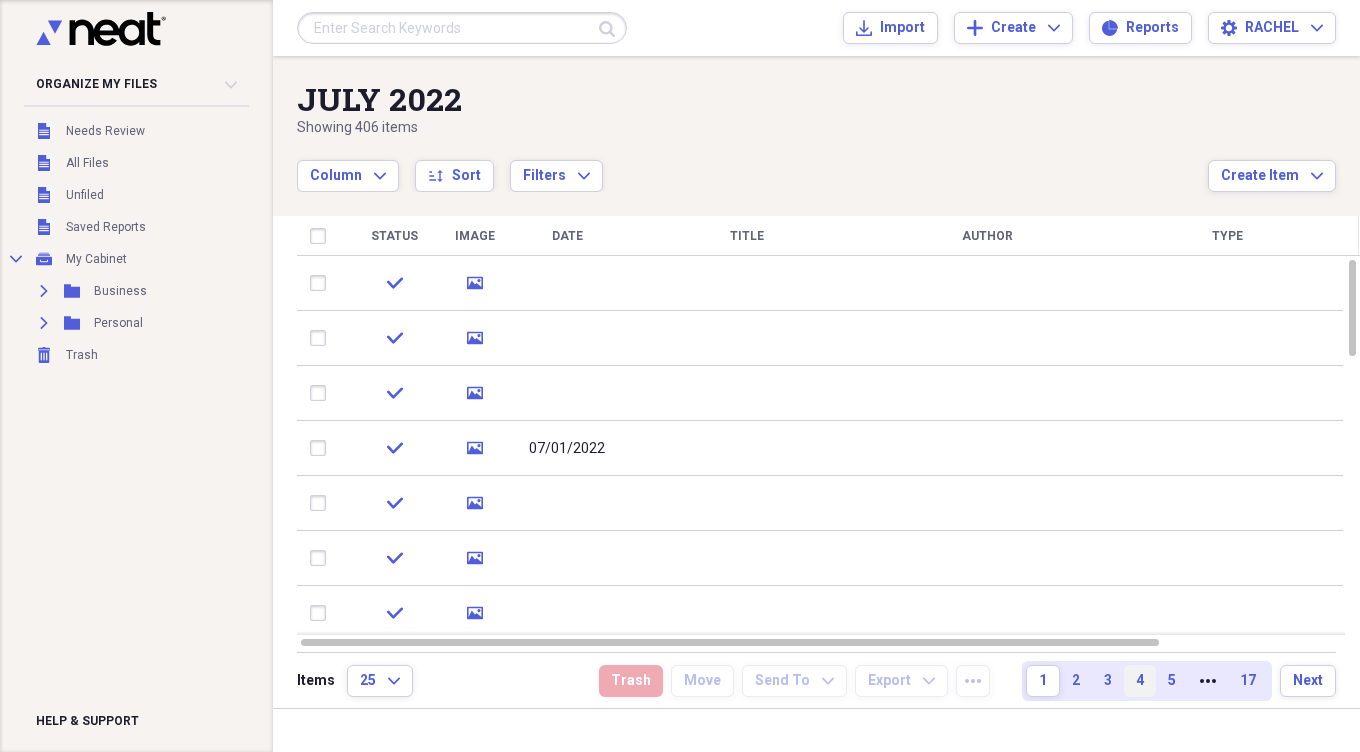 click on "4" at bounding box center [1140, 681] 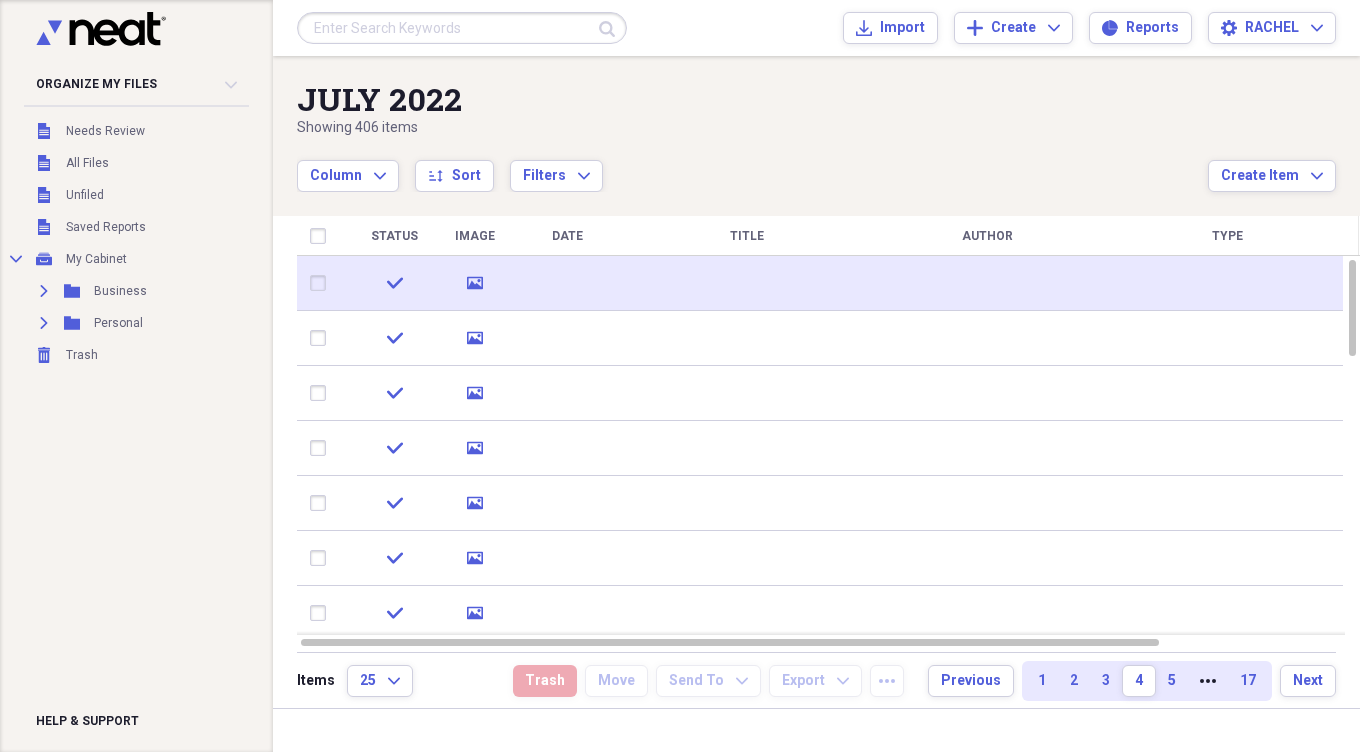 click on "check" at bounding box center [394, 283] 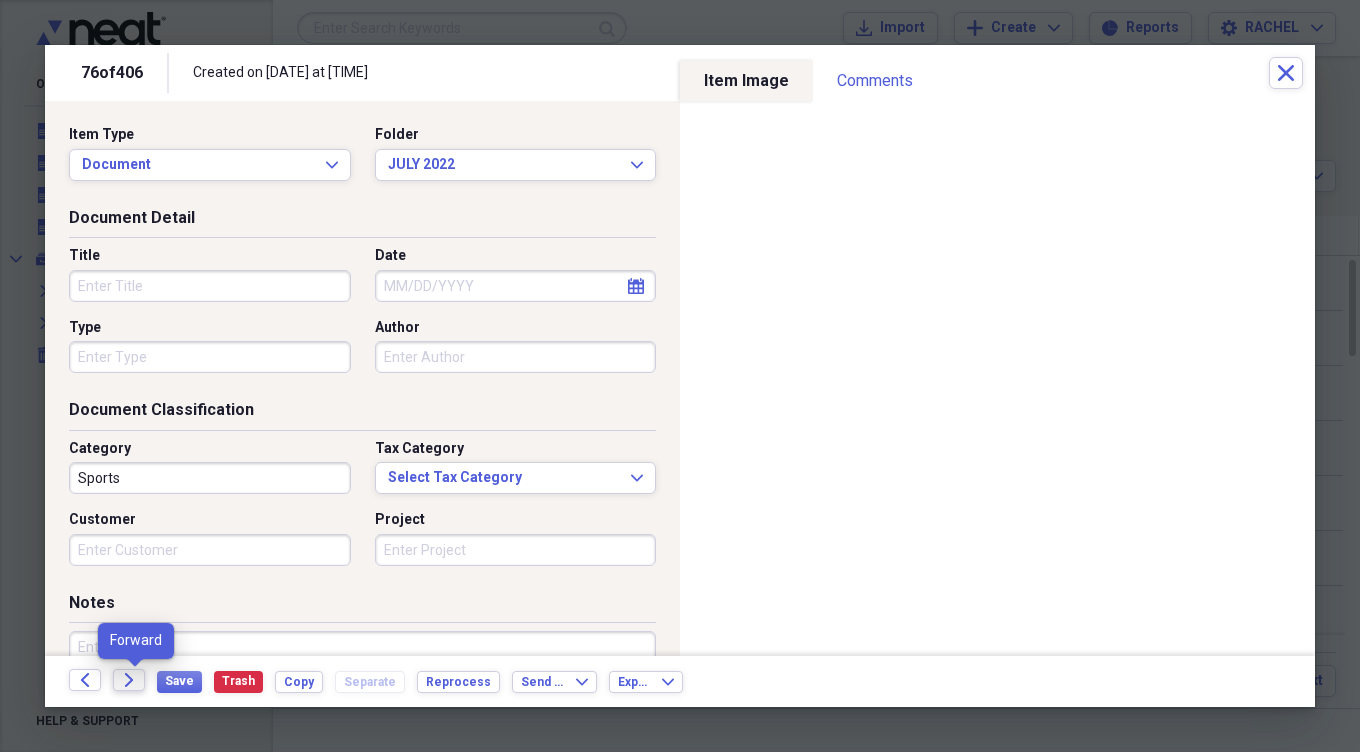click on "Forward" 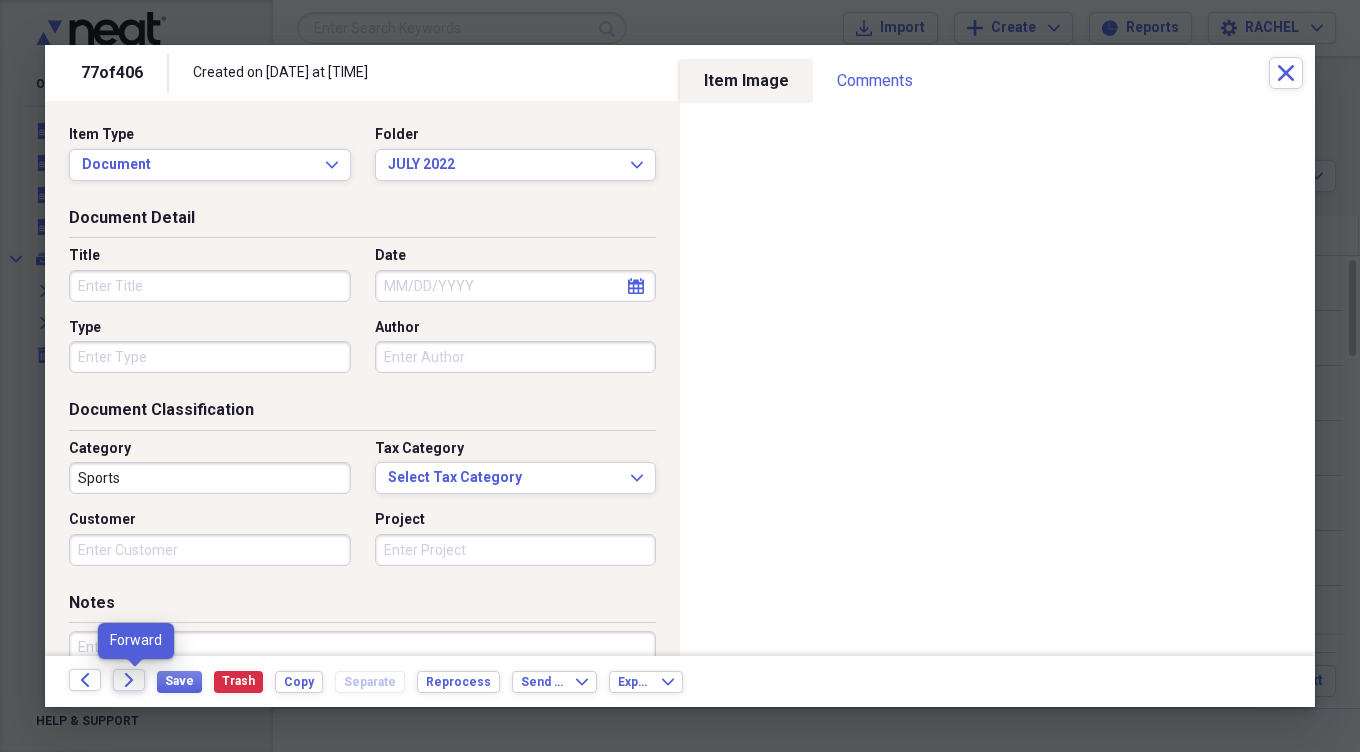 click on "Forward" 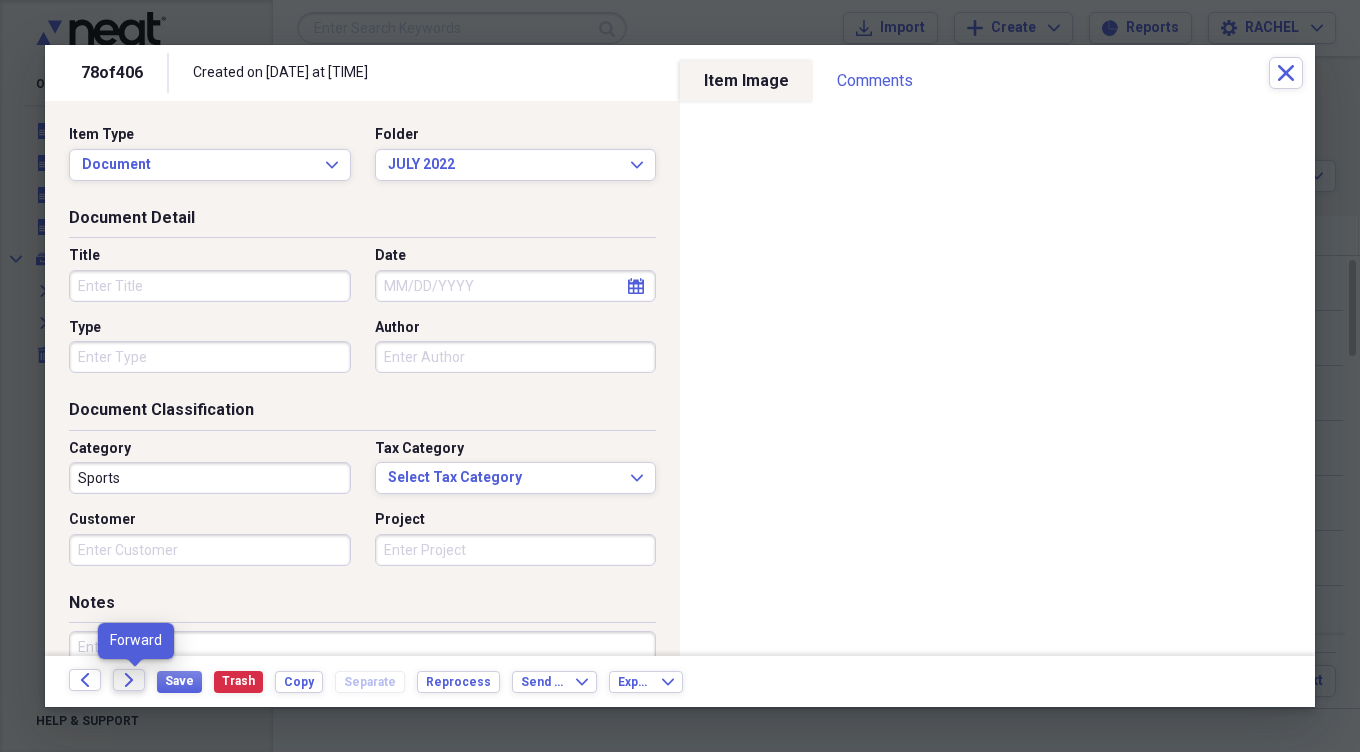 click on "Forward" 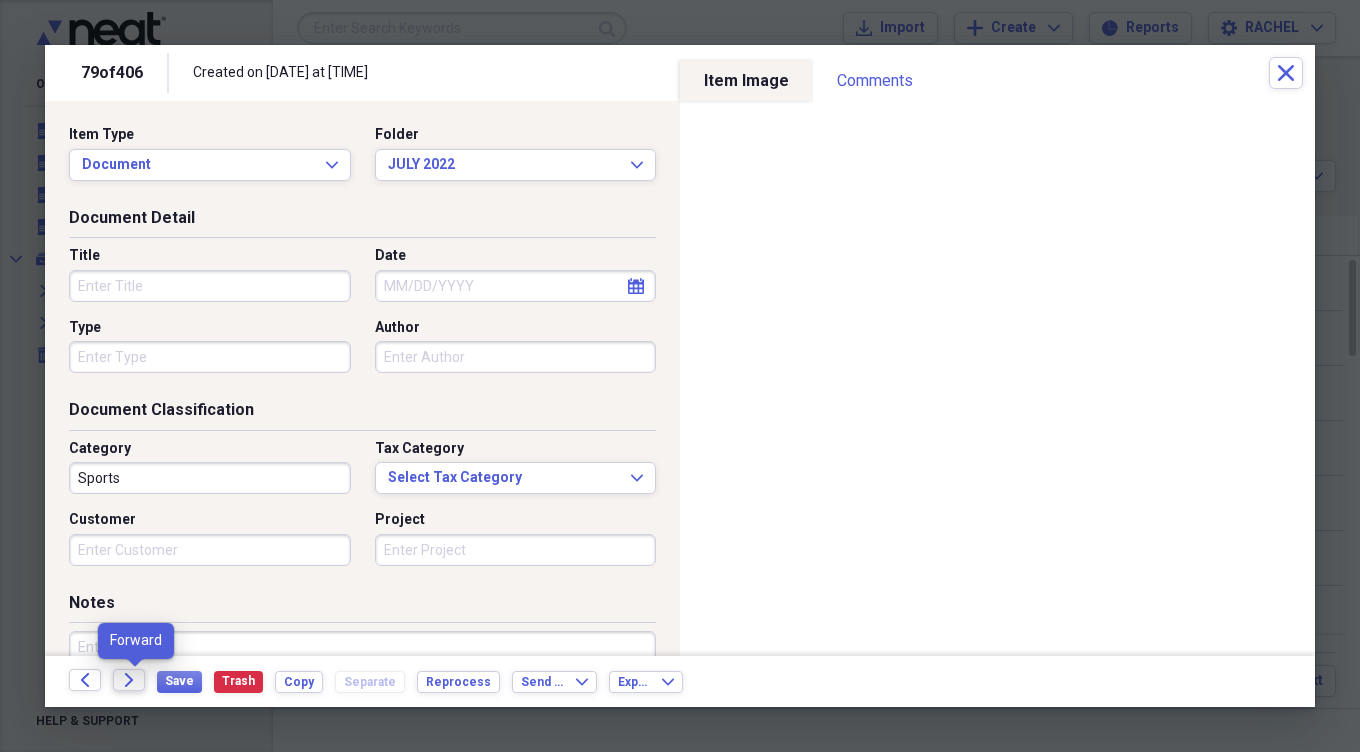 click on "Forward" 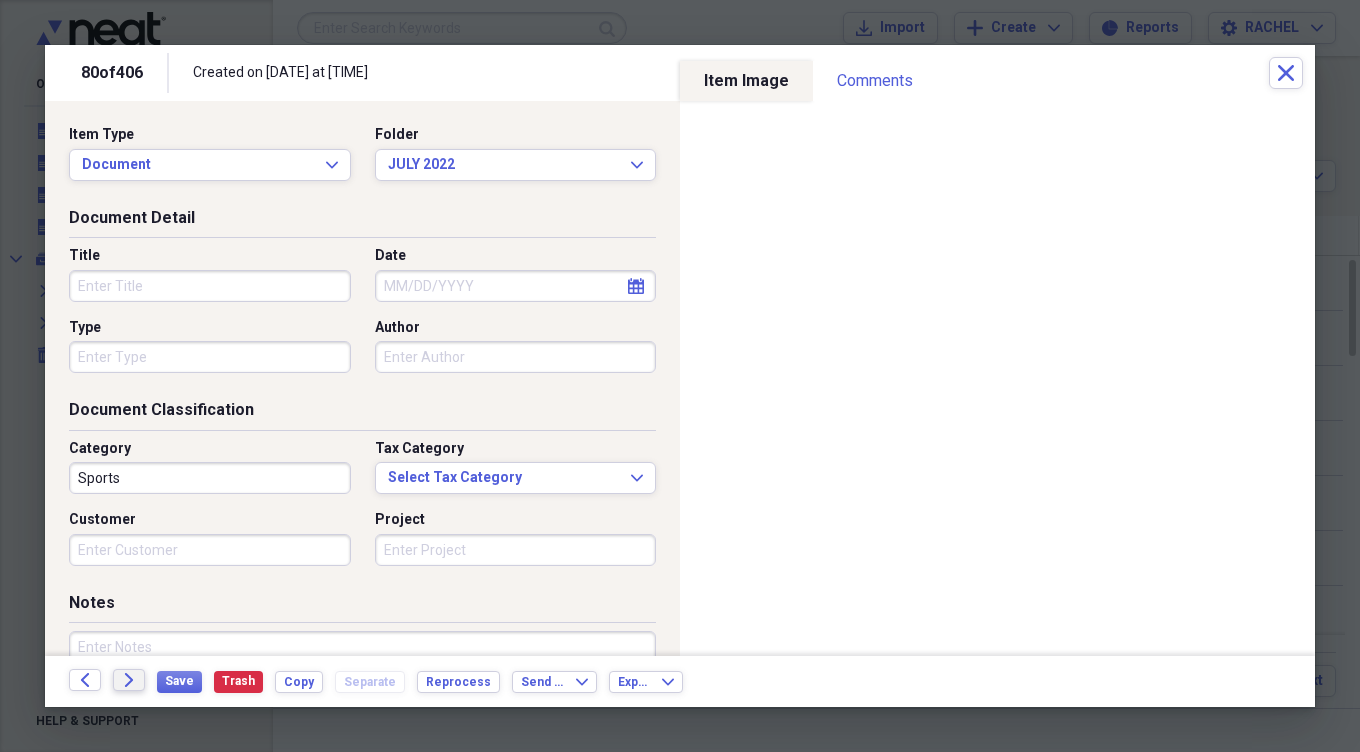 click on "Forward" 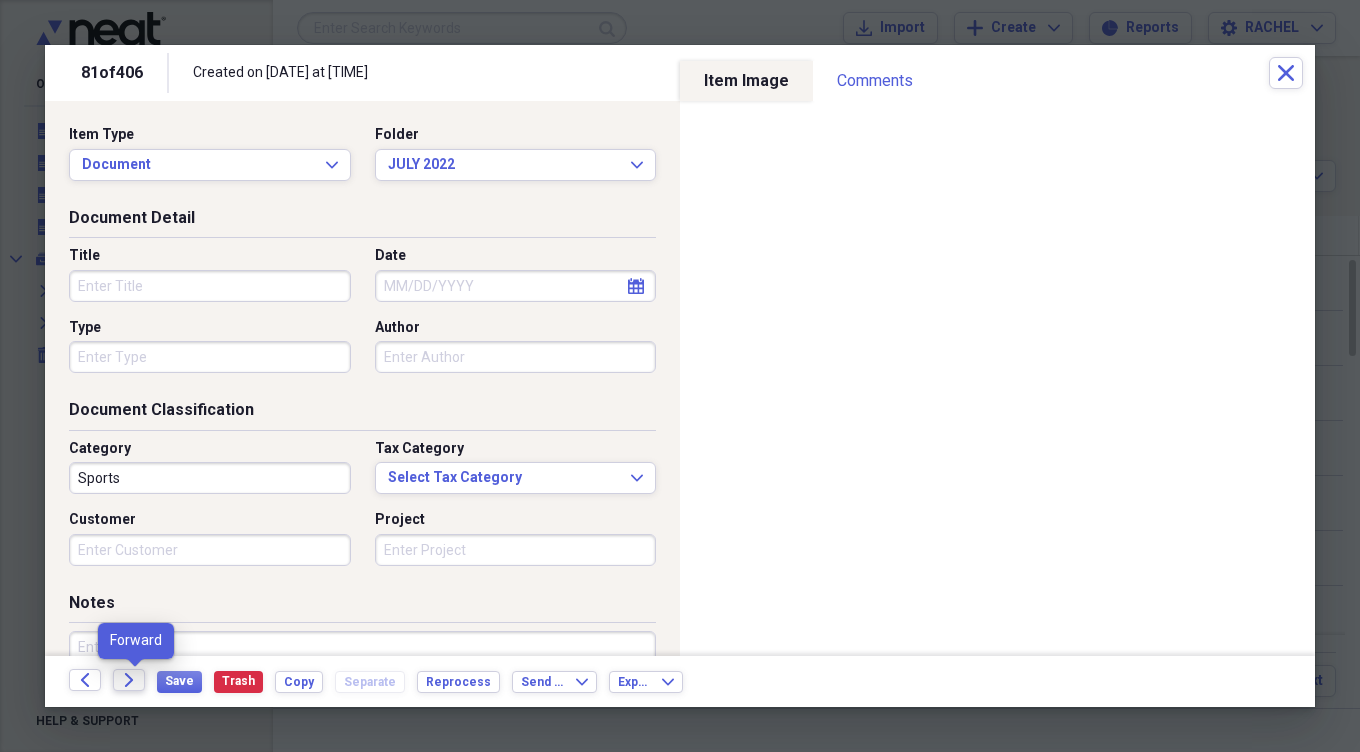 click on "Forward" at bounding box center [129, 680] 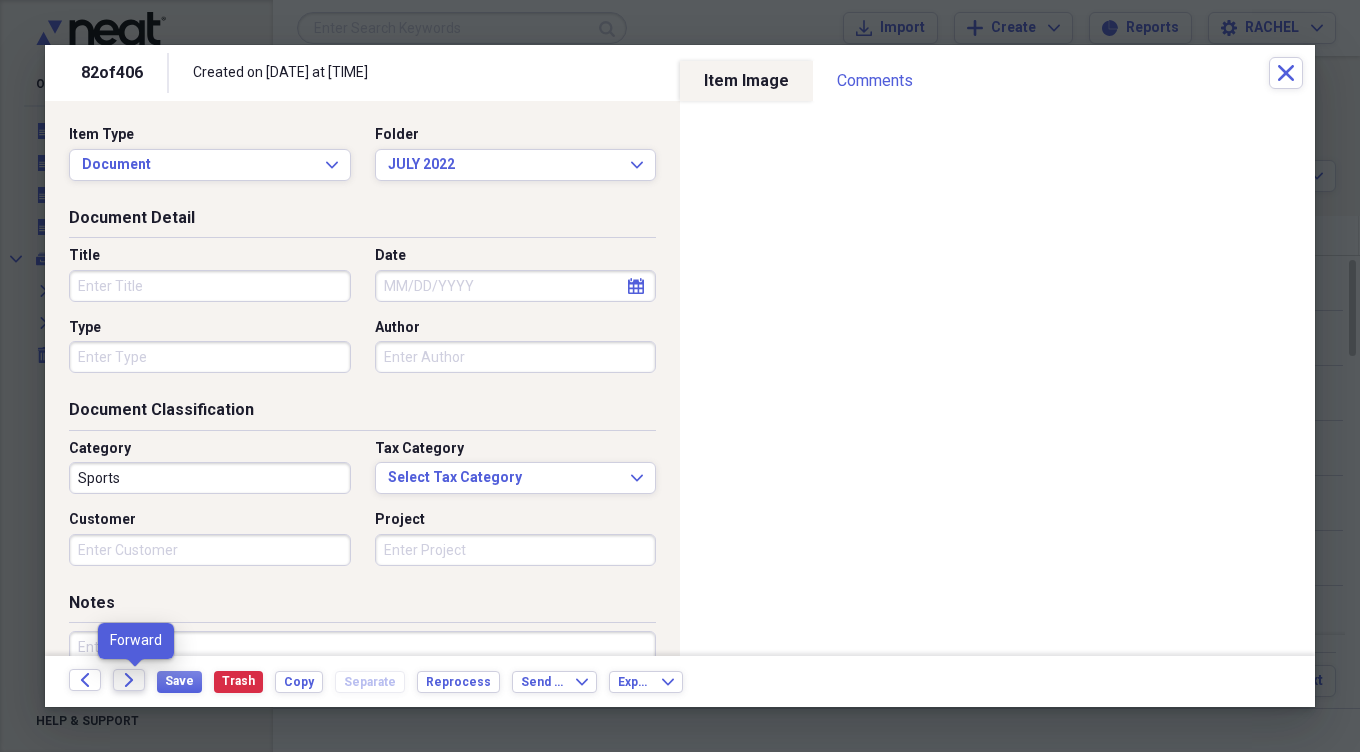 click on "Forward" at bounding box center [129, 680] 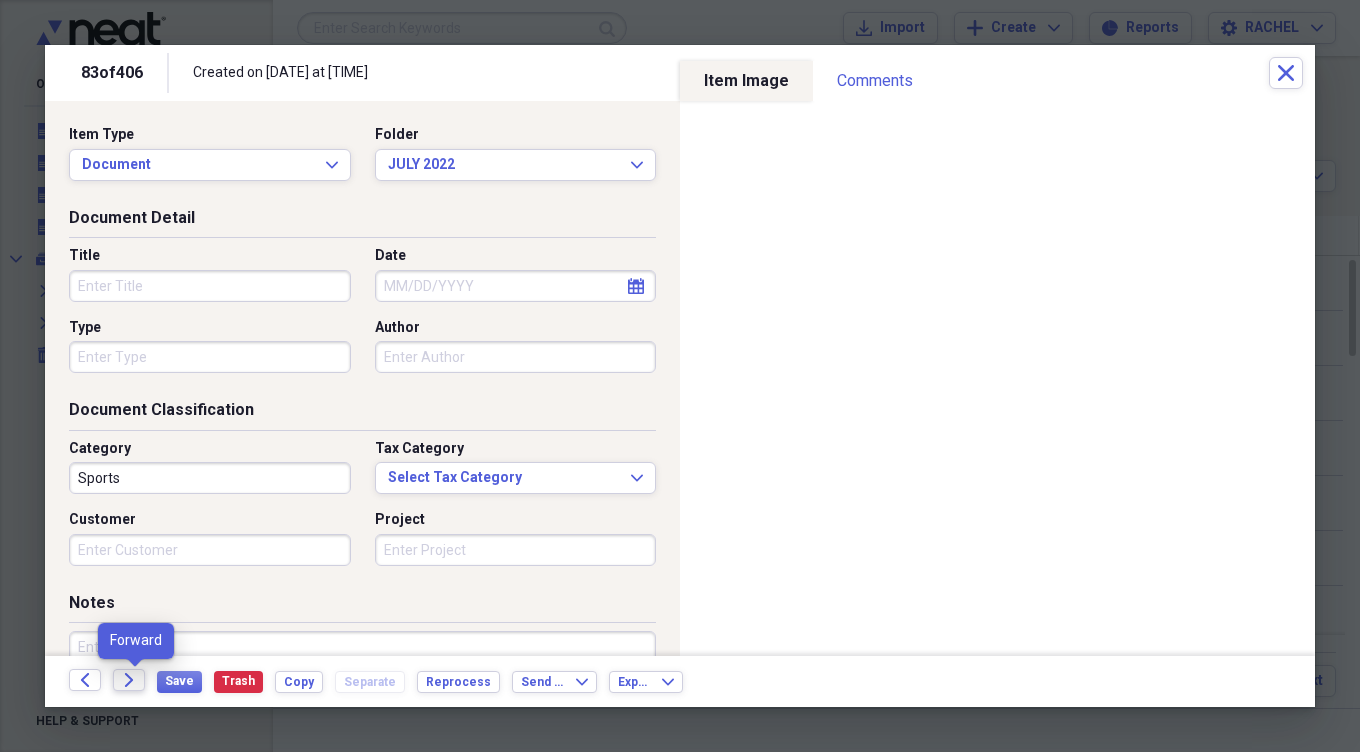 click on "Forward" at bounding box center [129, 680] 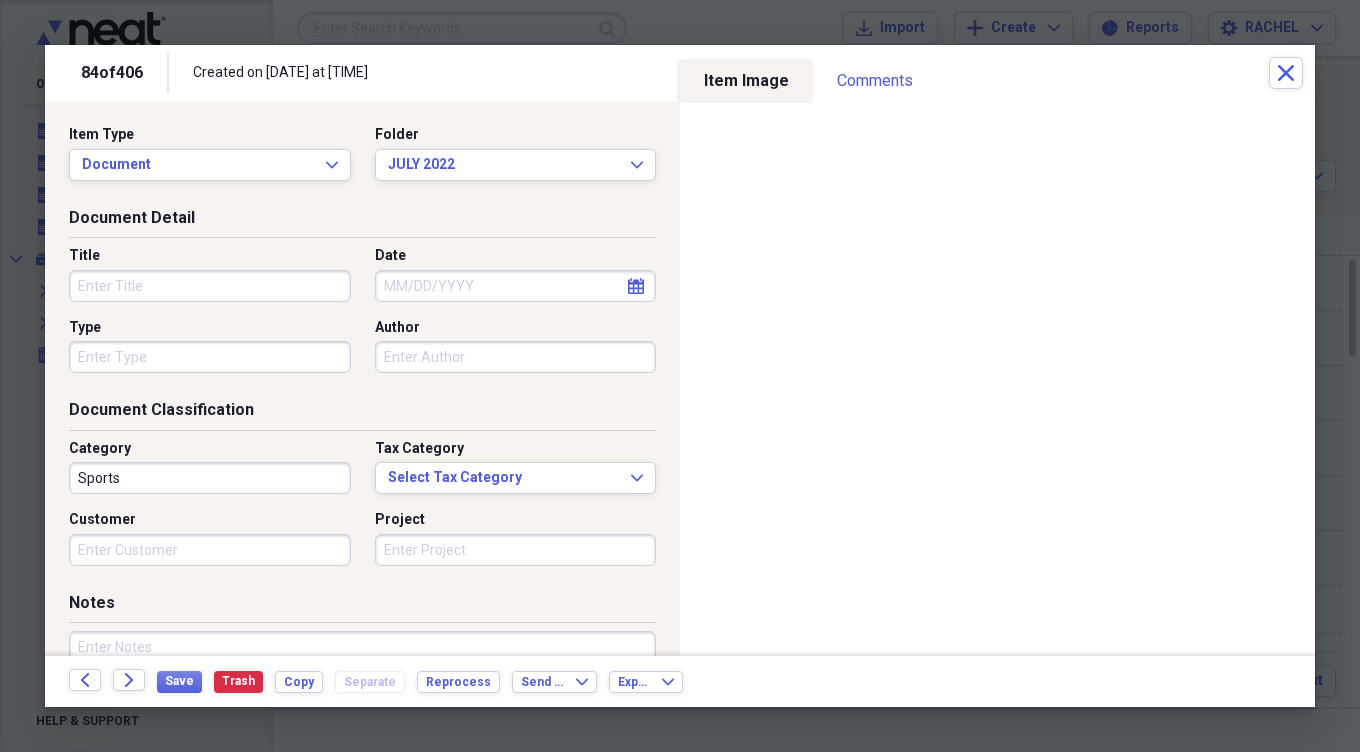 click on "Forward" at bounding box center (129, 680) 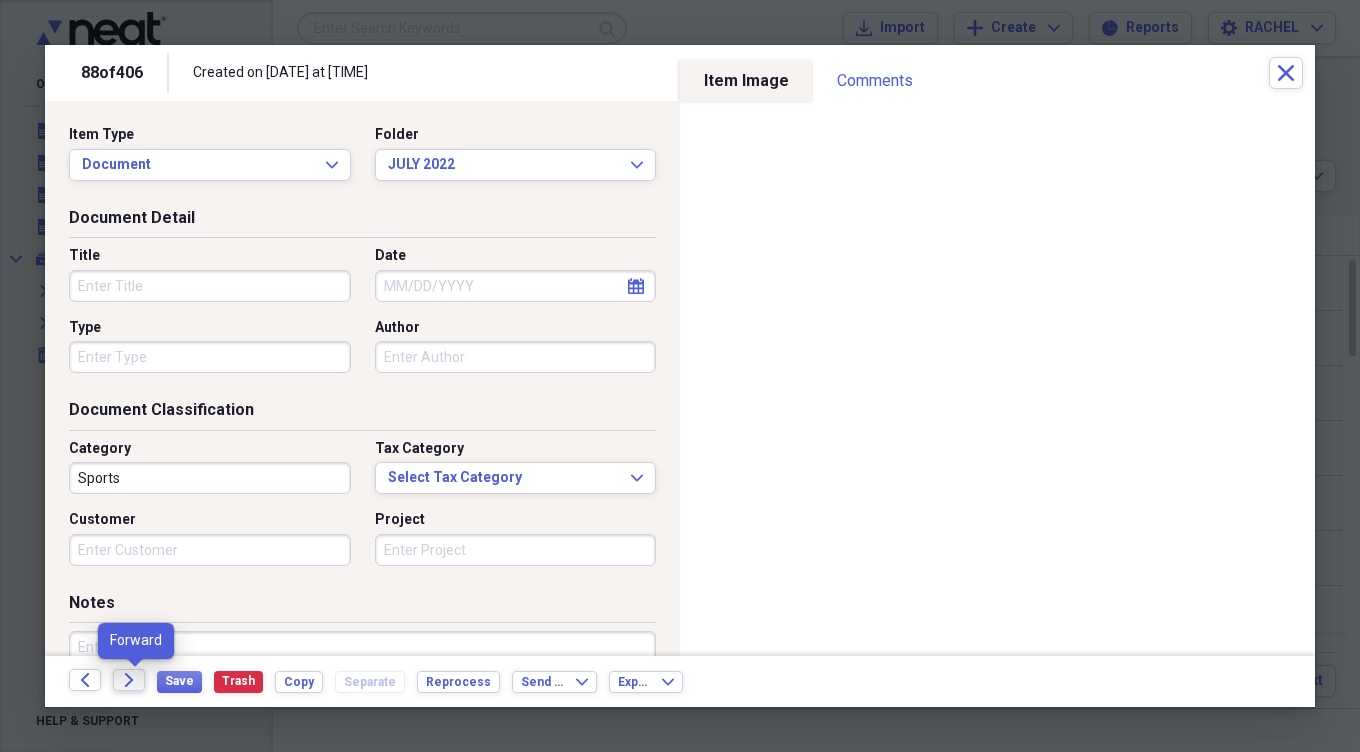 click on "Forward" at bounding box center [129, 680] 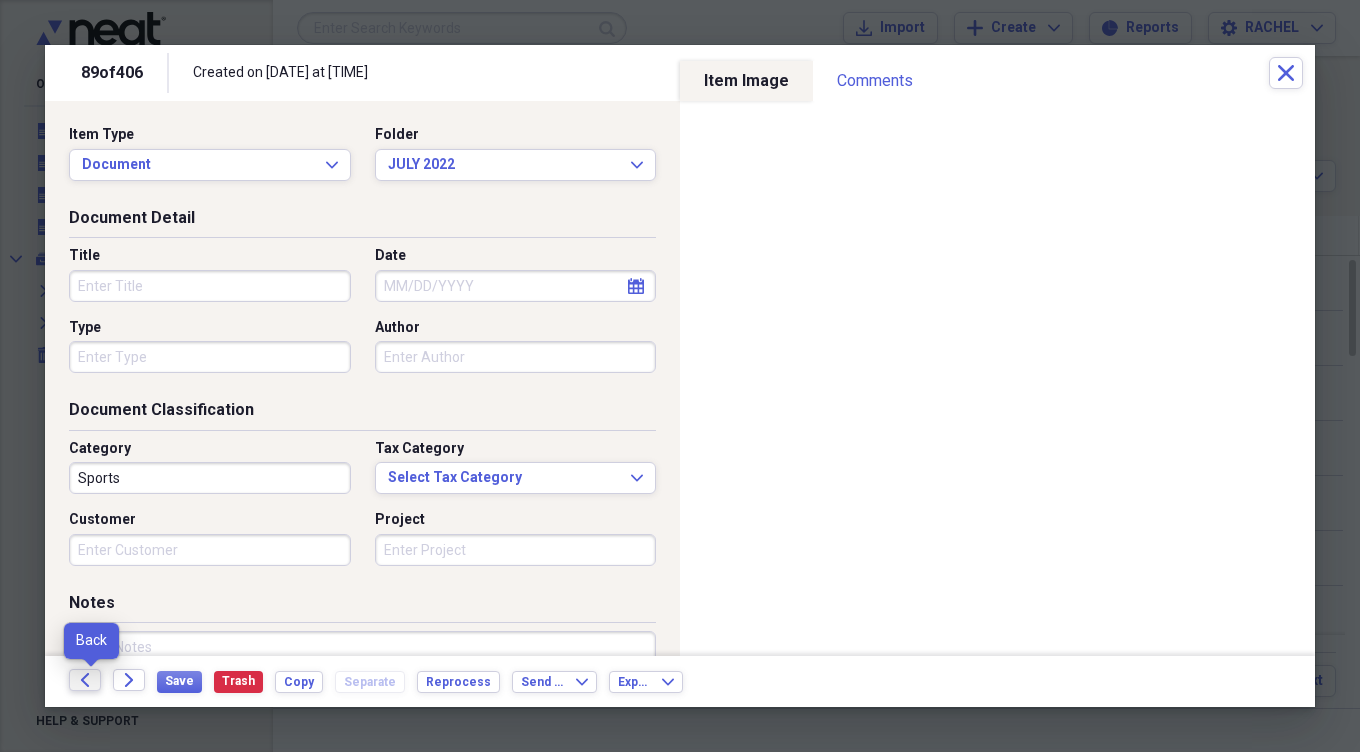 click on "Back" 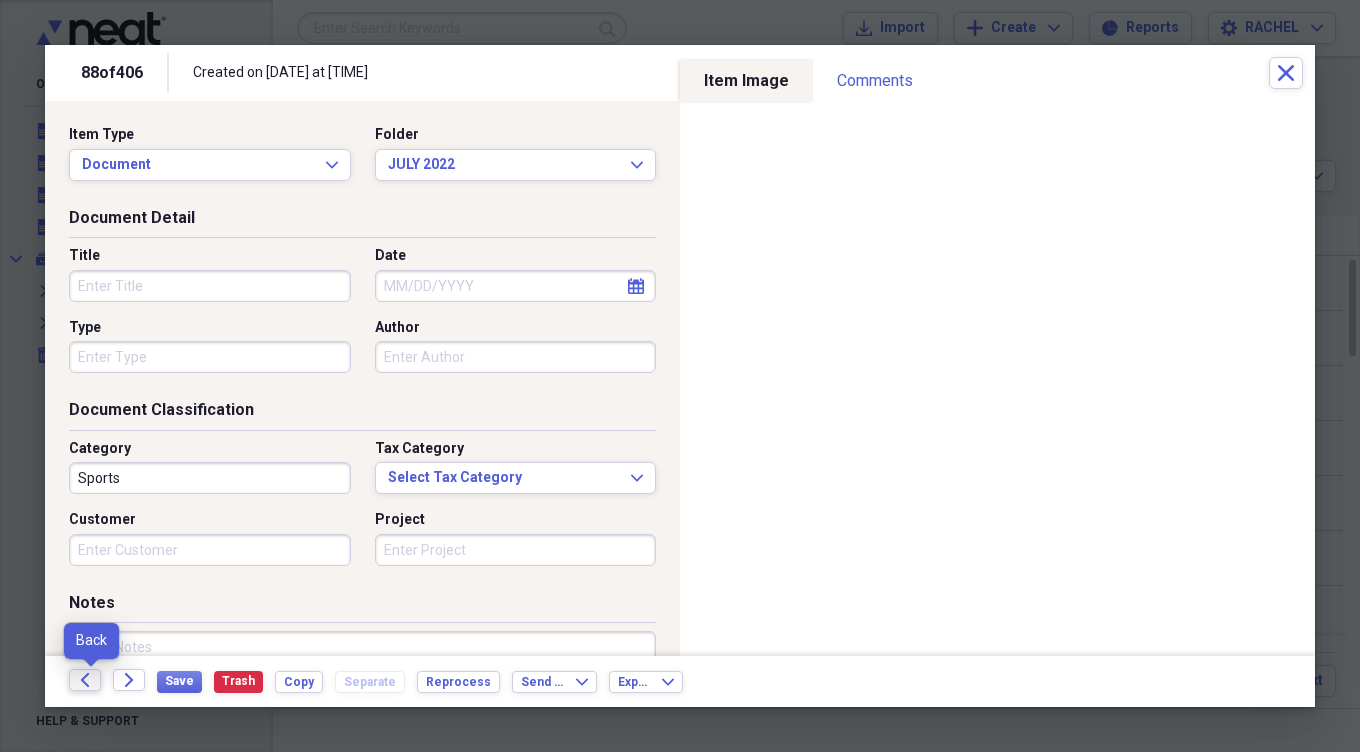 click on "Back" 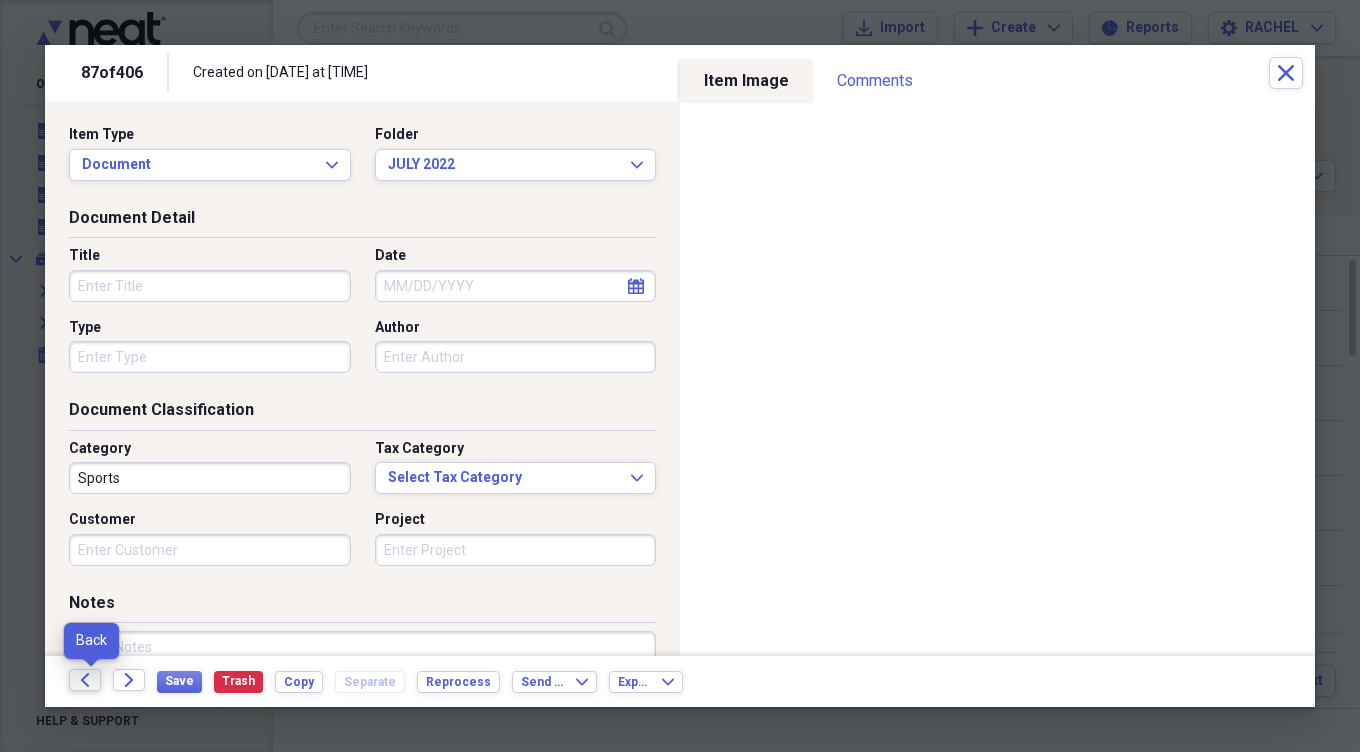 click on "Back" 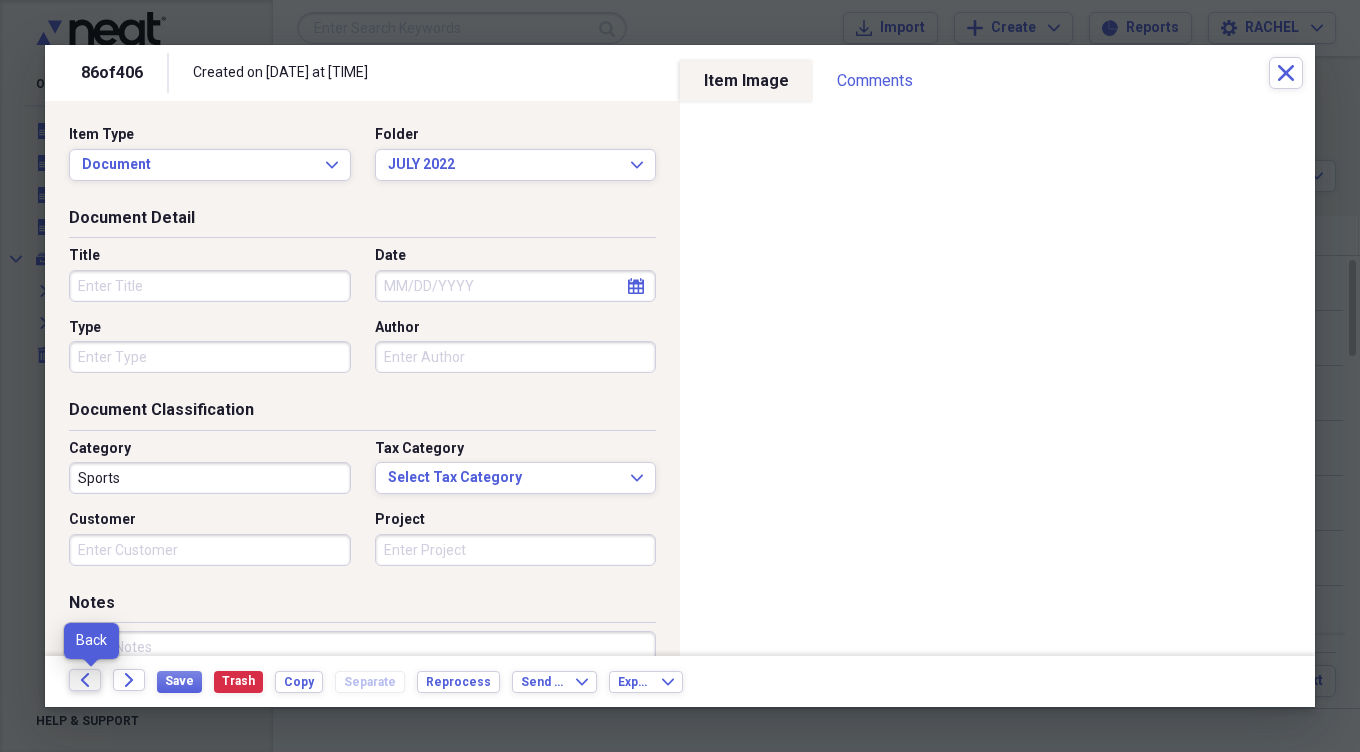 click on "Back" 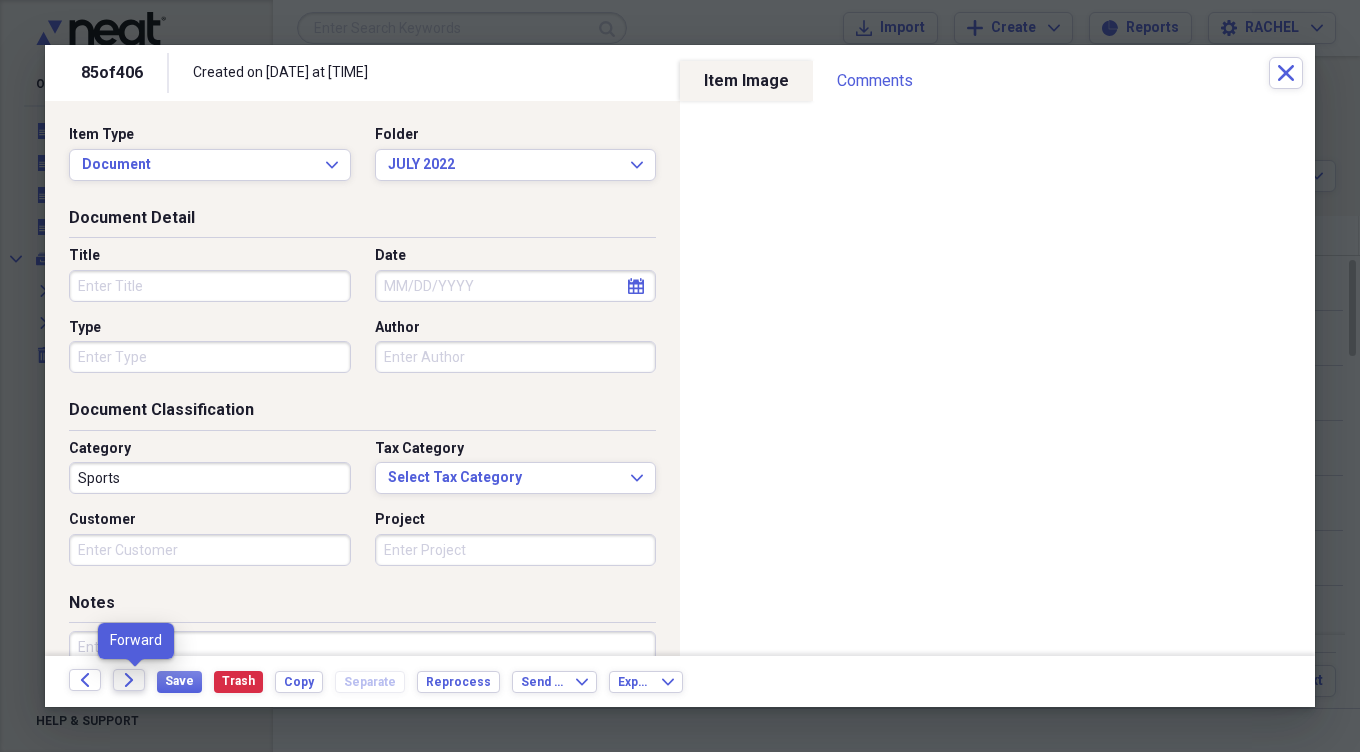 click on "Forward" 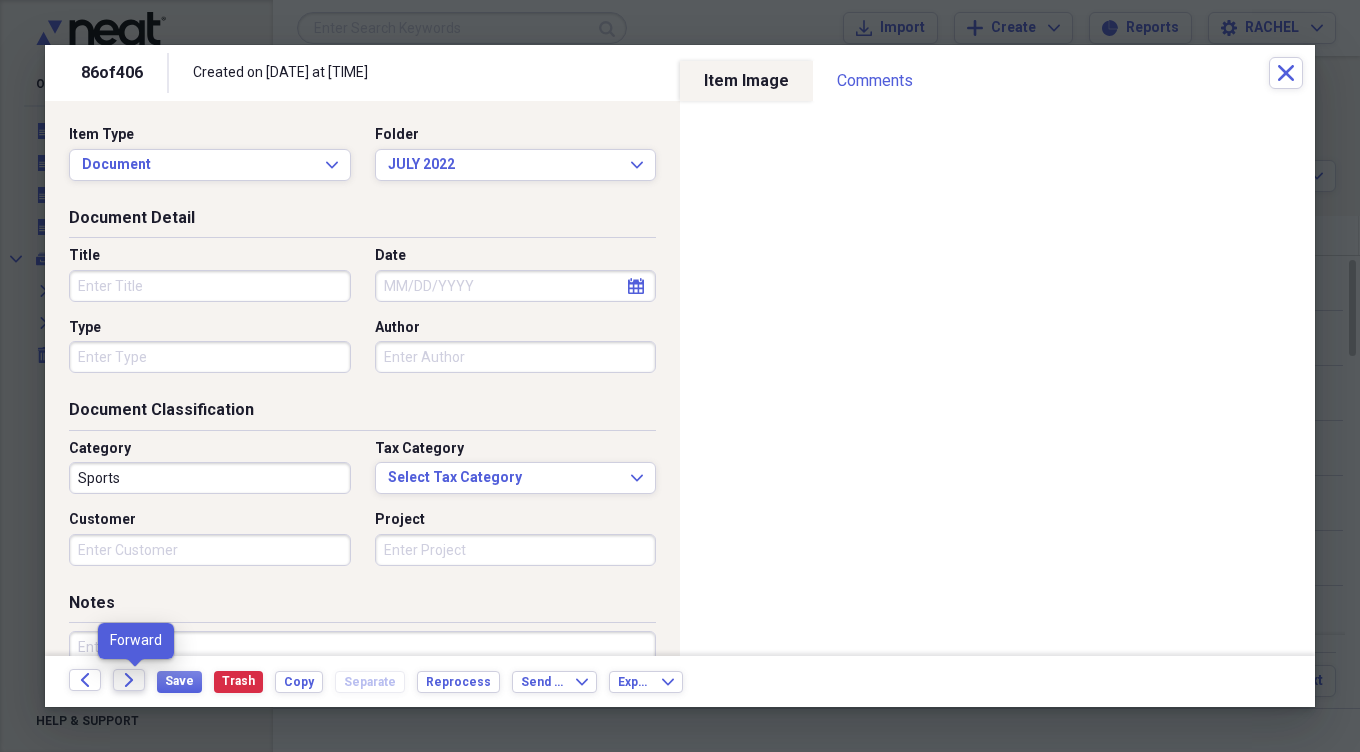 click on "Forward" 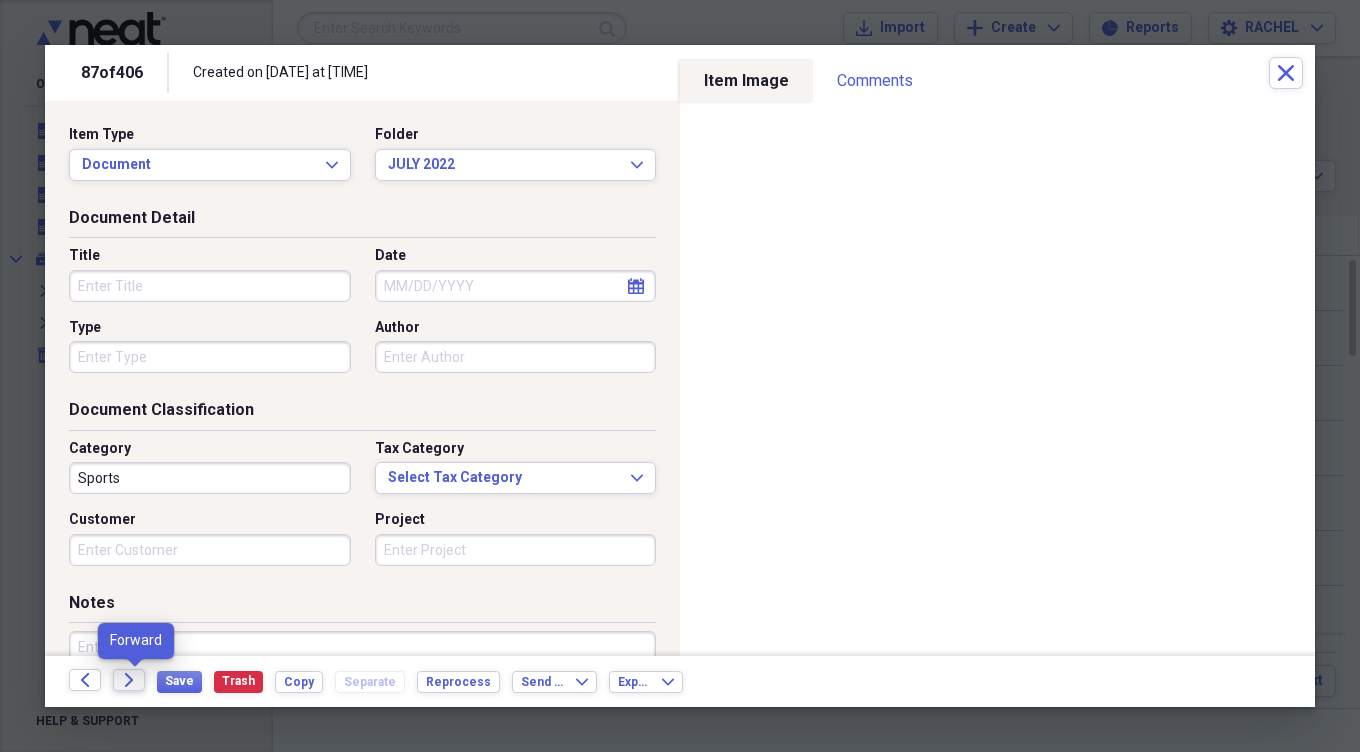 click on "Forward" 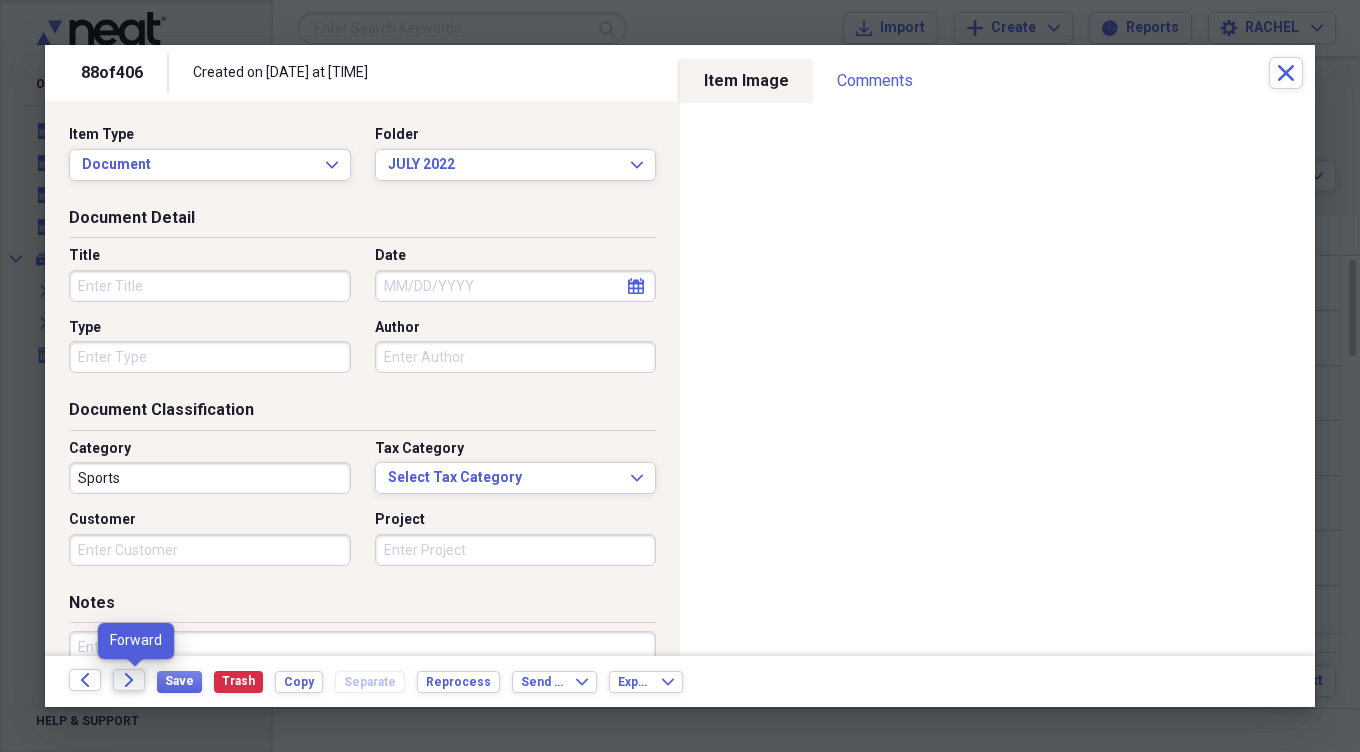 click on "Forward" 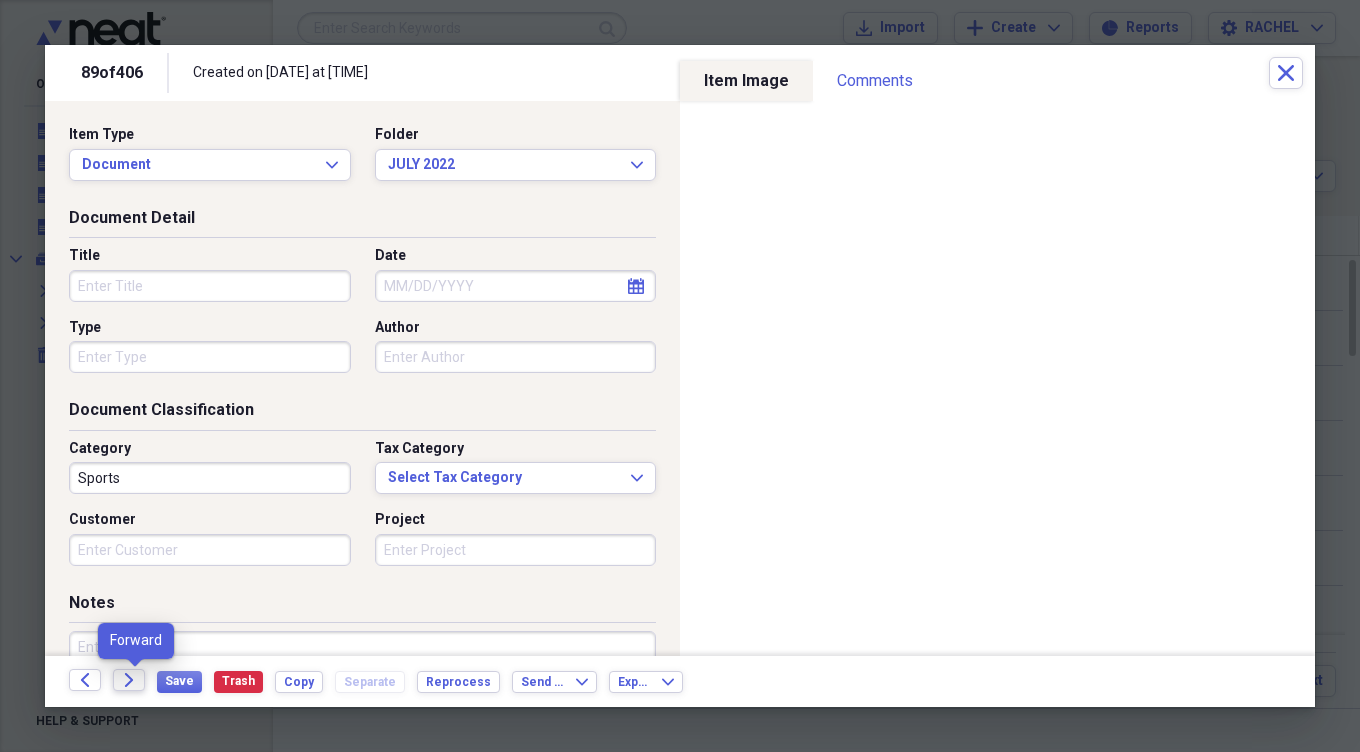 click on "Forward" at bounding box center (129, 680) 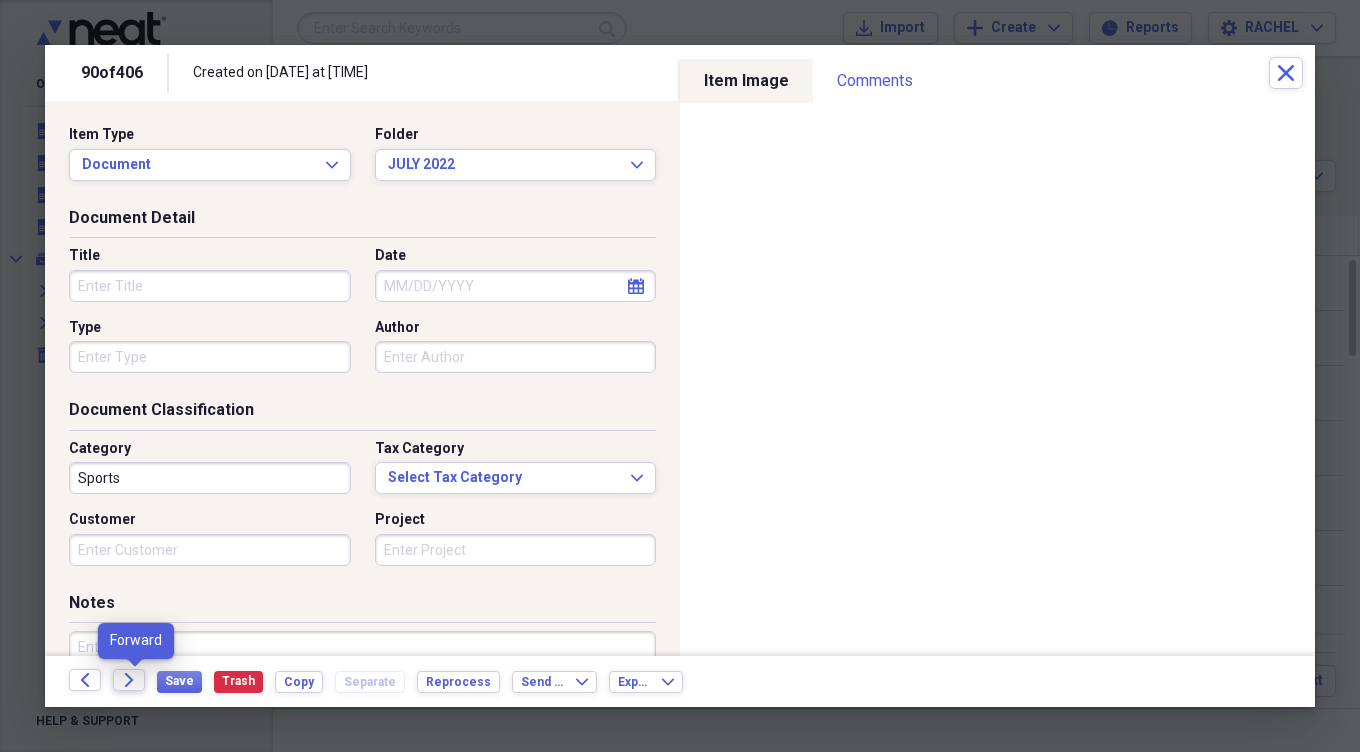 click on "Forward" at bounding box center [129, 680] 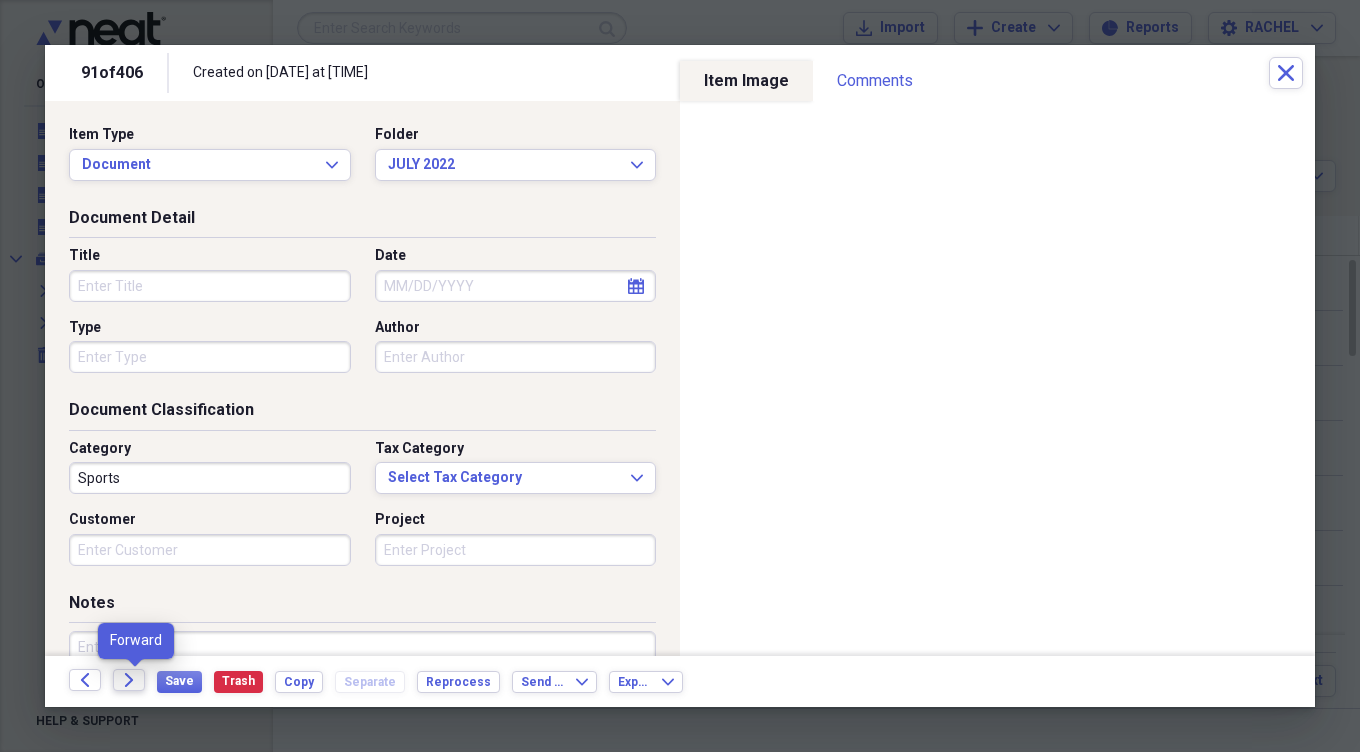 click on "Forward" at bounding box center [129, 680] 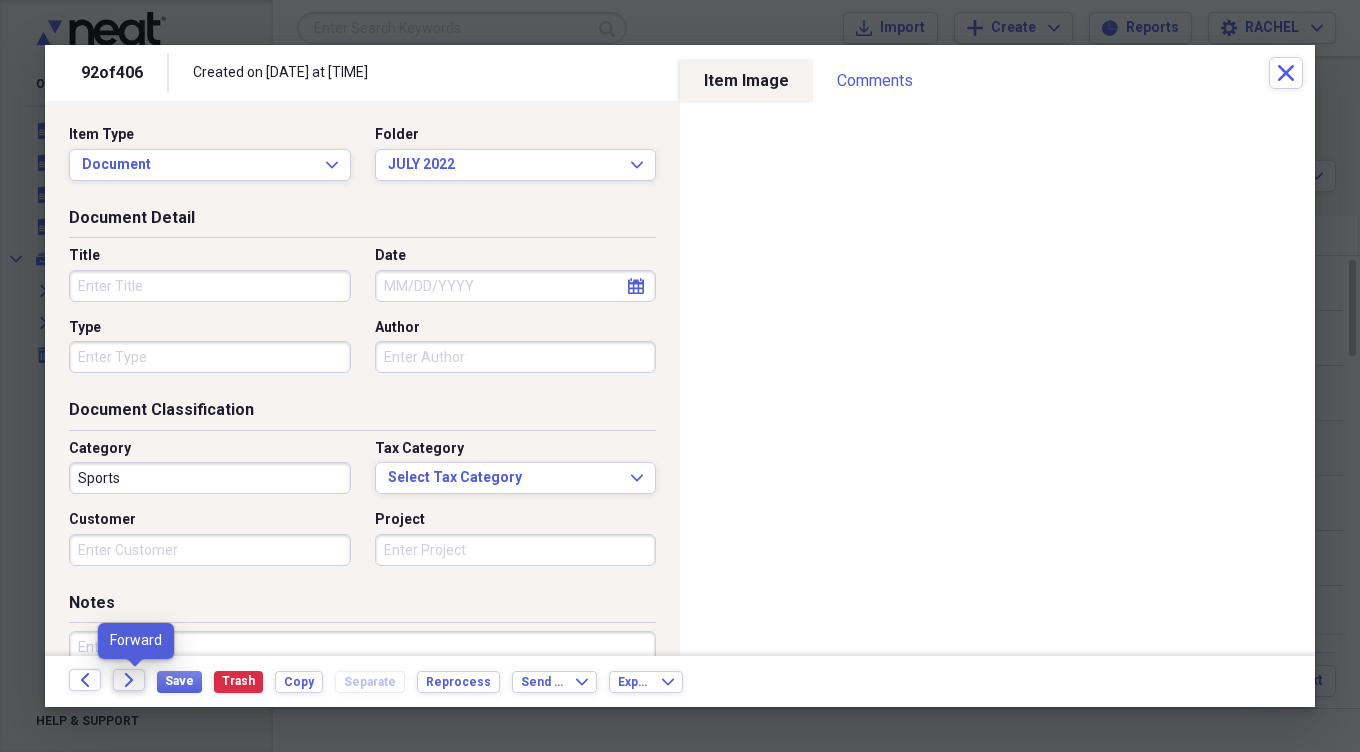 click on "Forward" at bounding box center (129, 680) 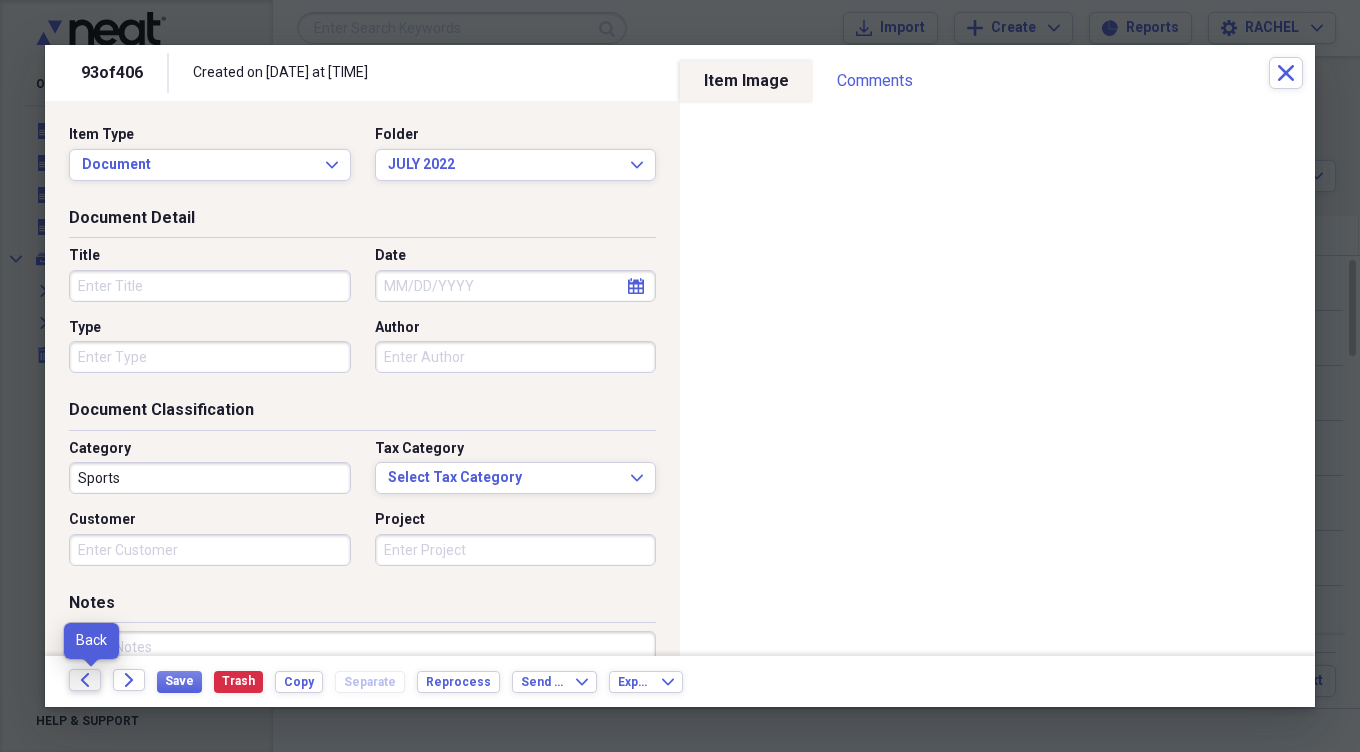click on "Back" 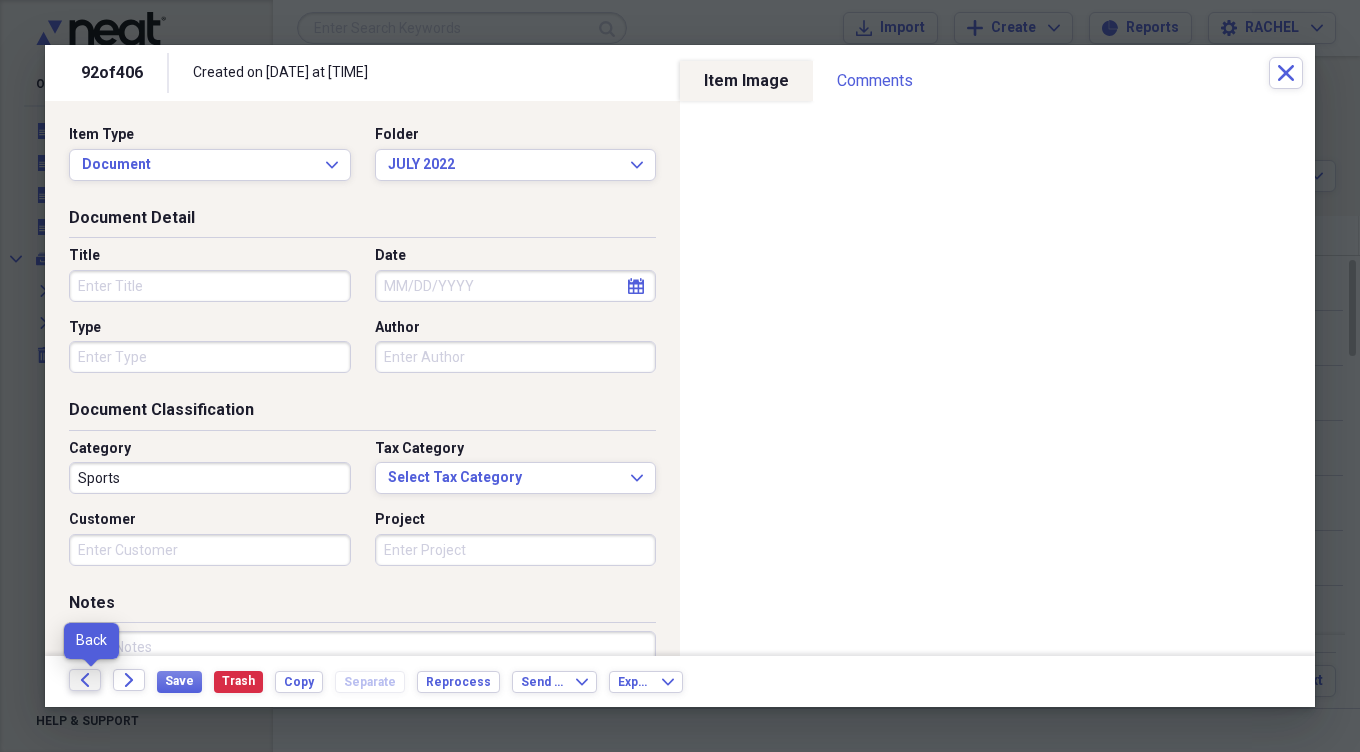 click on "Back" 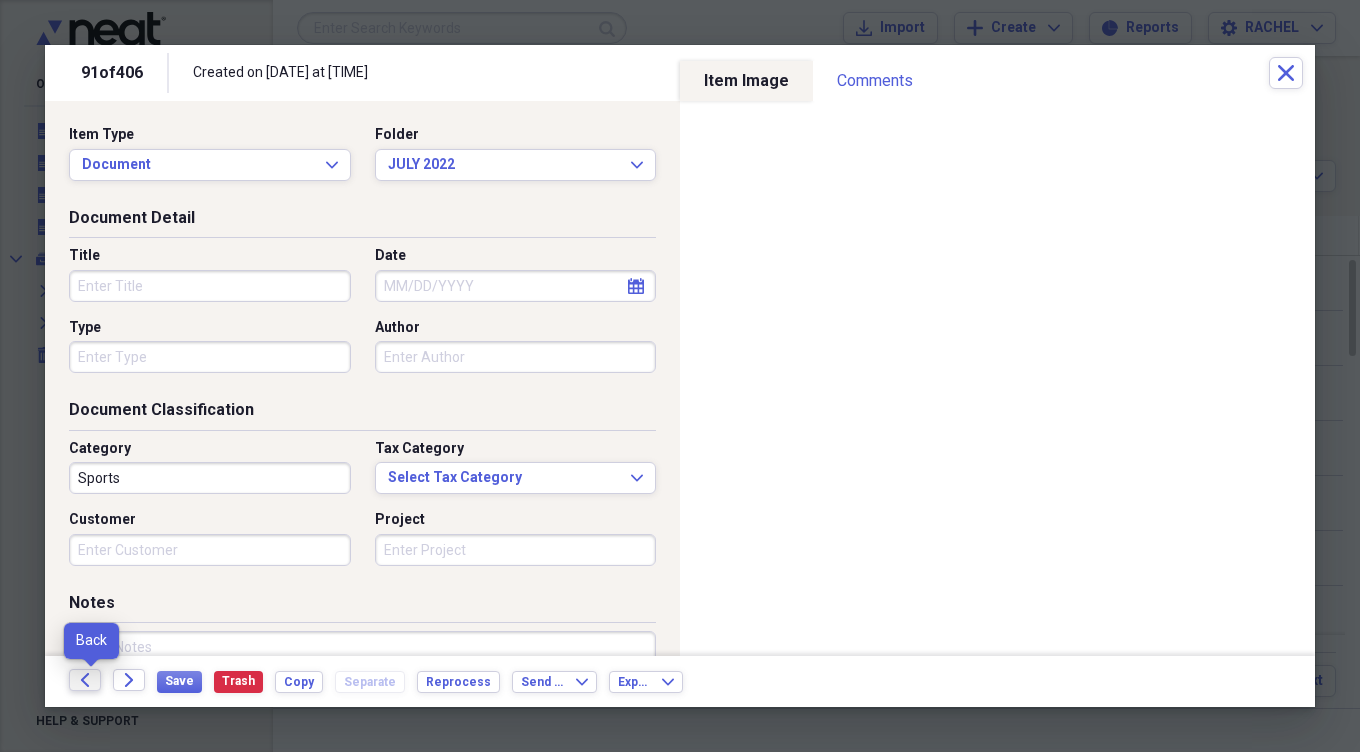 click on "Back" 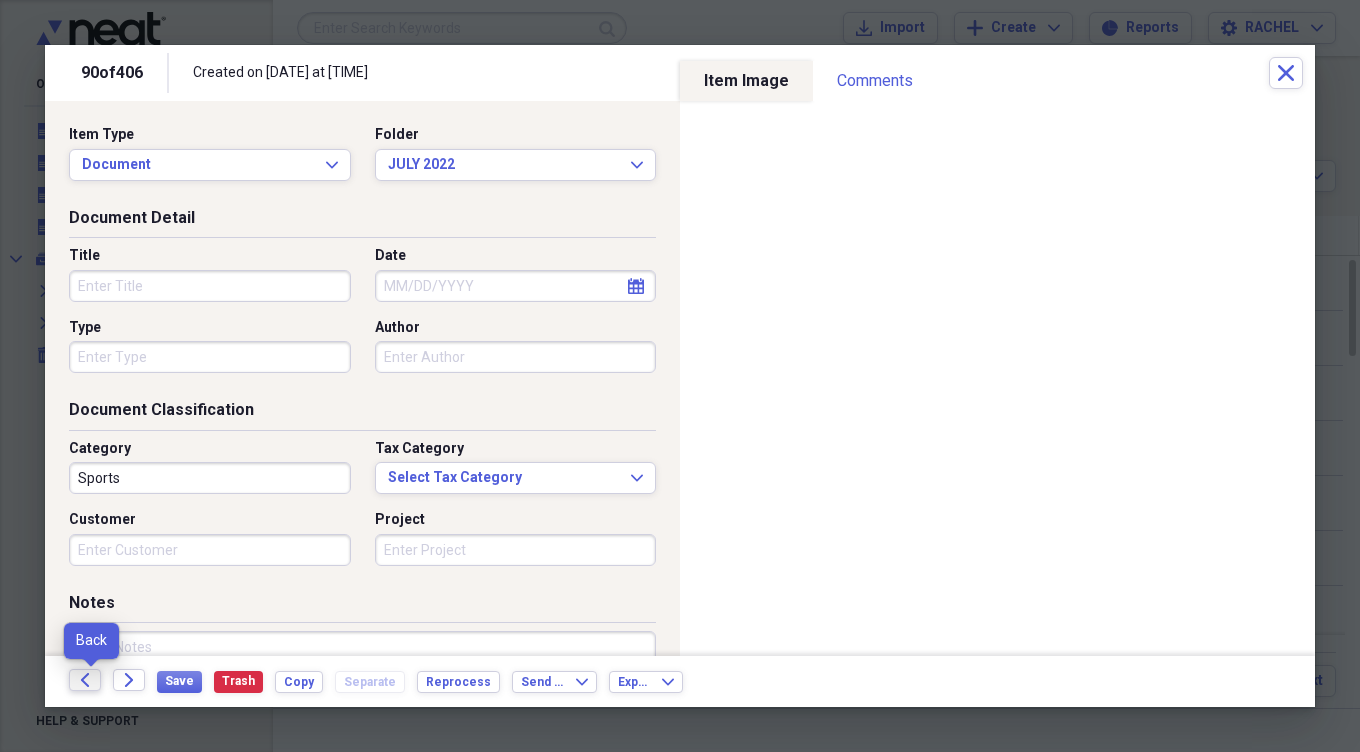 click on "Back" 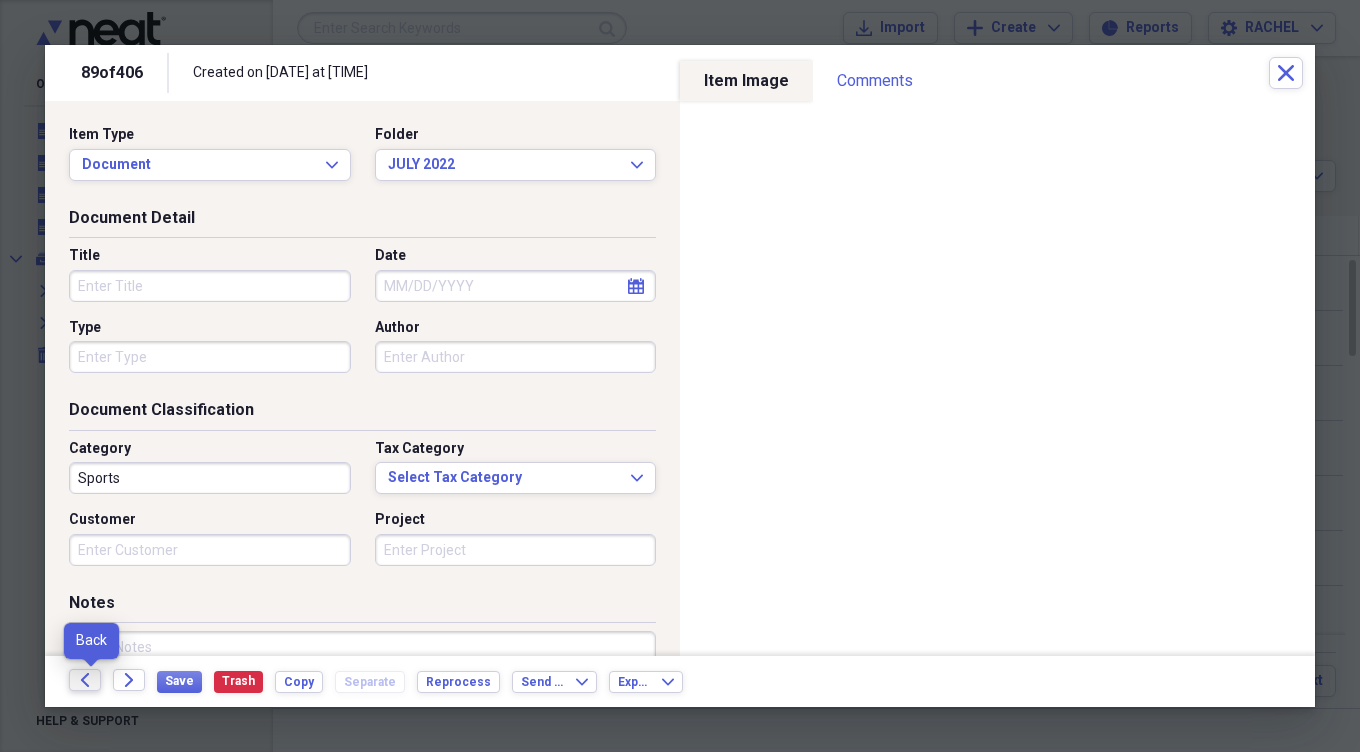 click on "Back" at bounding box center (85, 680) 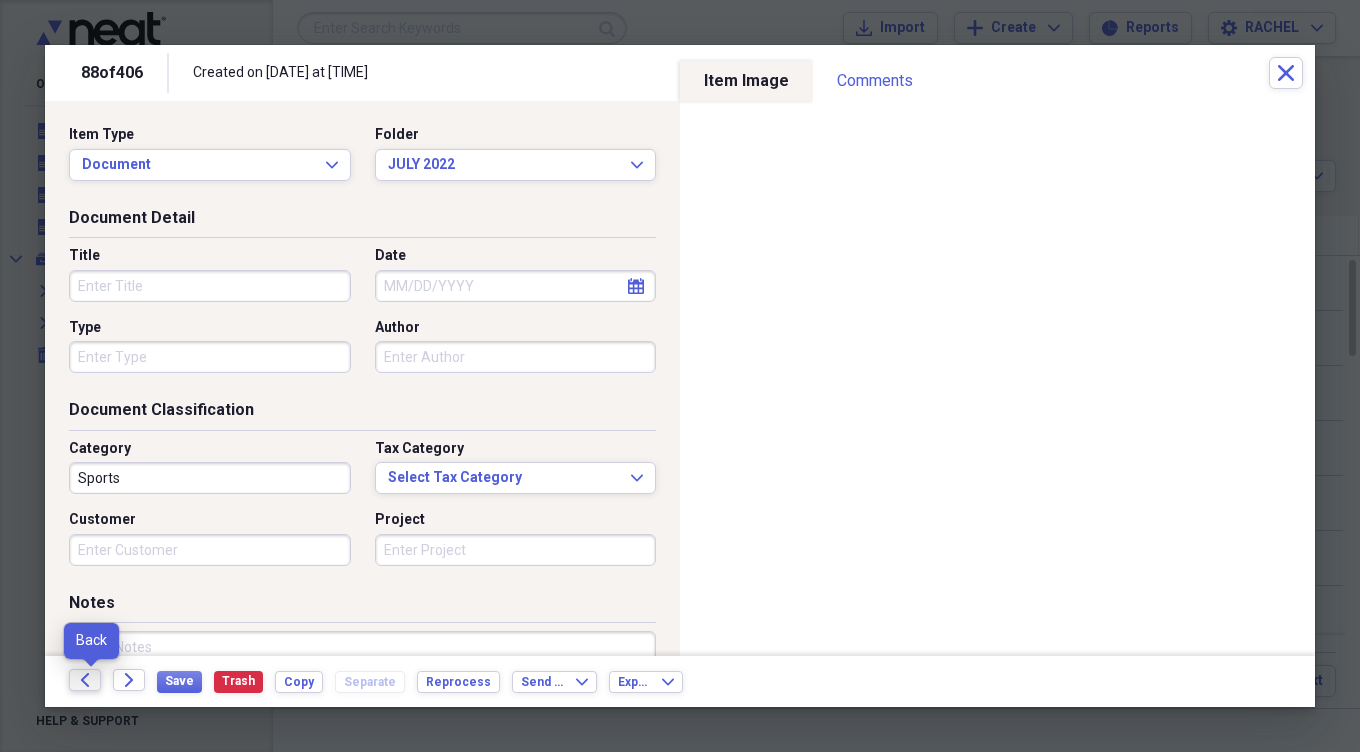 click on "Back" at bounding box center [85, 680] 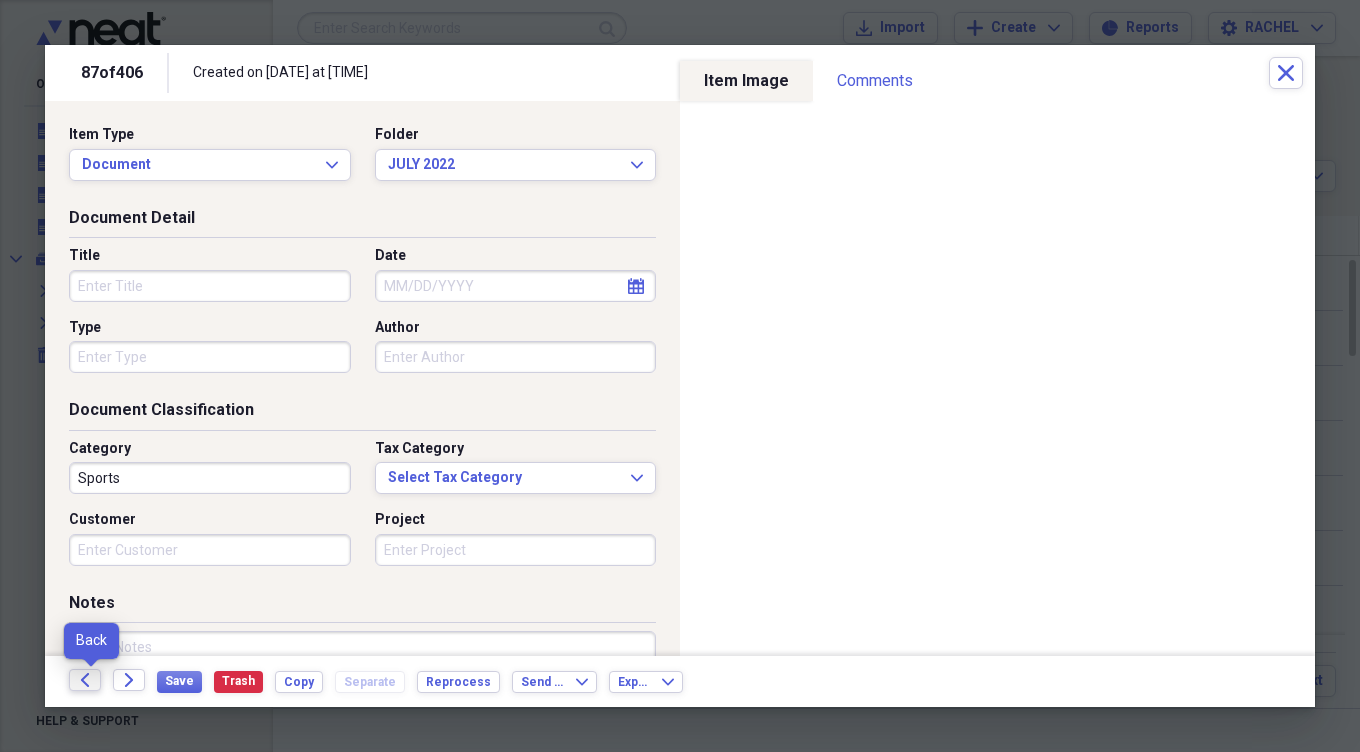 click on "Back" at bounding box center [85, 680] 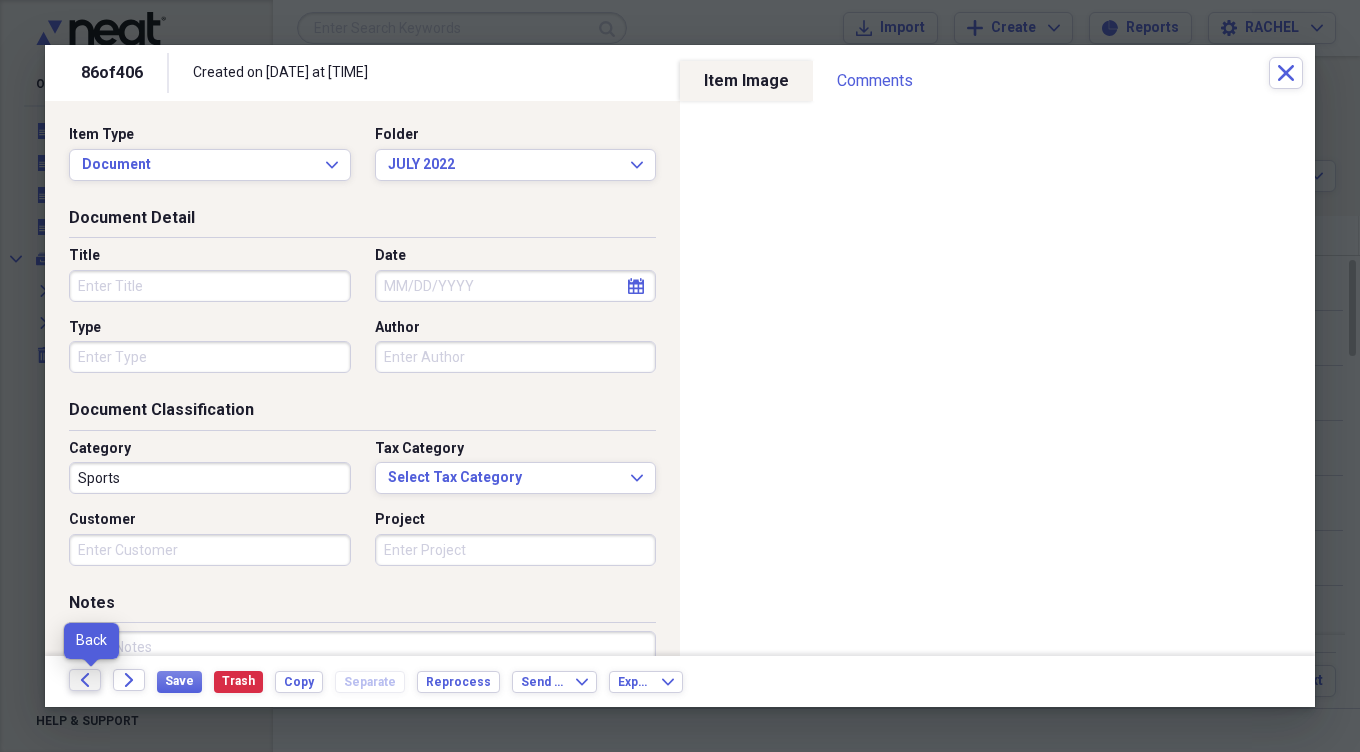 click on "Back" at bounding box center [85, 680] 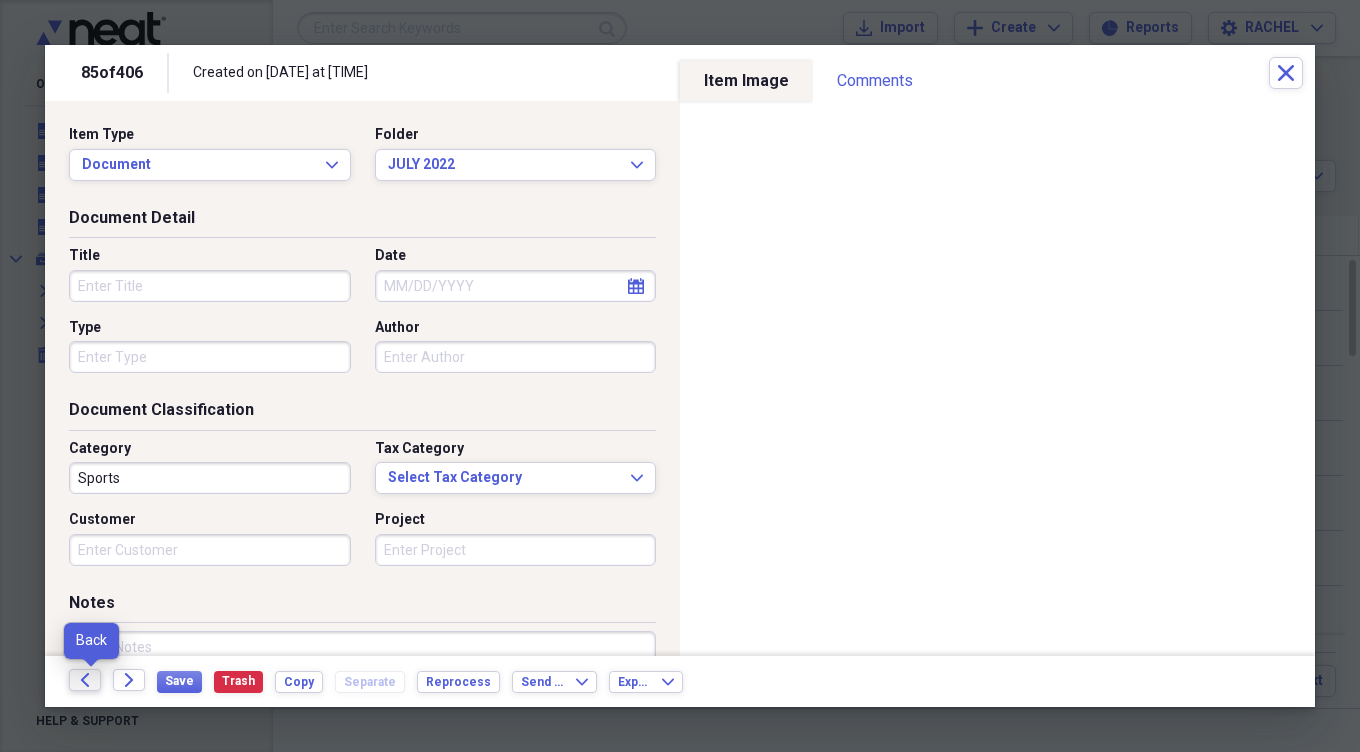 click on "Back" at bounding box center (85, 680) 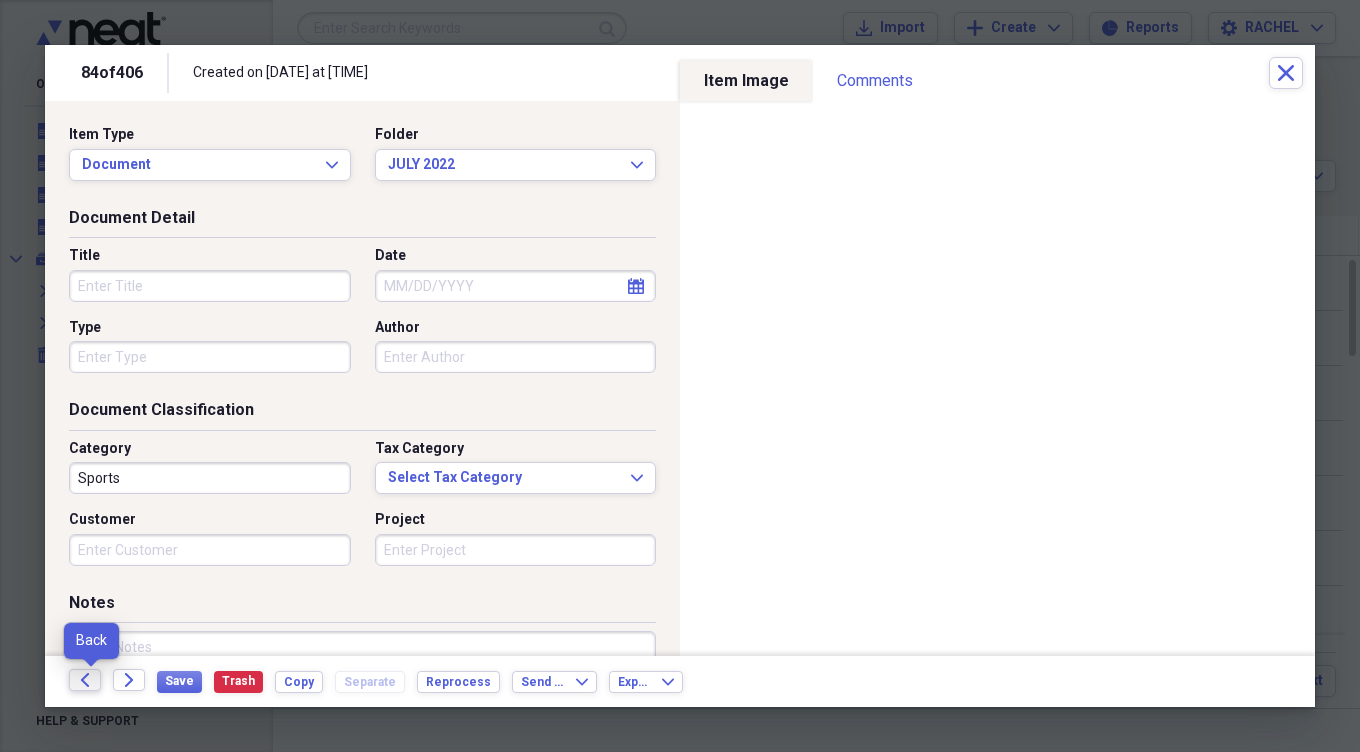 click on "Back" at bounding box center (85, 680) 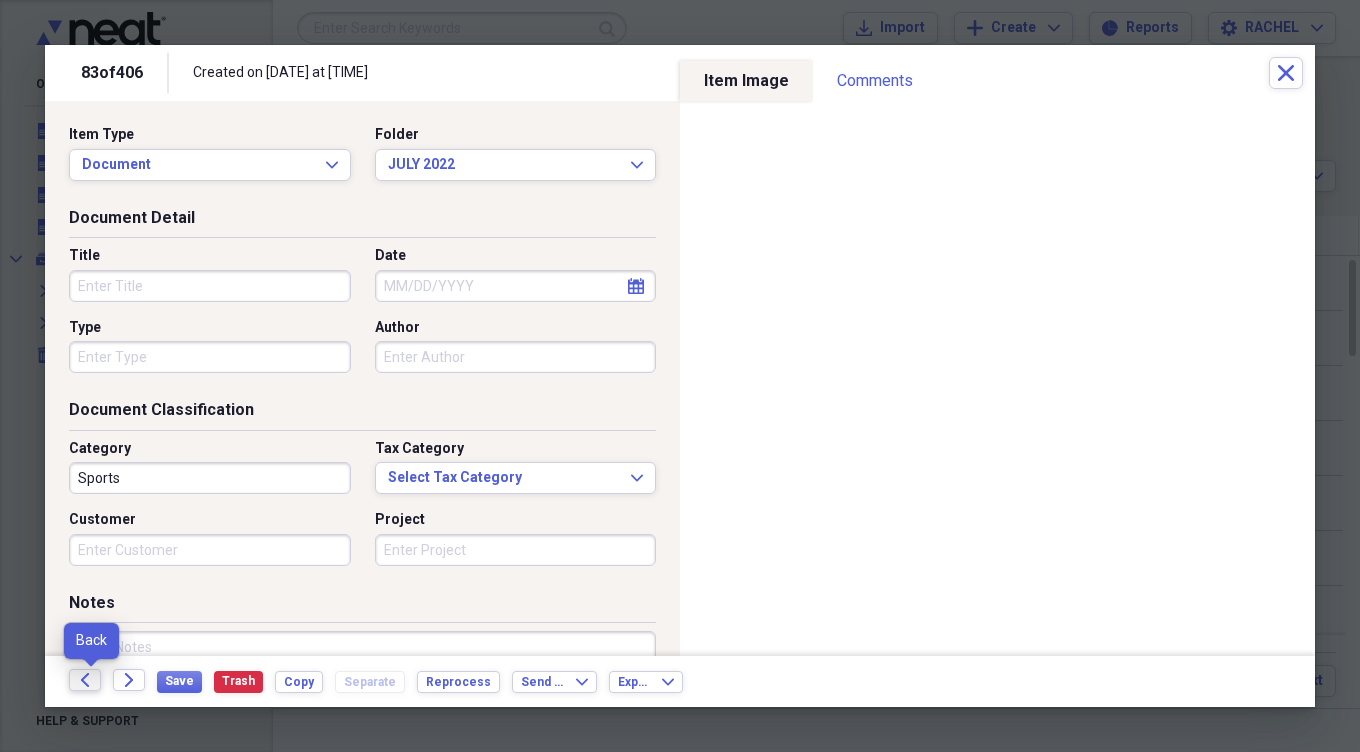 click on "Back" at bounding box center (85, 680) 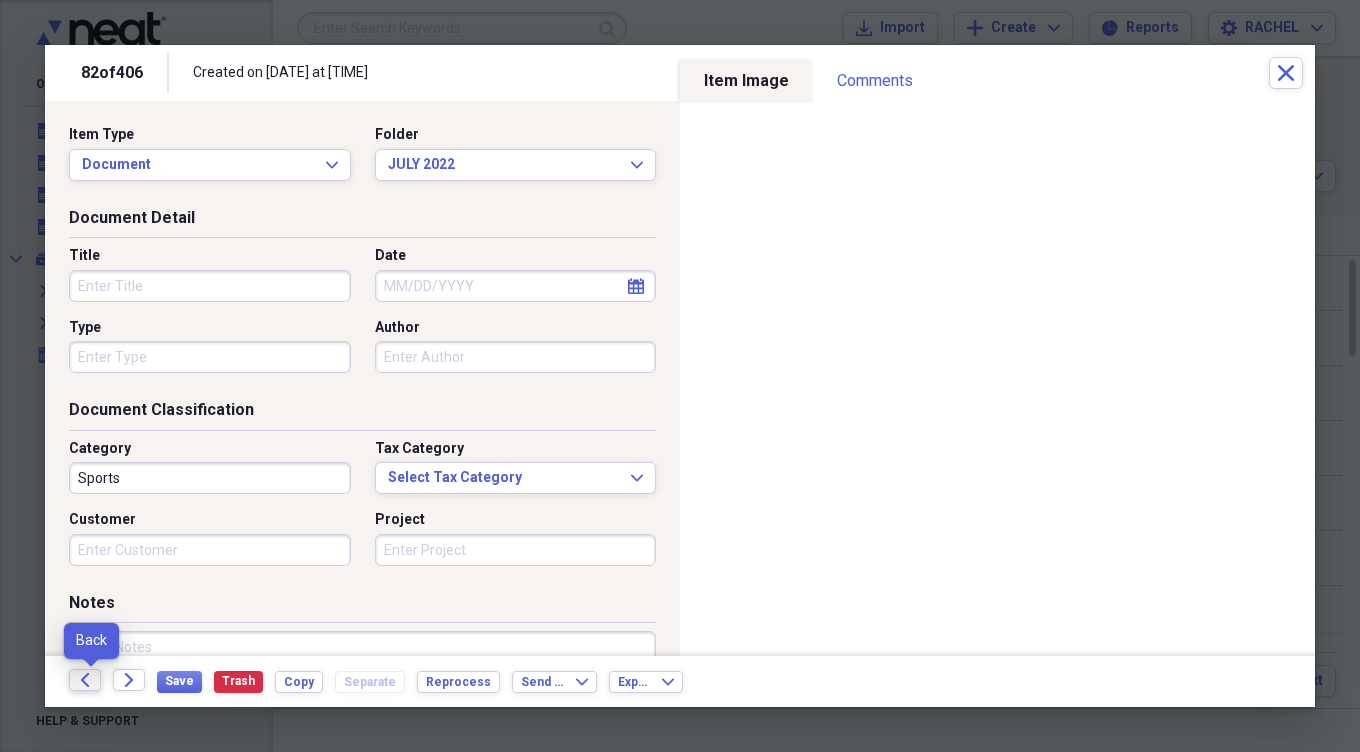 click on "Back" at bounding box center (85, 680) 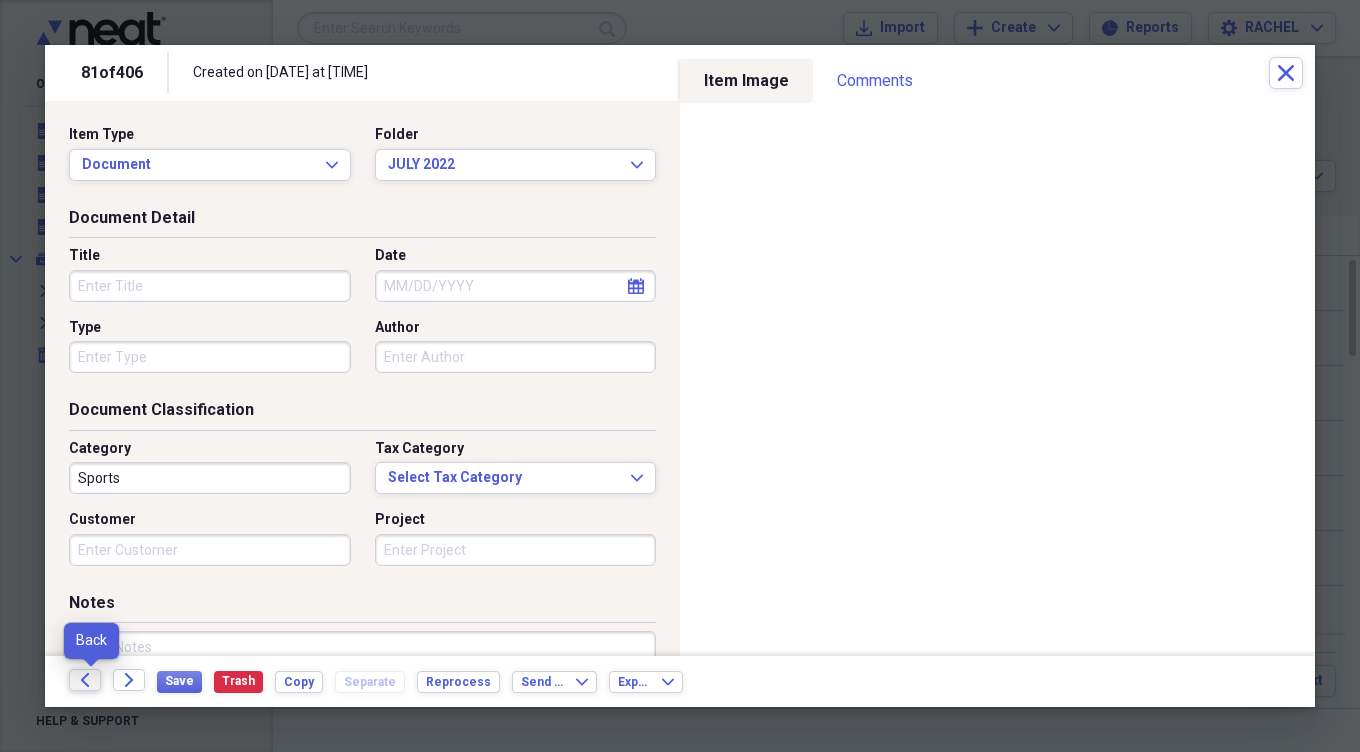 click on "Back" at bounding box center (85, 680) 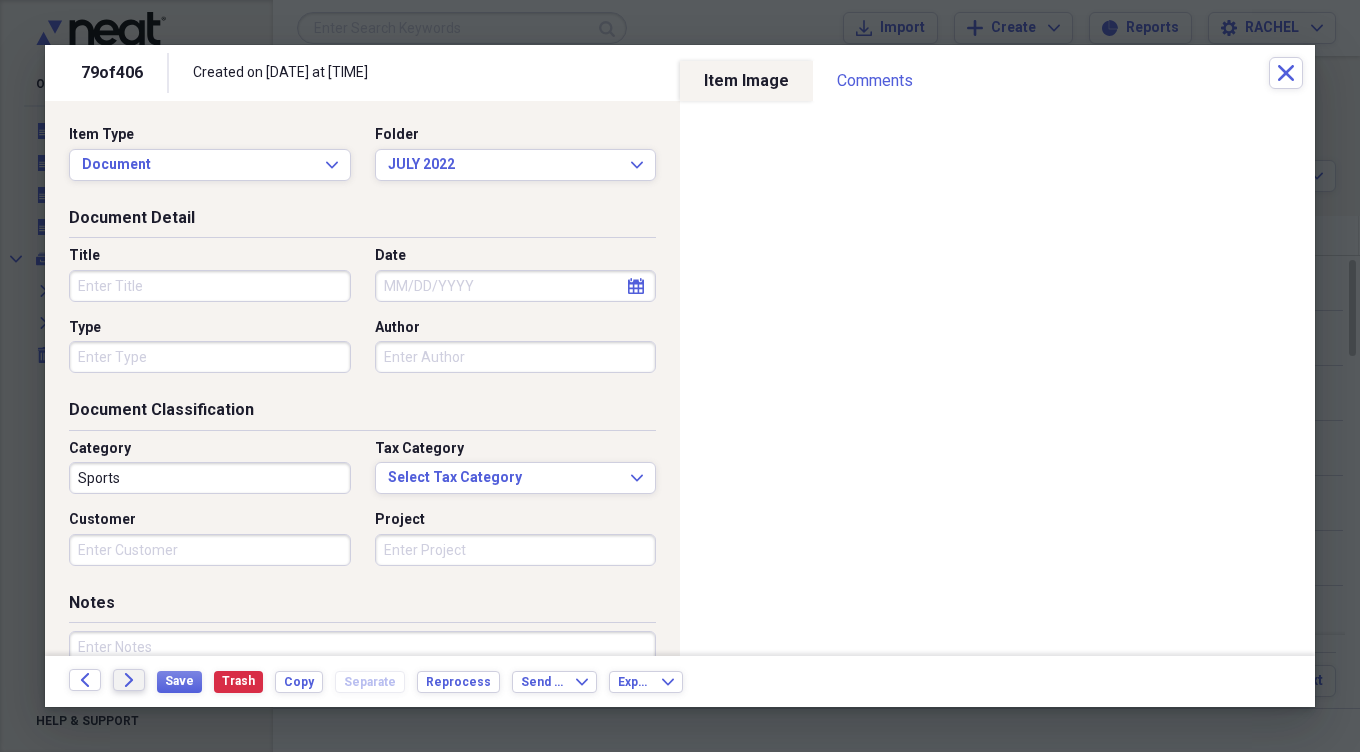 click on "Forward" 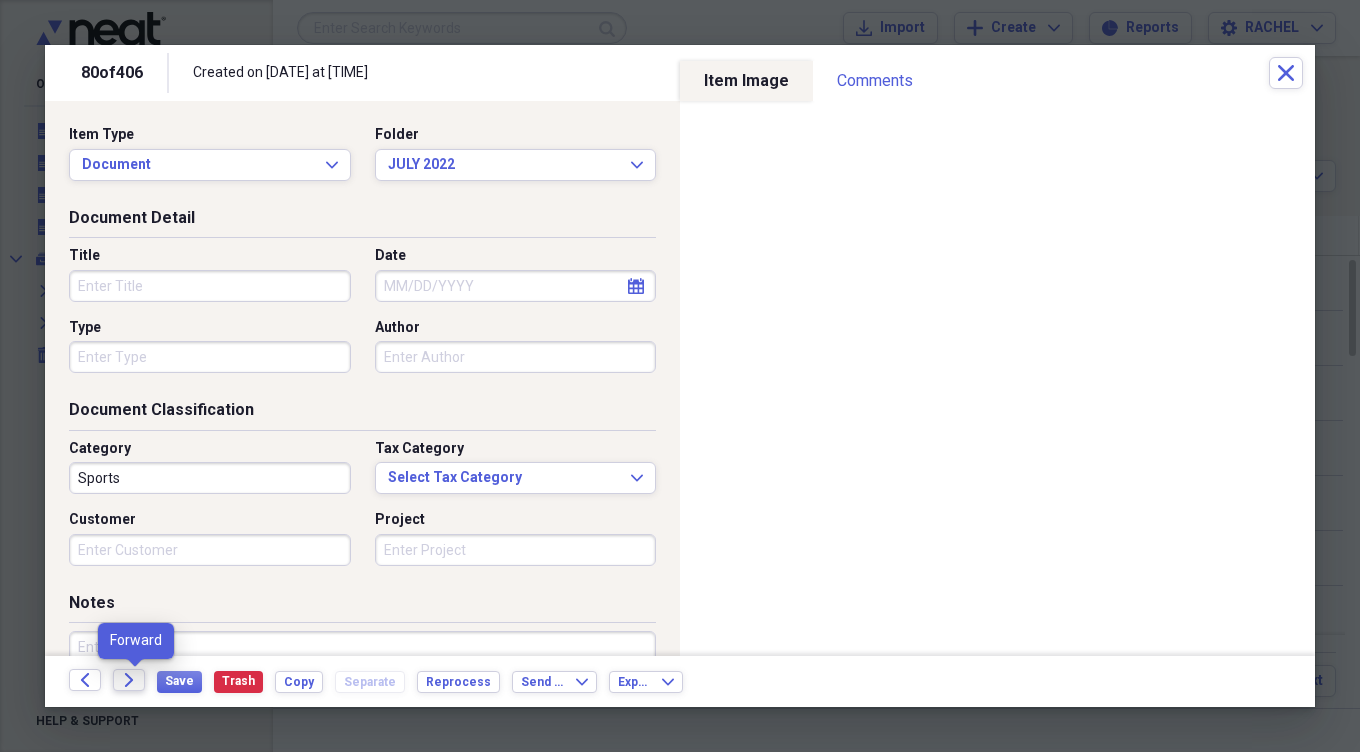 click on "Forward" 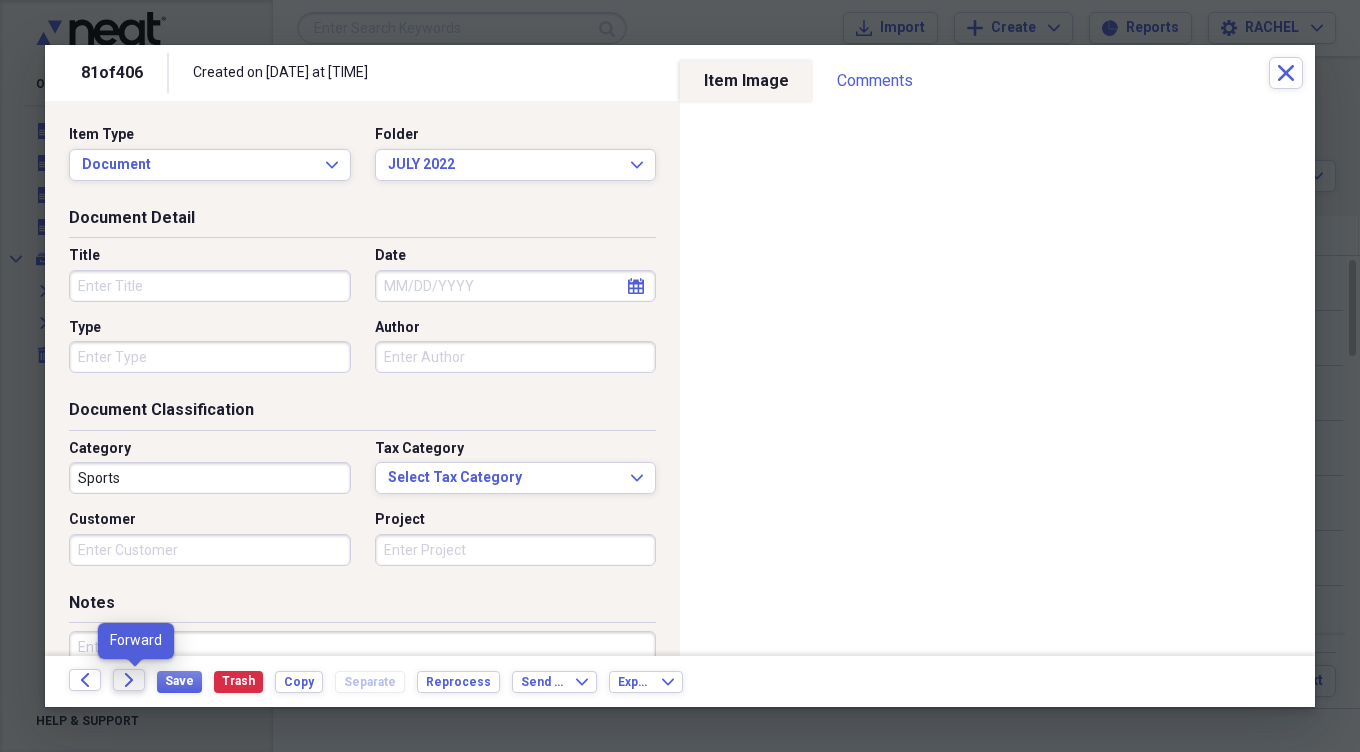 click on "Forward" 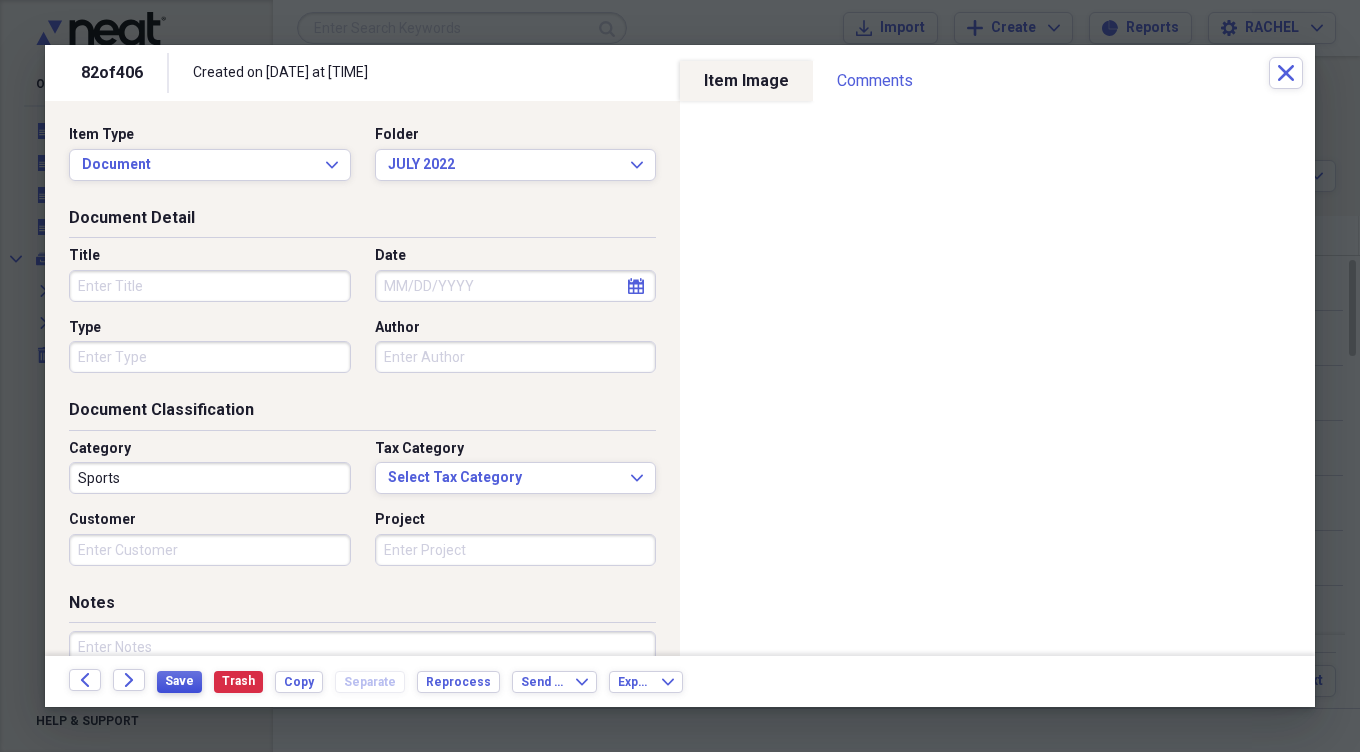 click on "Save" at bounding box center (179, 681) 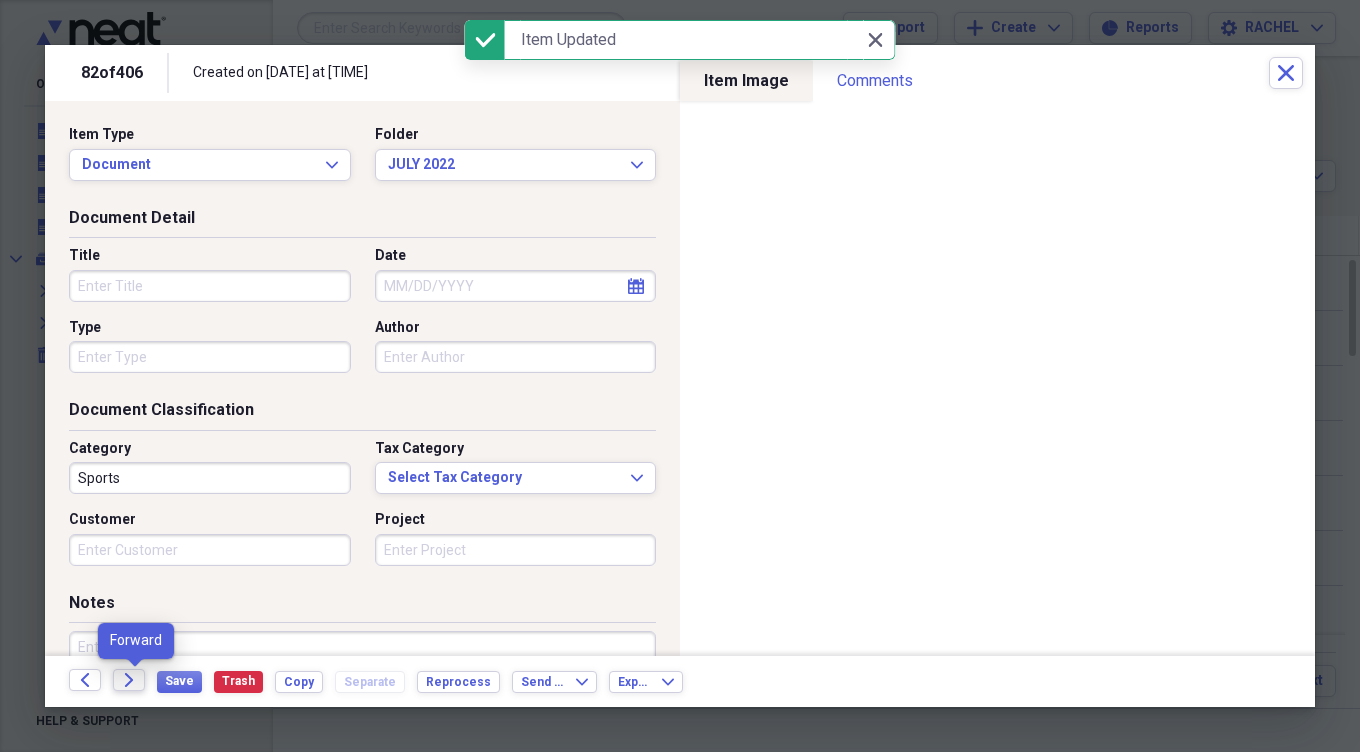 click on "Forward" at bounding box center [129, 680] 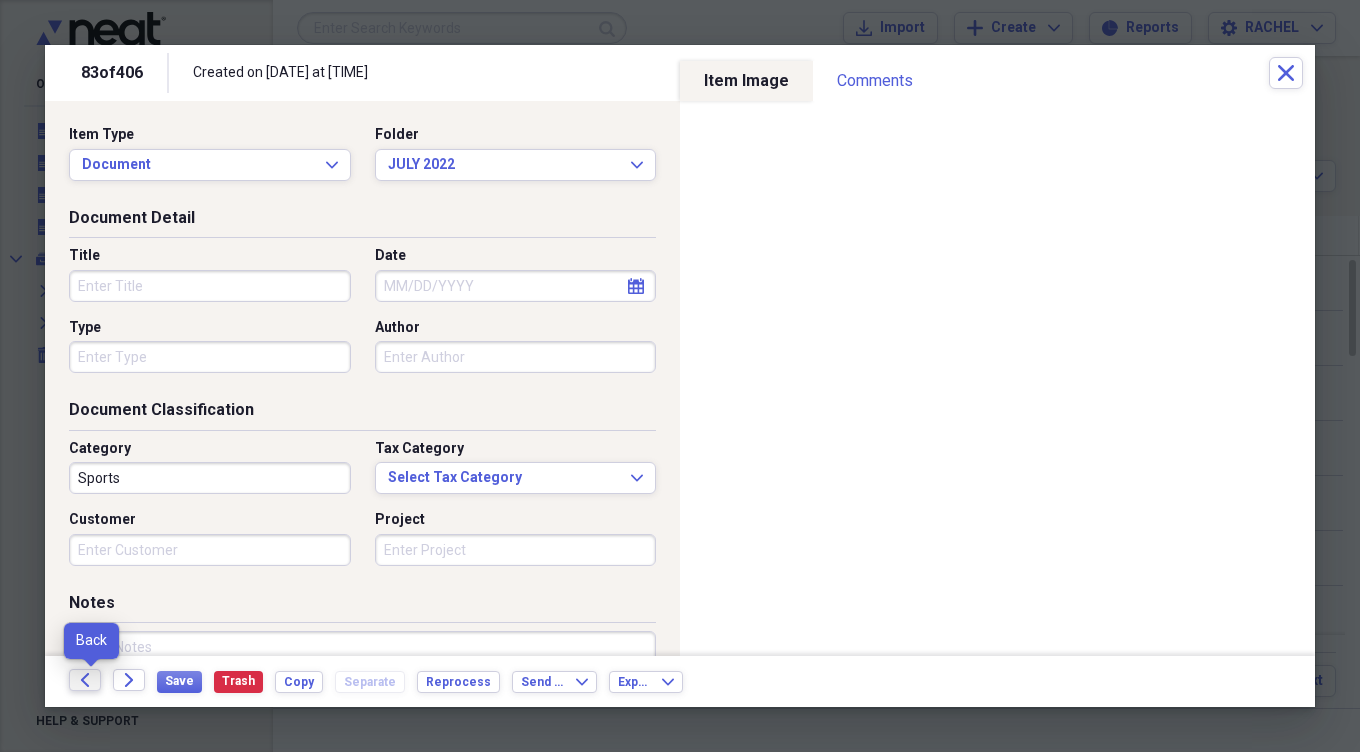 click on "Back" 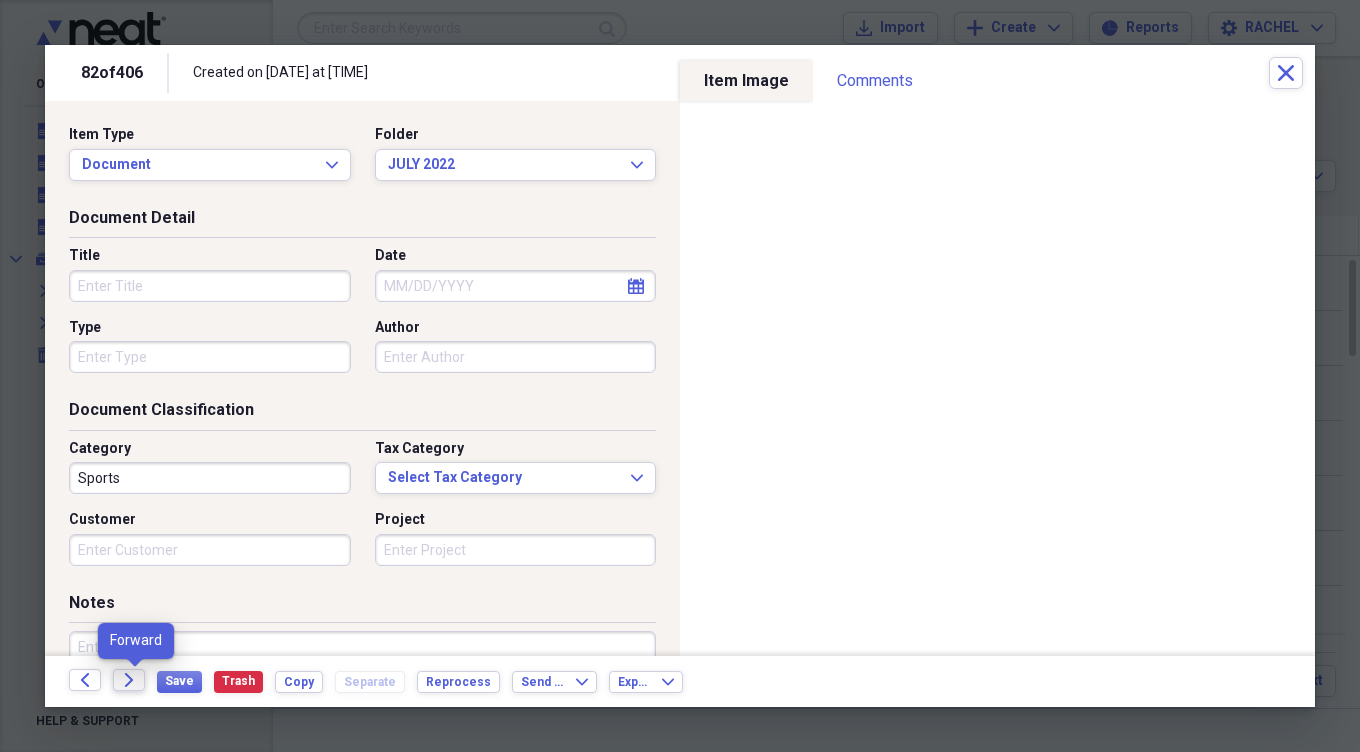 click on "Forward" 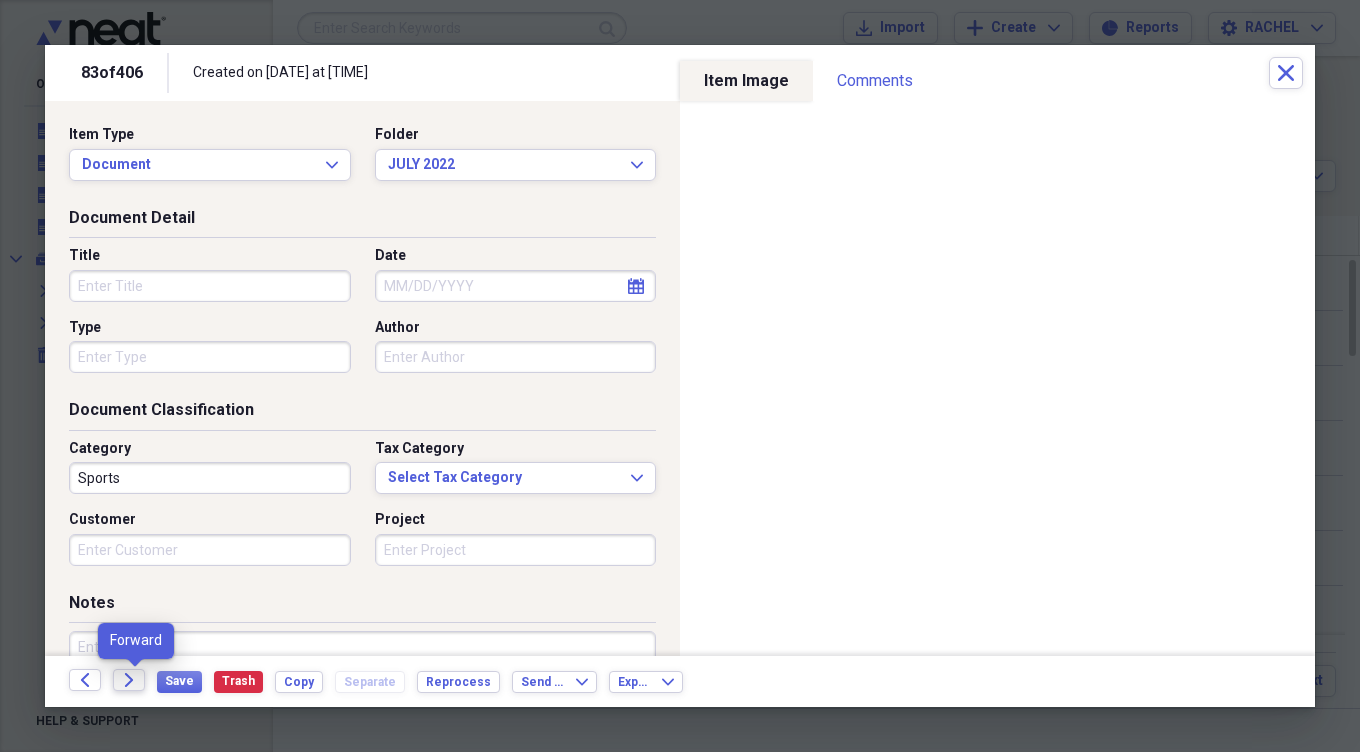 click on "Forward" 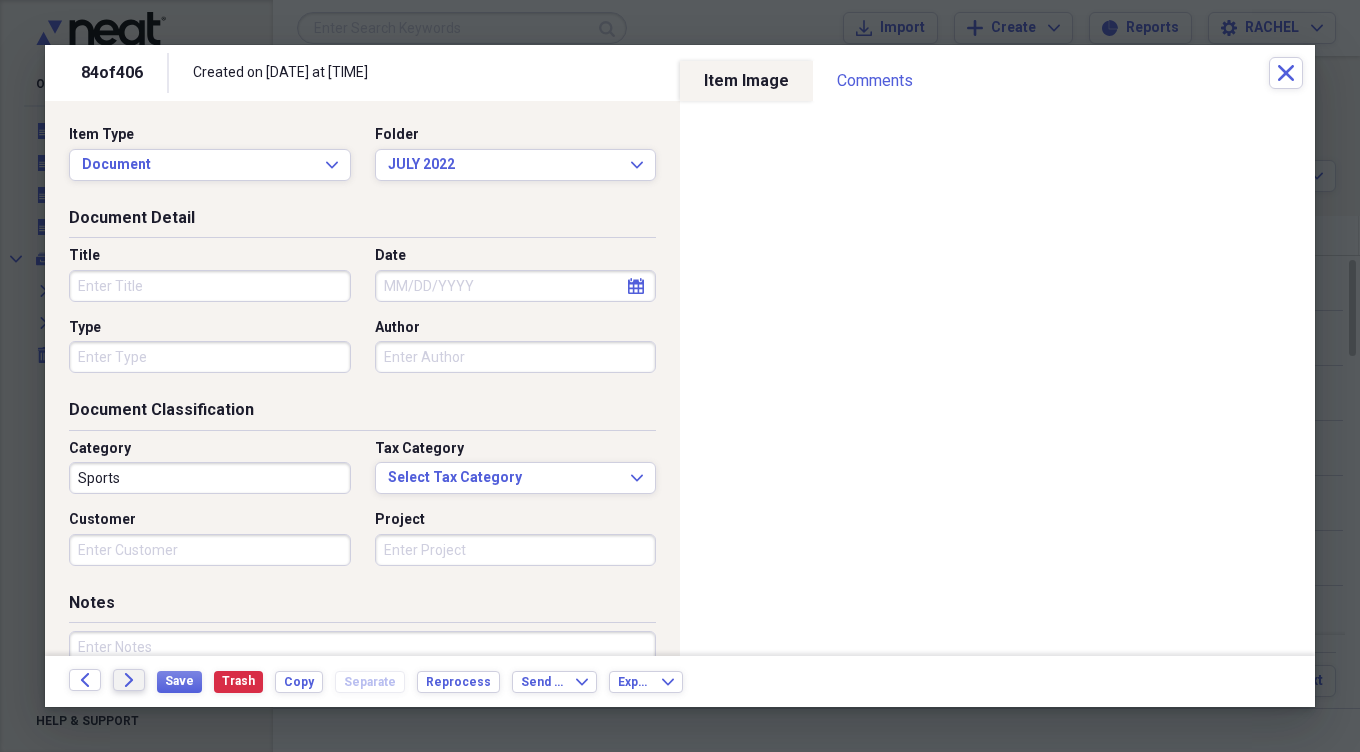 click on "Forward" at bounding box center [129, 680] 